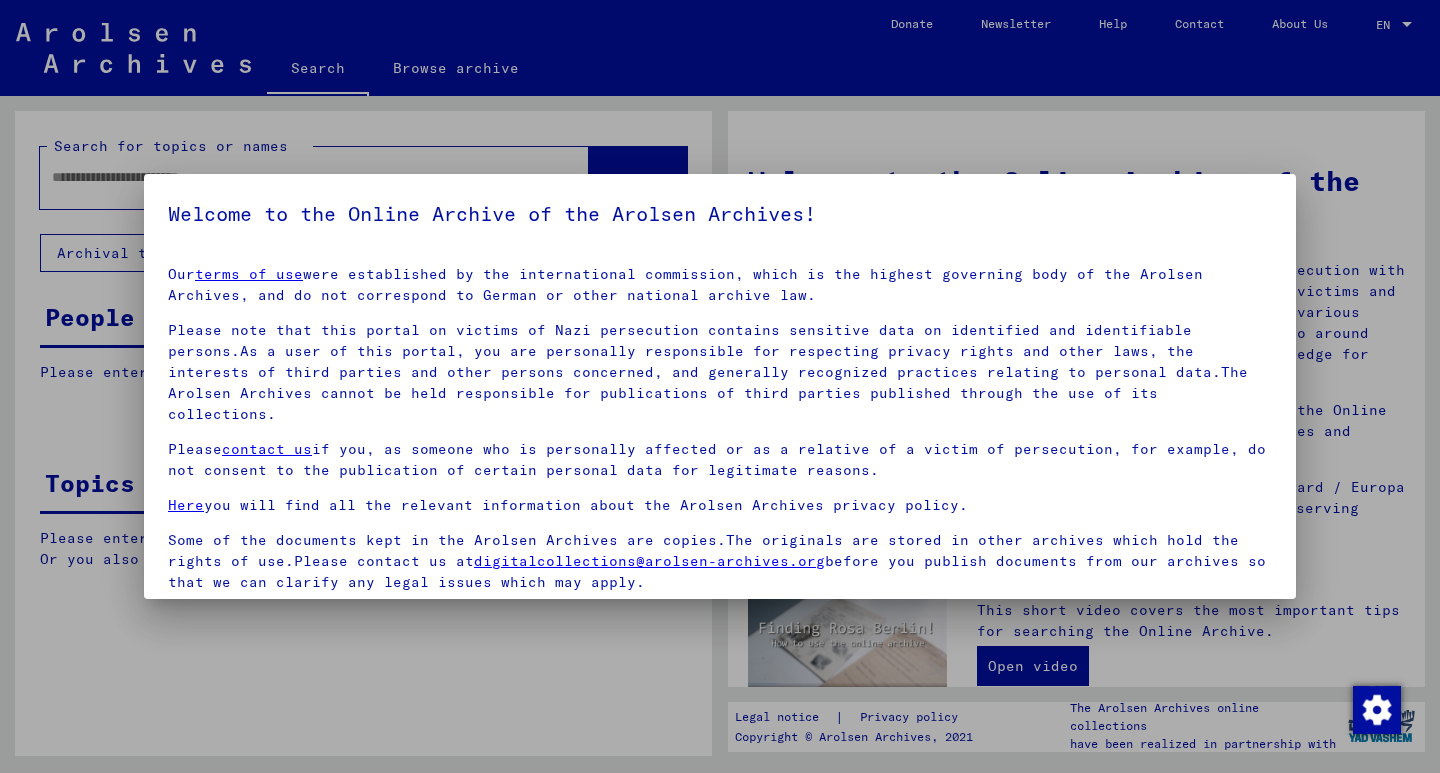 scroll, scrollTop: 0, scrollLeft: 0, axis: both 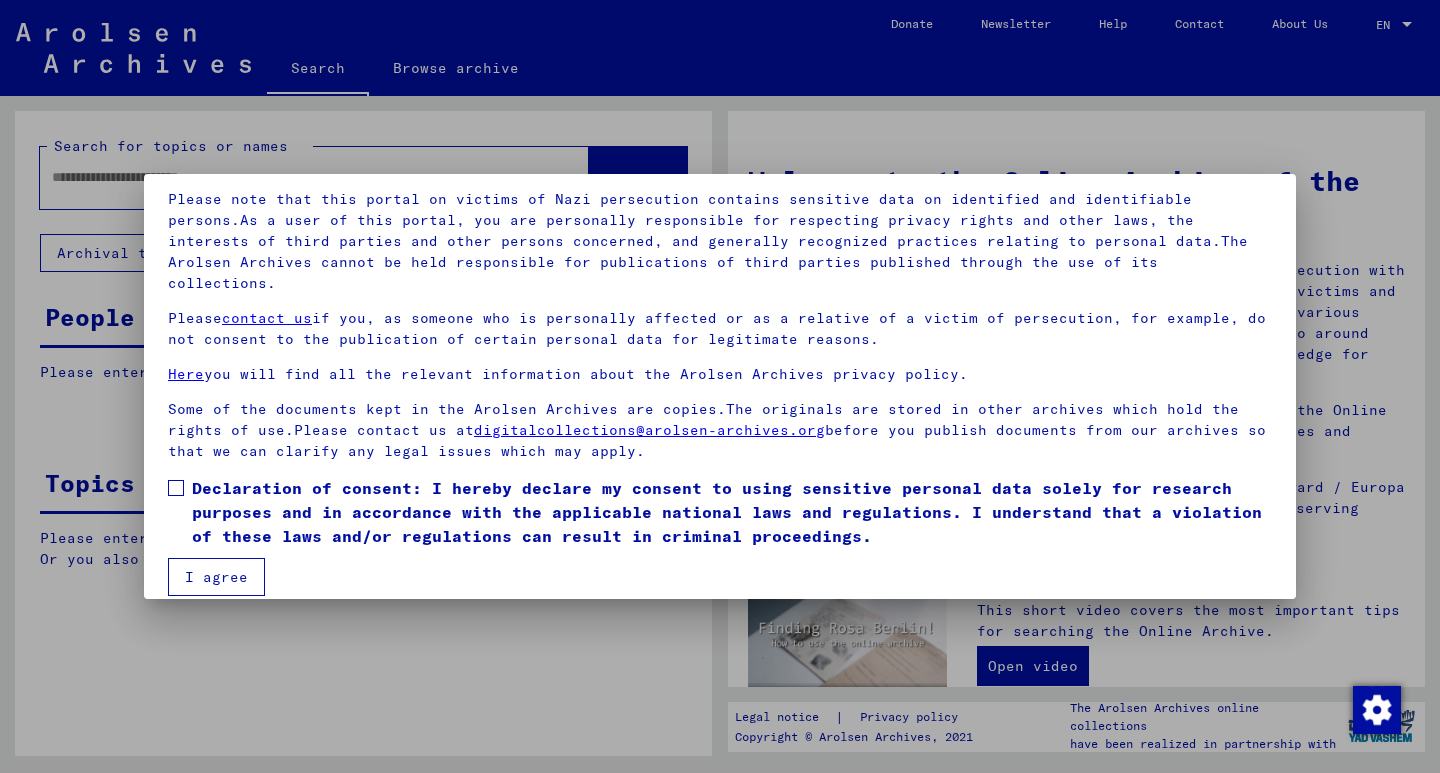 click at bounding box center [176, 488] 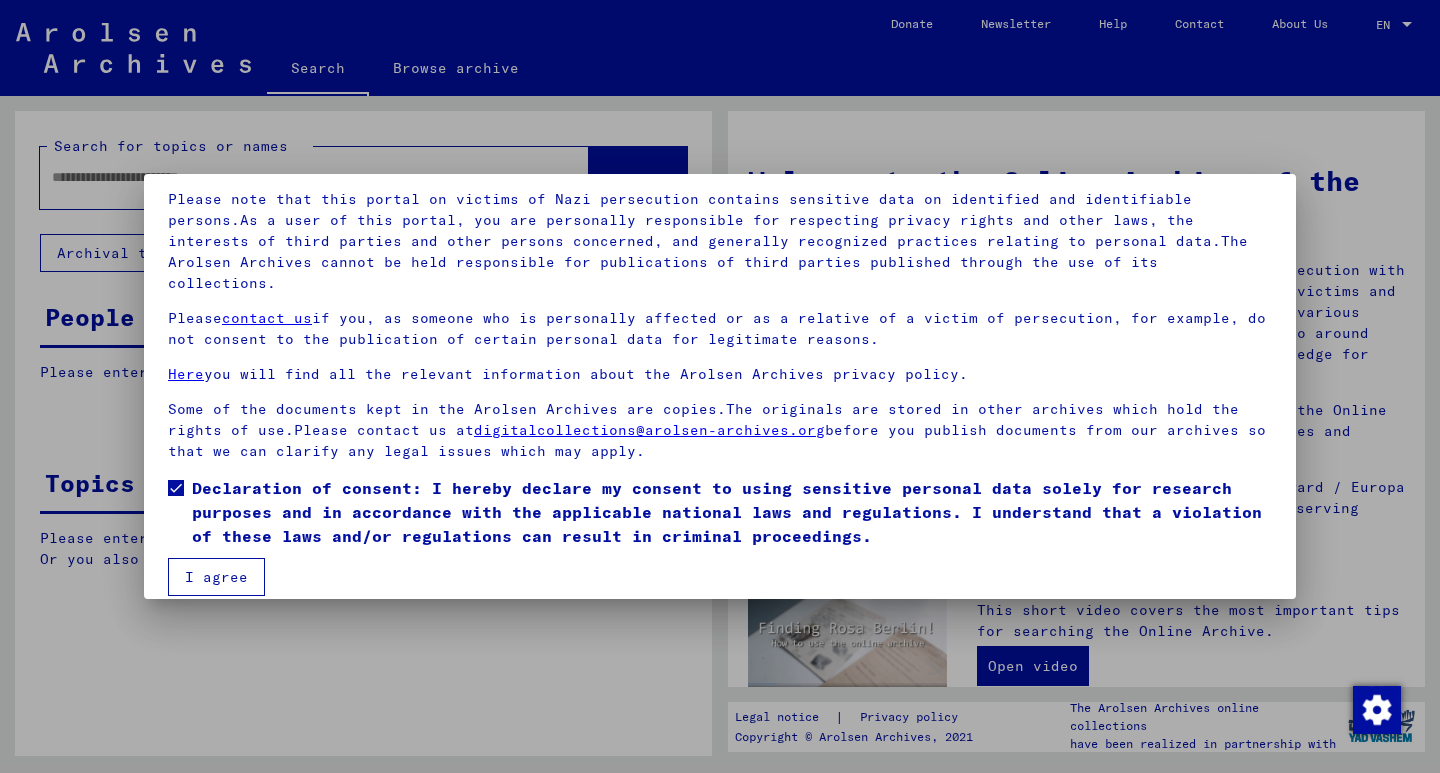 click on "I agree" at bounding box center (216, 577) 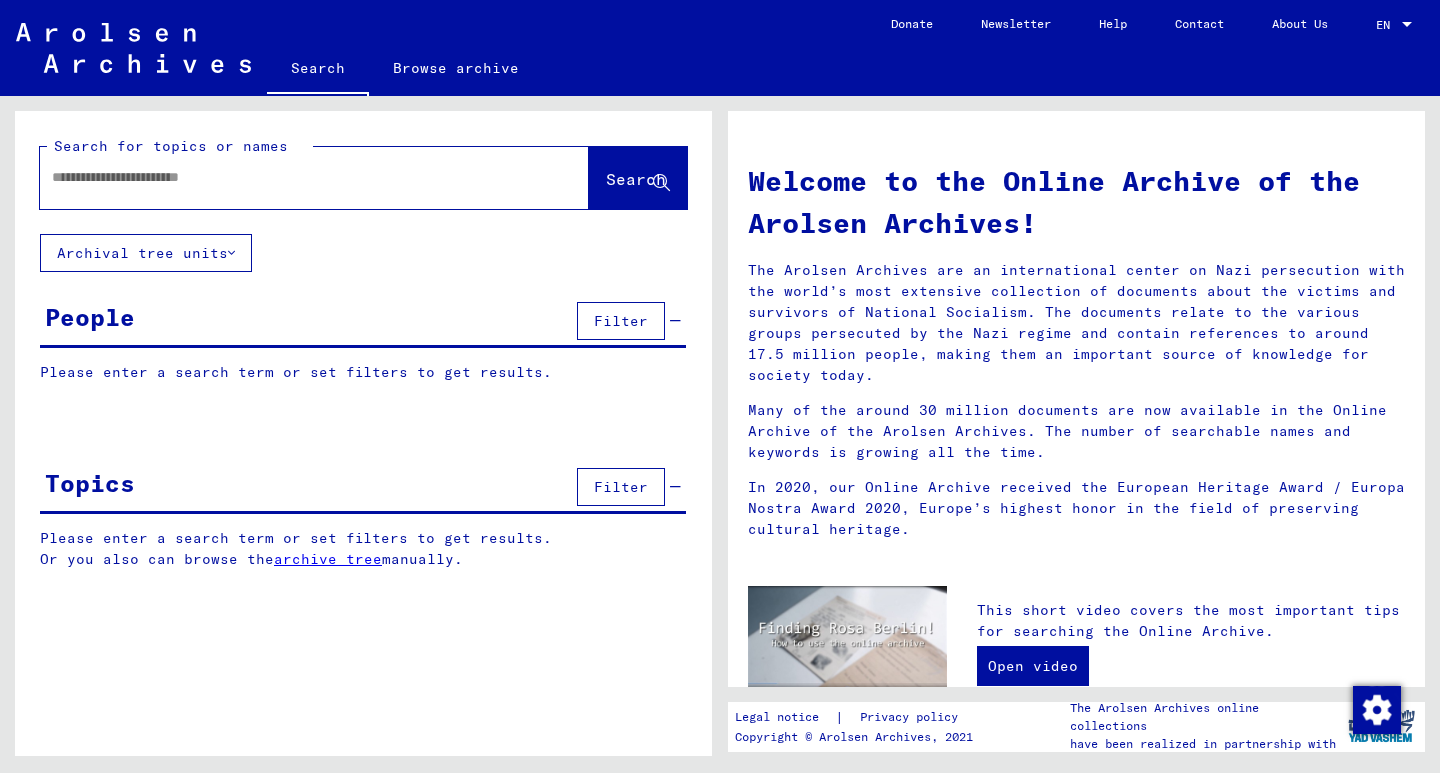 click 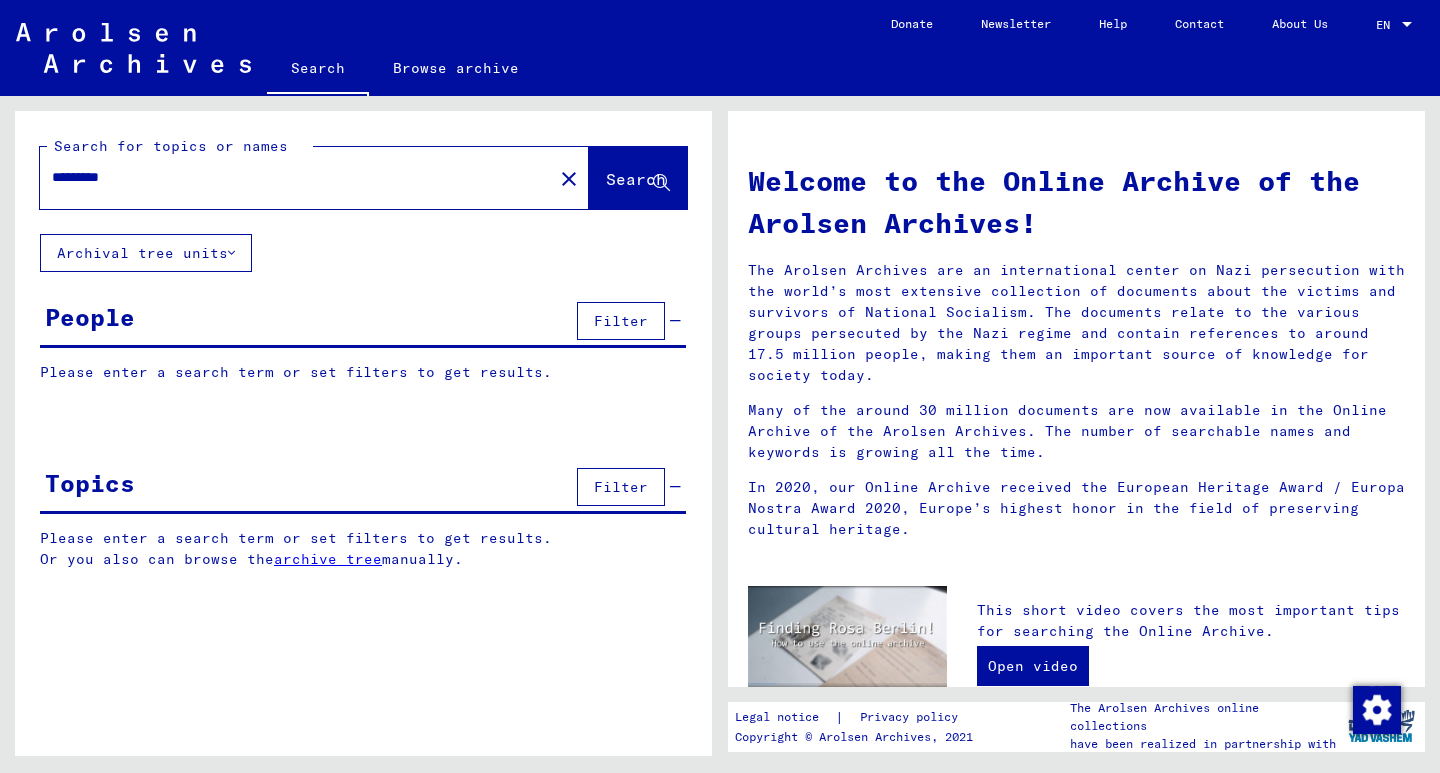 type on "*********" 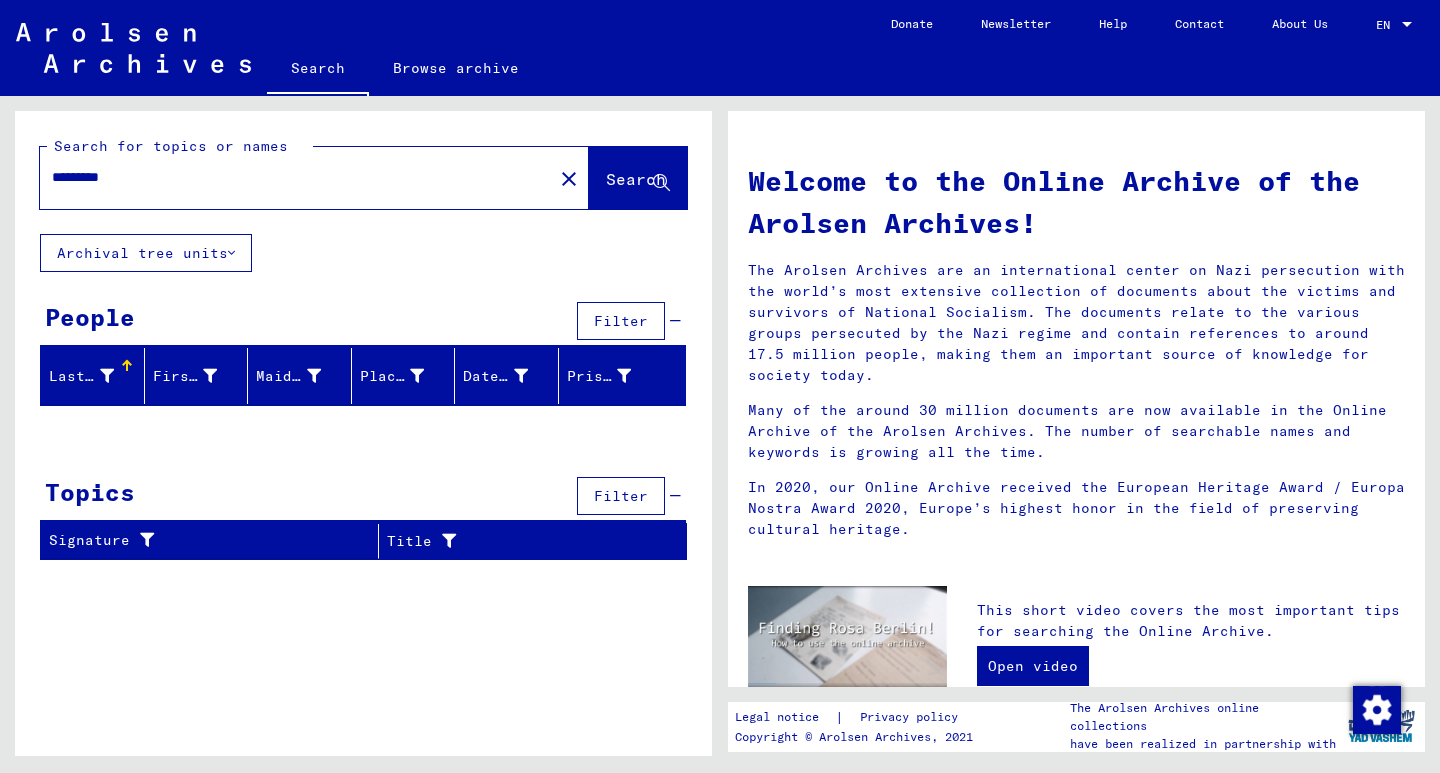 click on "*********" at bounding box center [290, 177] 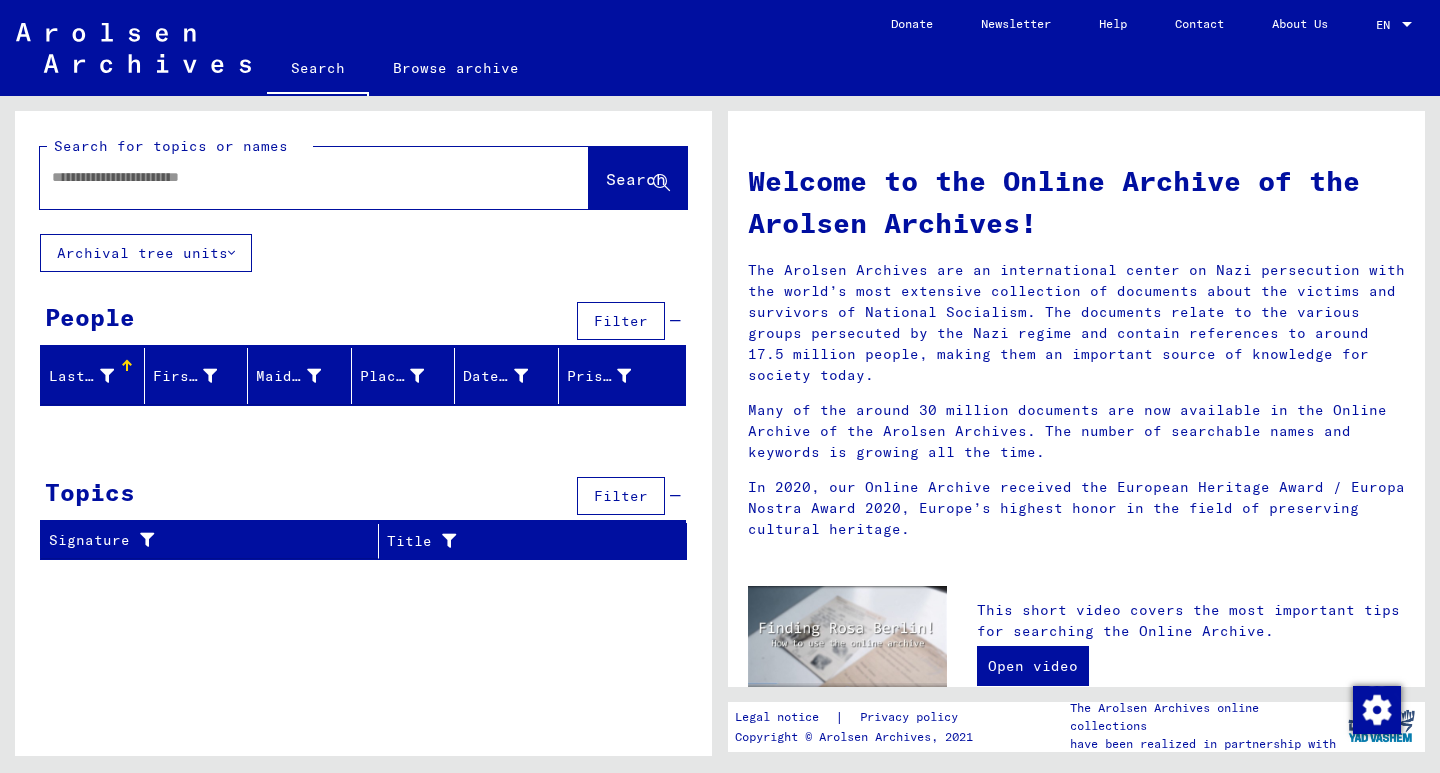 click 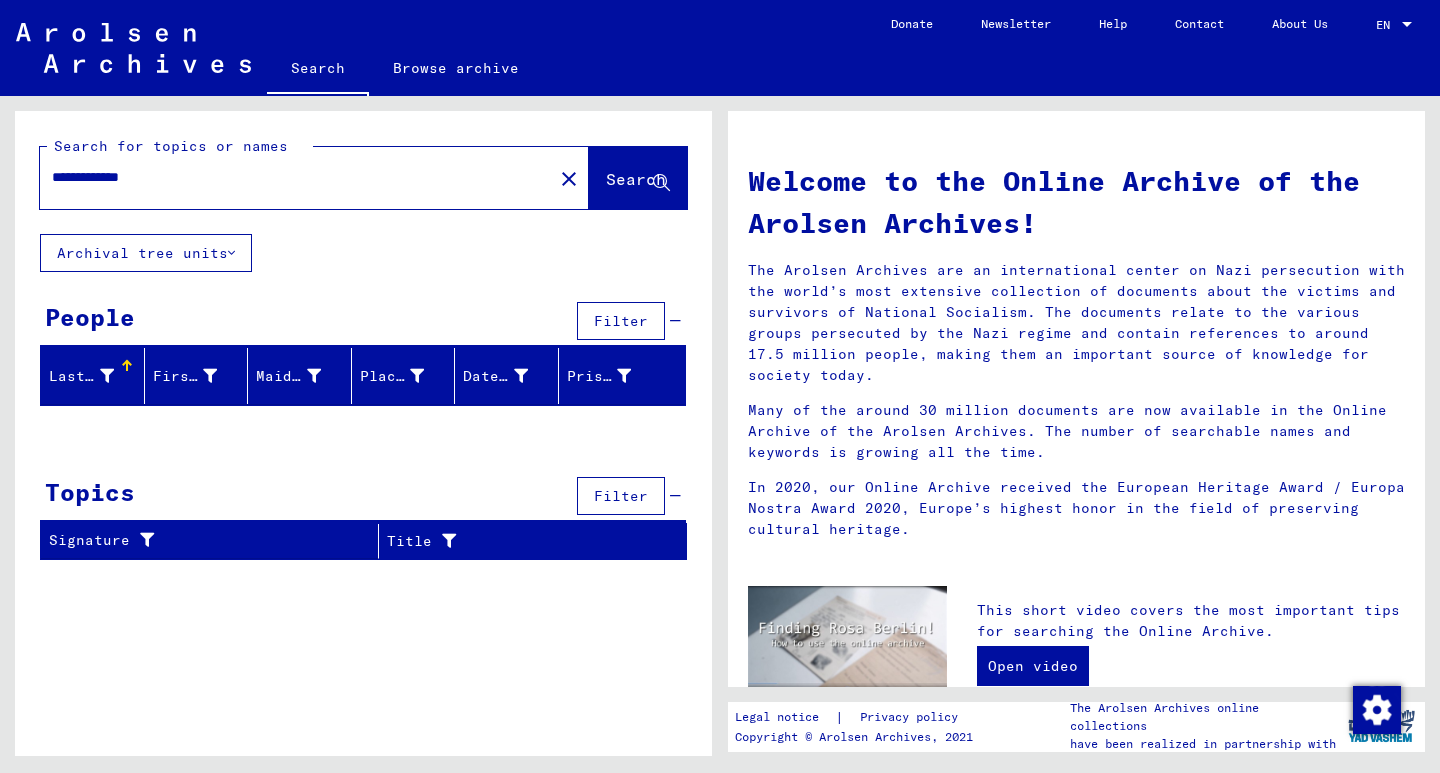 type on "**********" 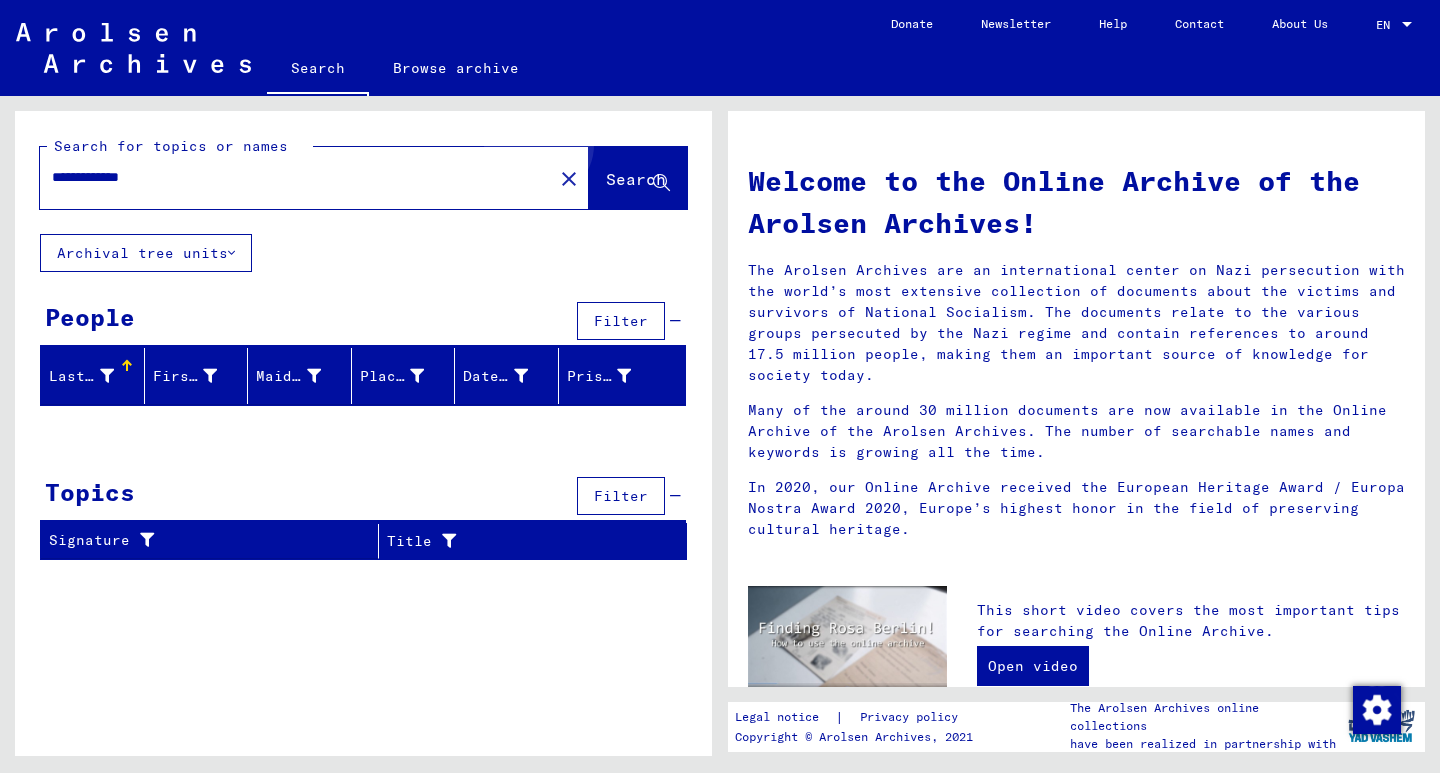 click on "Search" 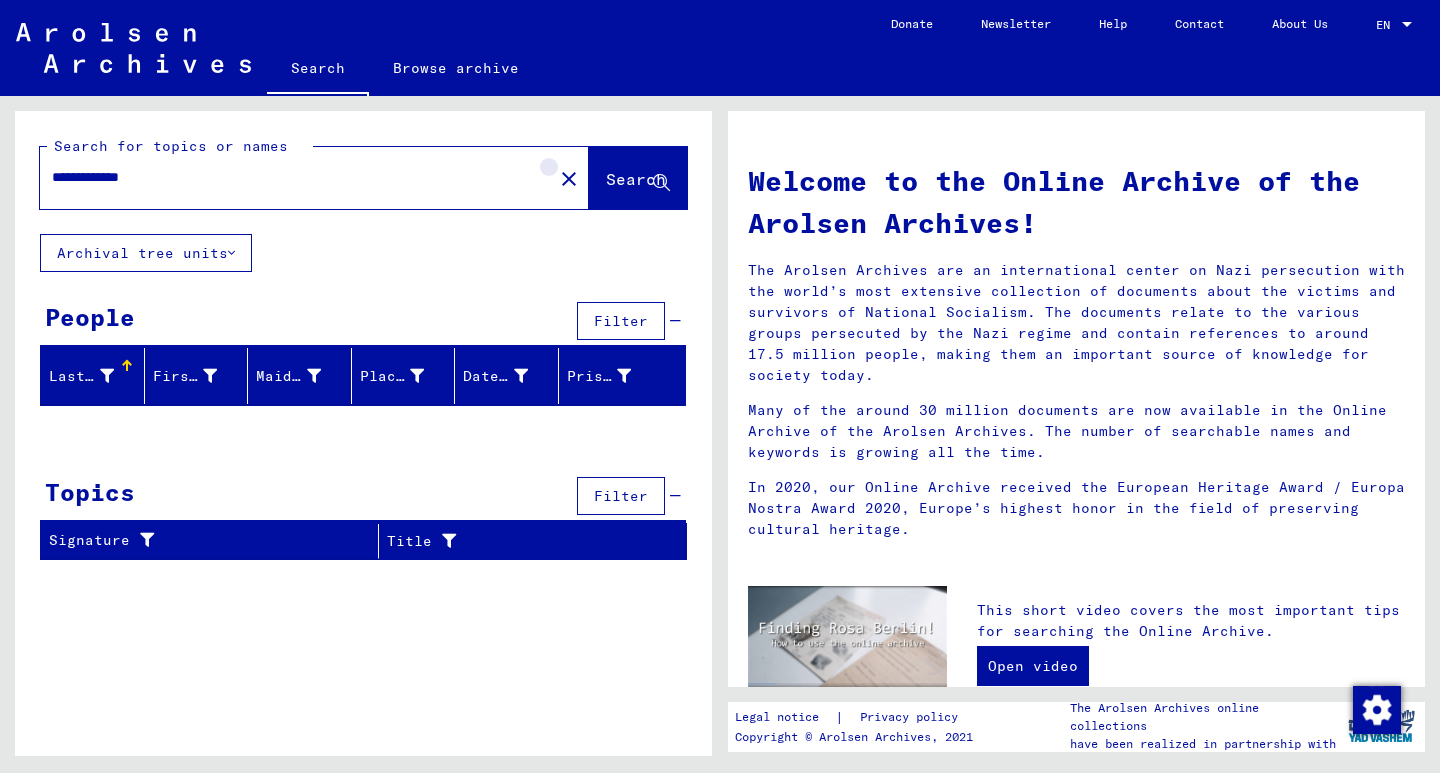 click on "close" 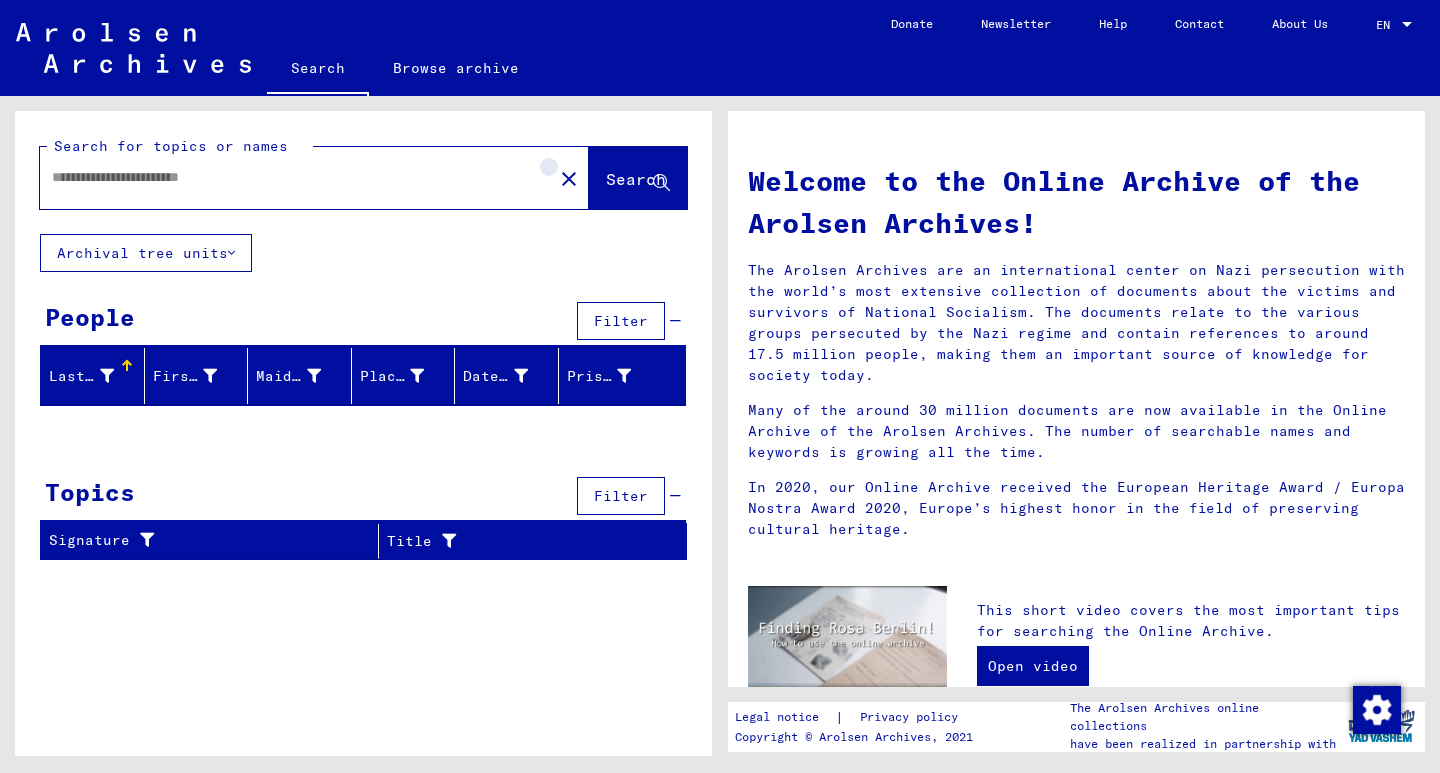 click on "close" 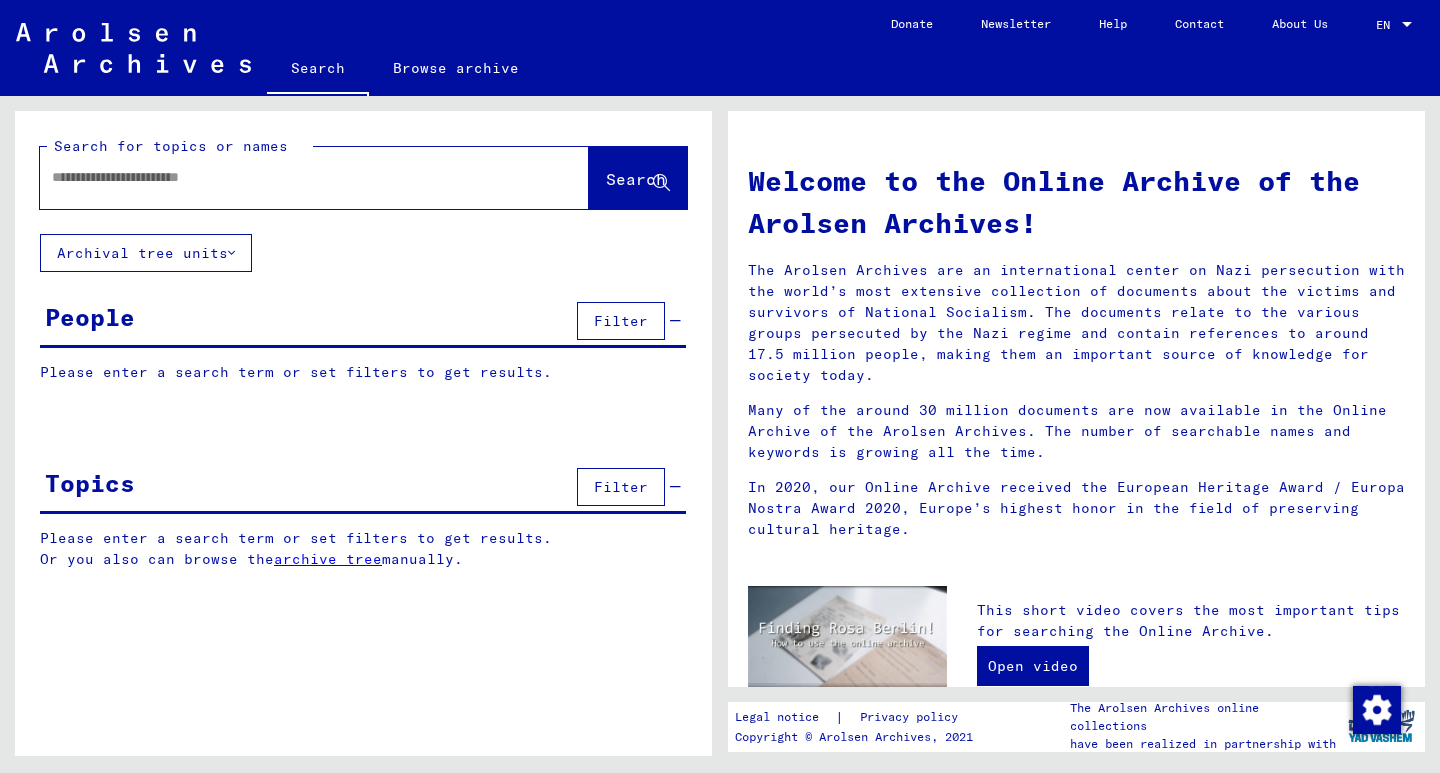 click at bounding box center [290, 177] 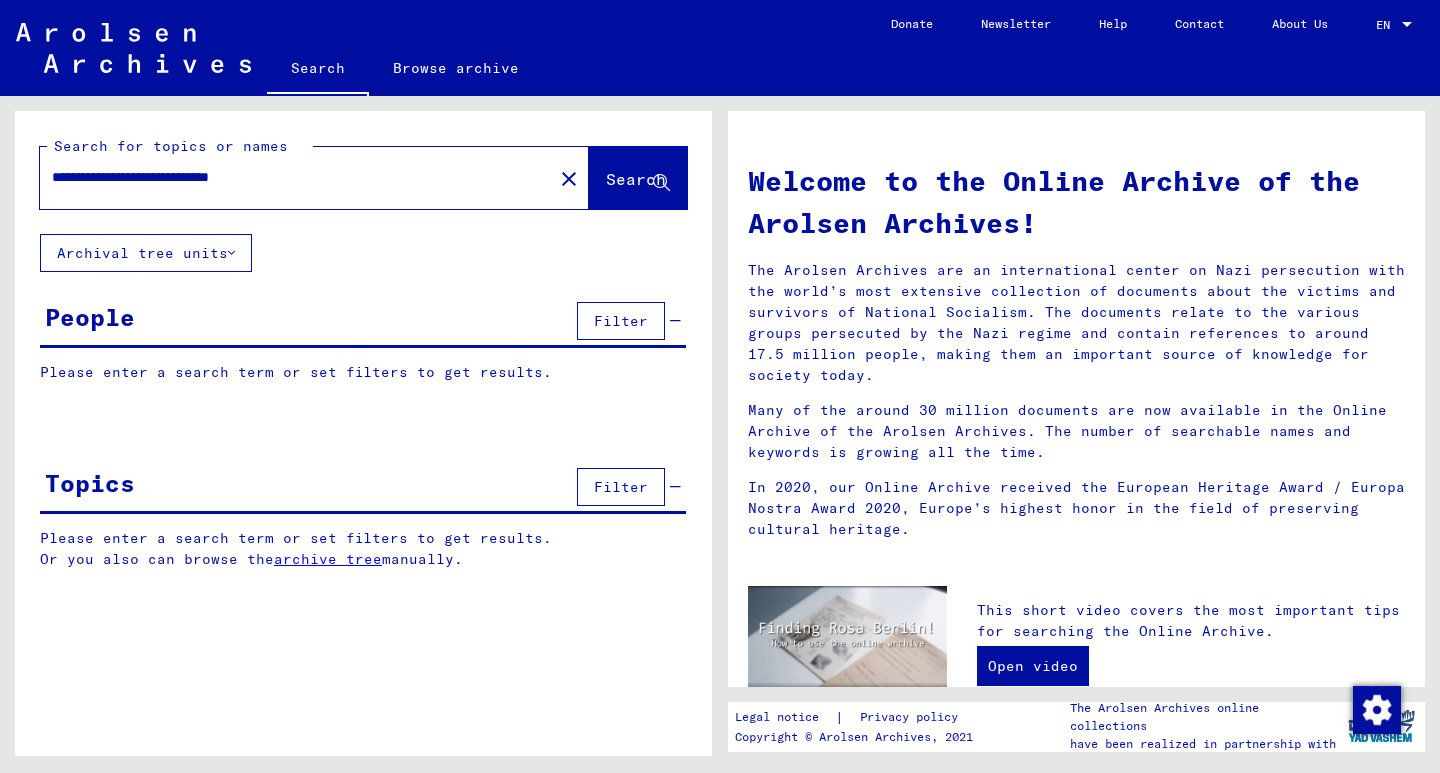 drag, startPoint x: 117, startPoint y: 181, endPoint x: 252, endPoint y: 203, distance: 136.78085 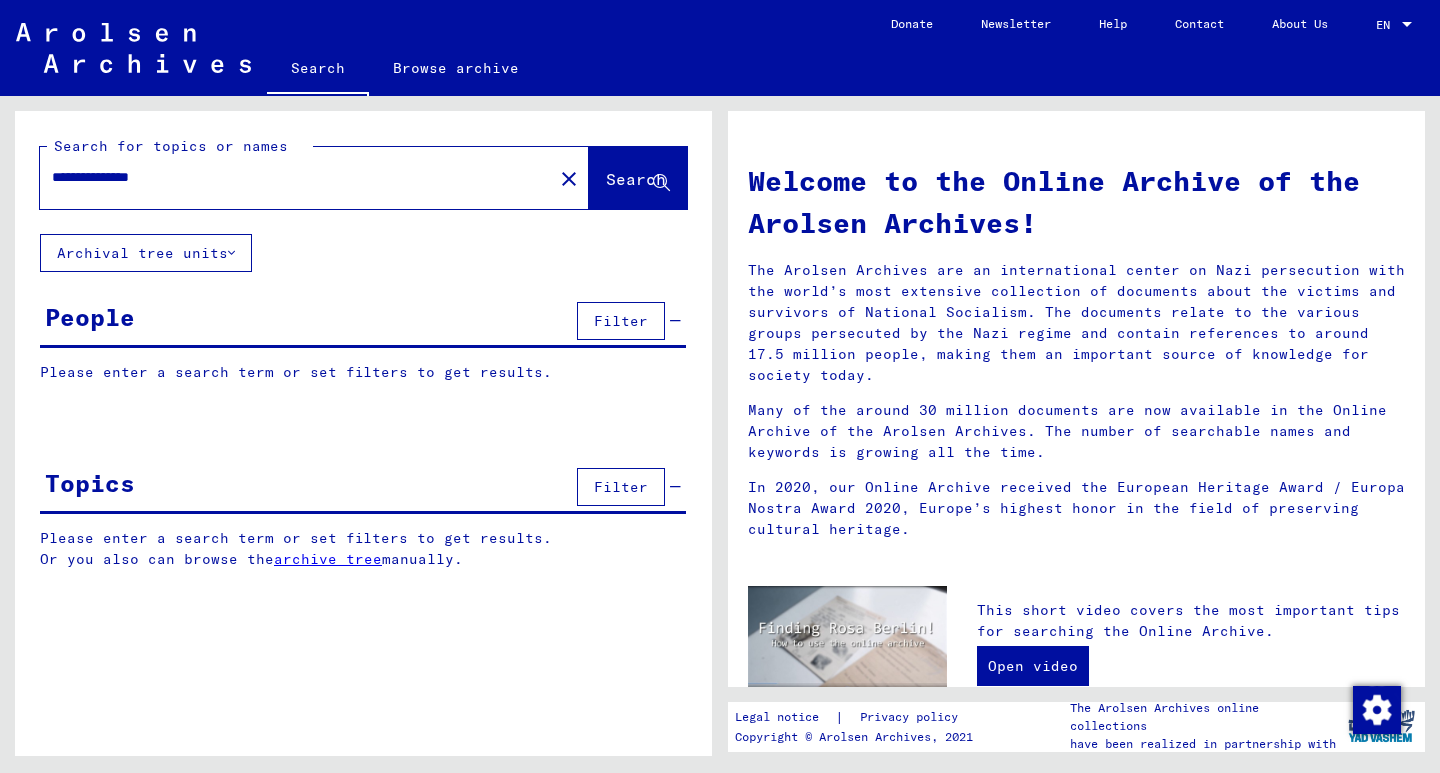 click on "**********" at bounding box center (290, 177) 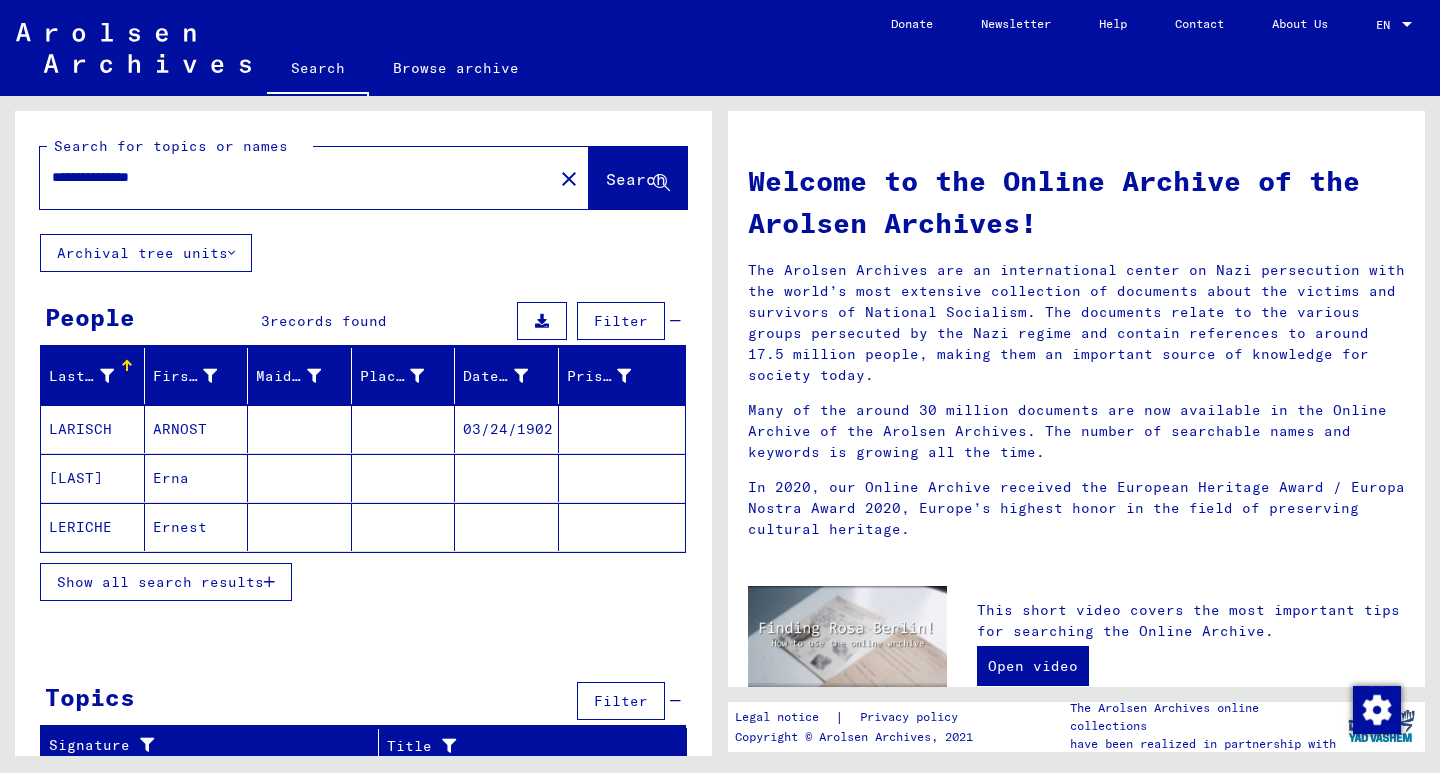scroll, scrollTop: 10, scrollLeft: 0, axis: vertical 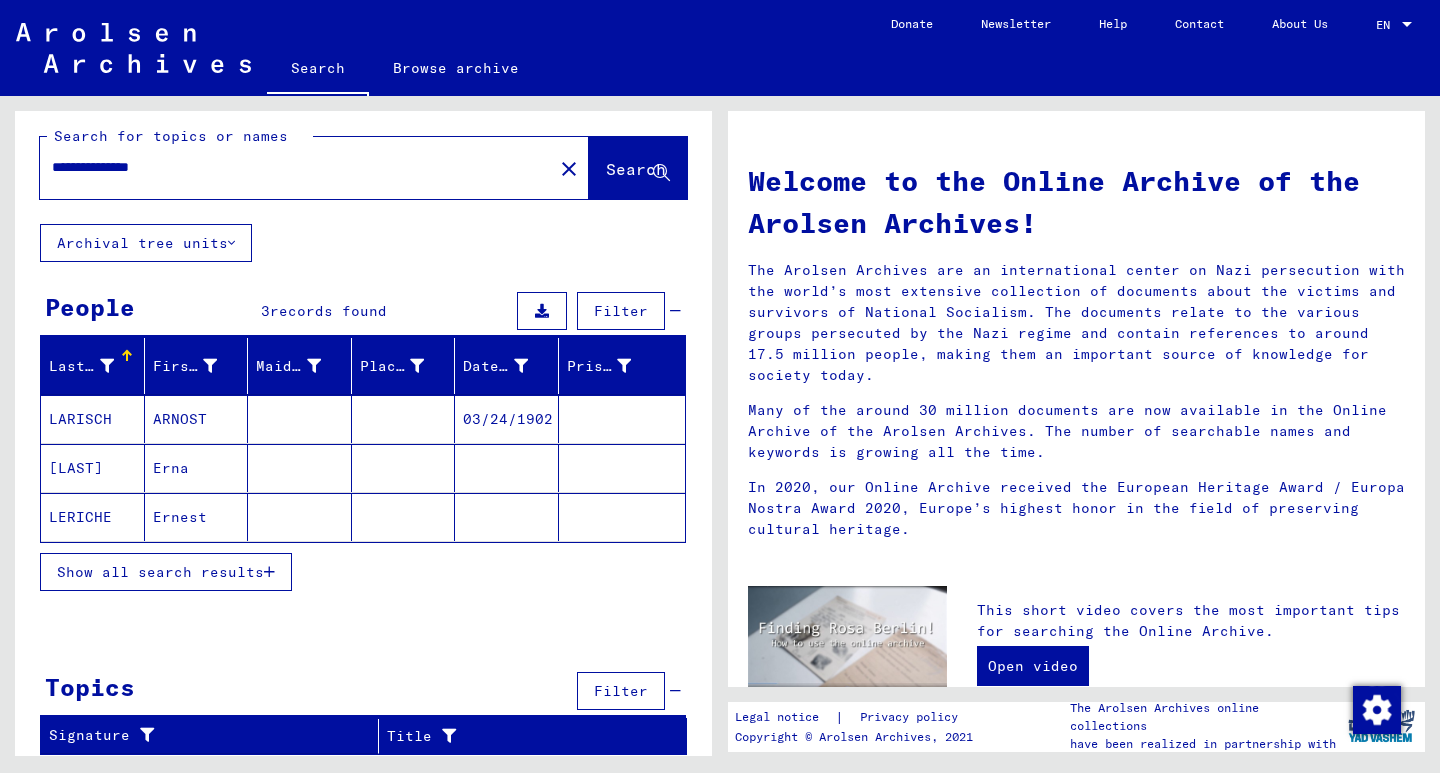 click on "Show all search results" at bounding box center (160, 572) 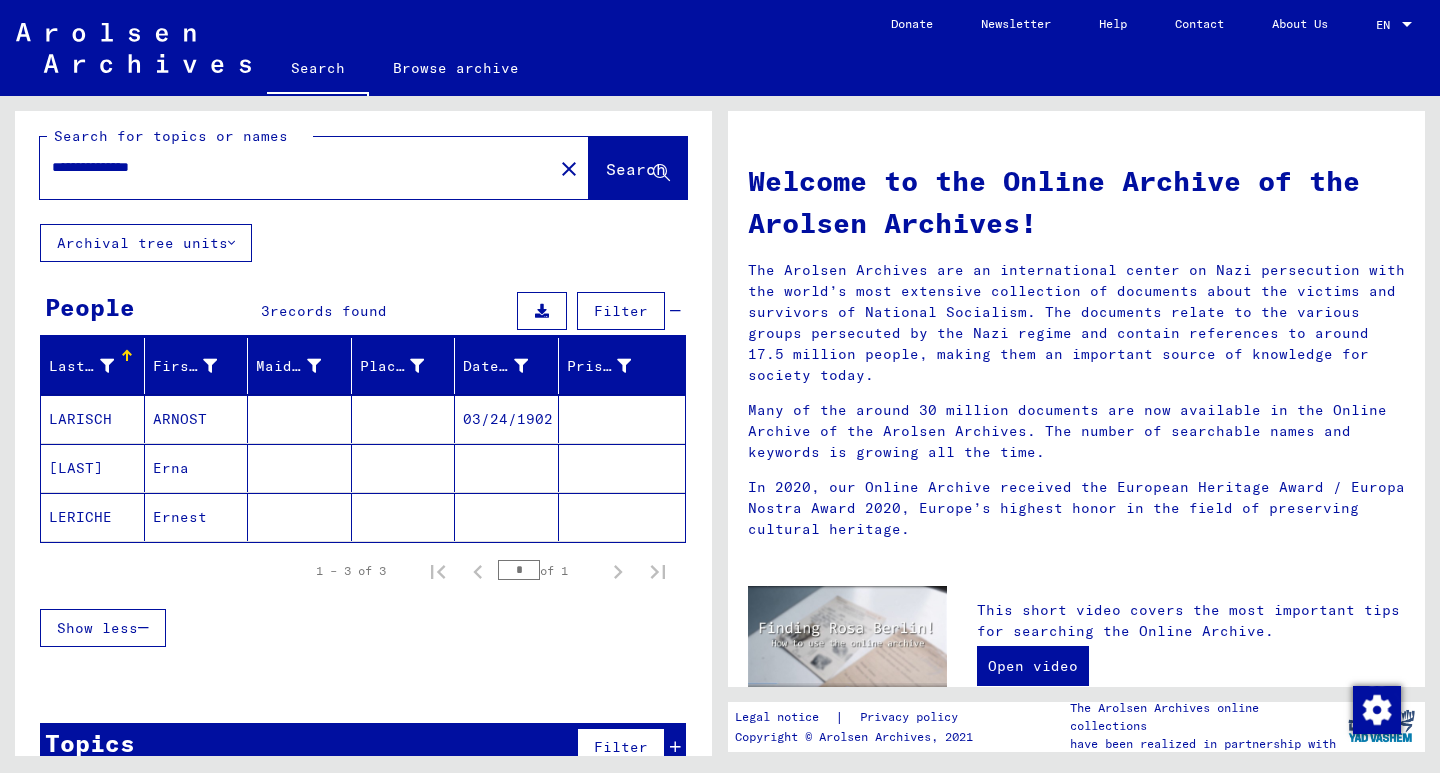click 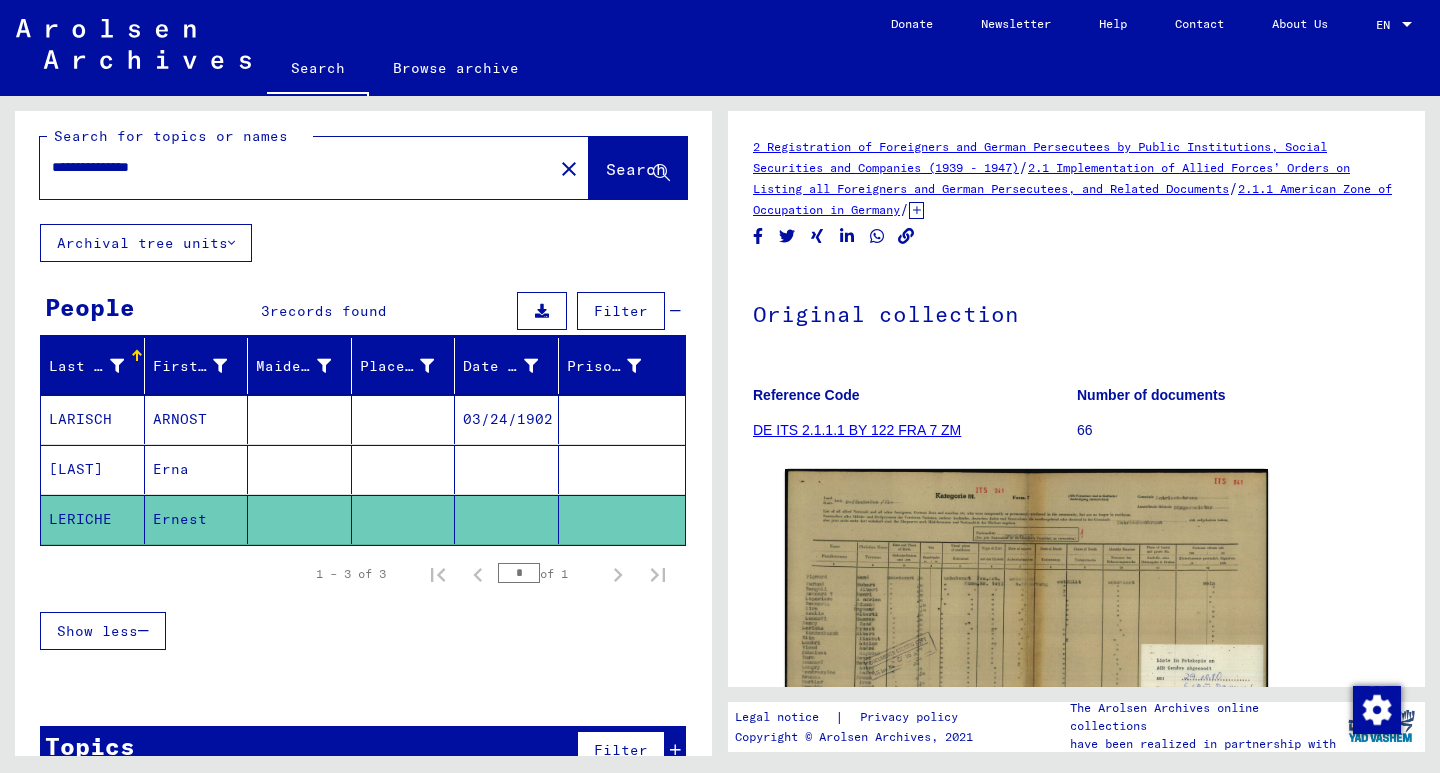 scroll, scrollTop: 0, scrollLeft: 0, axis: both 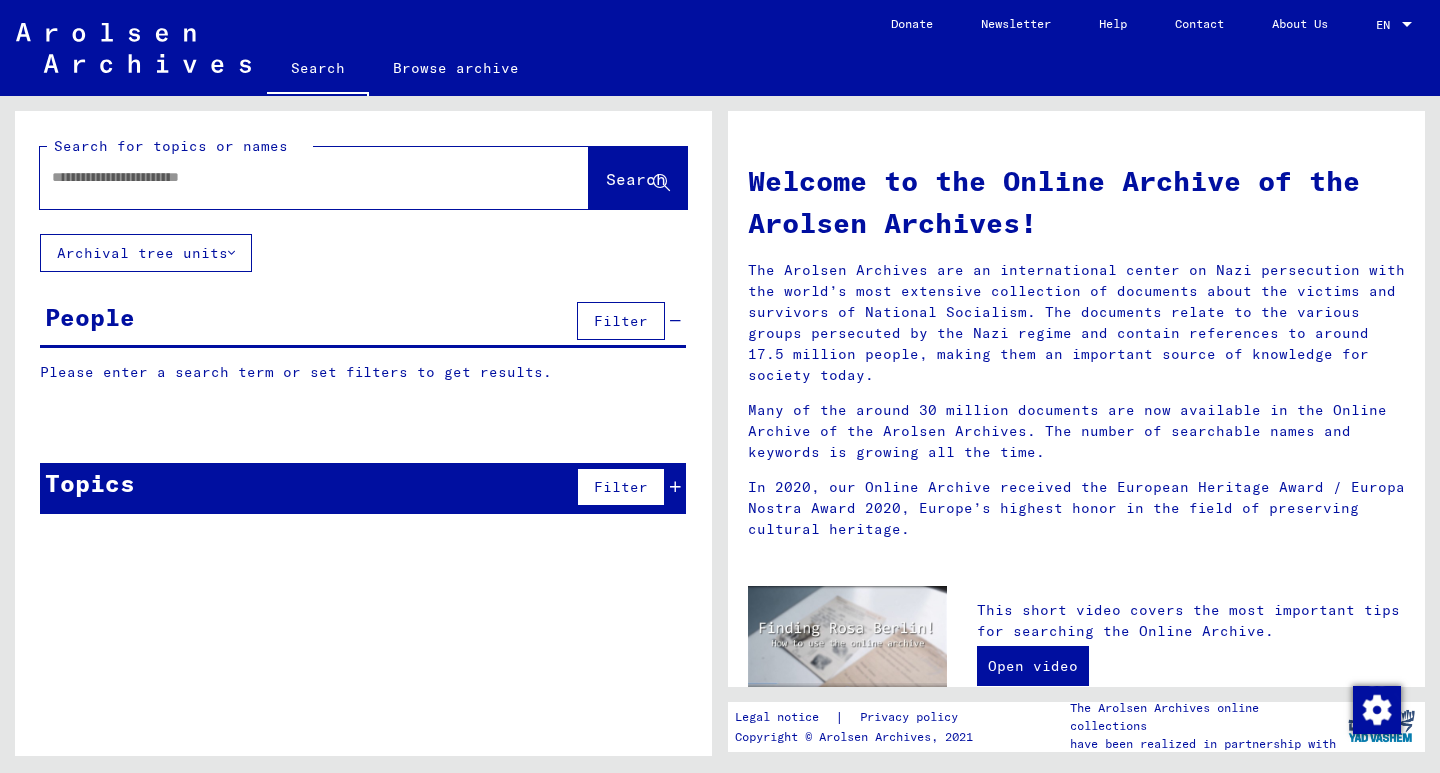 click at bounding box center (290, 177) 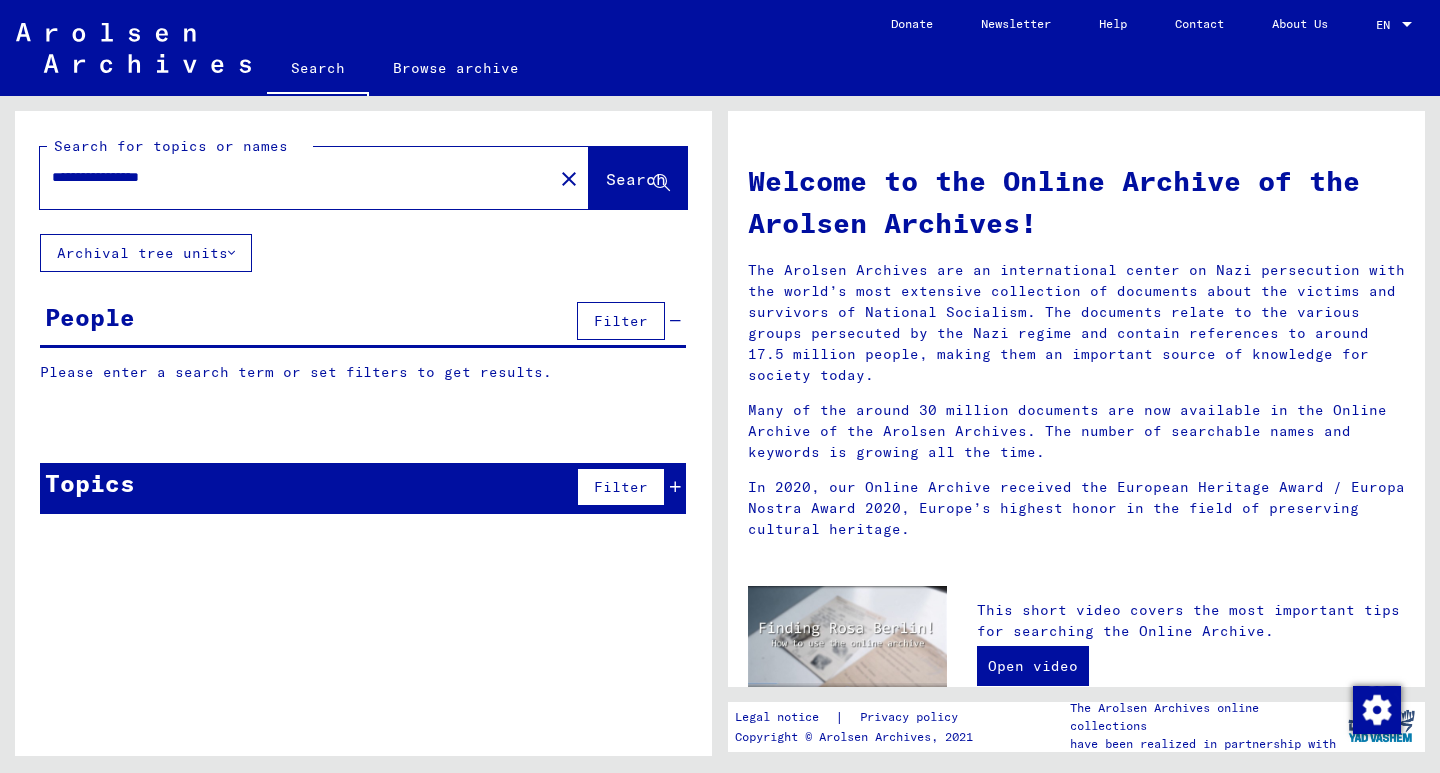 type on "**********" 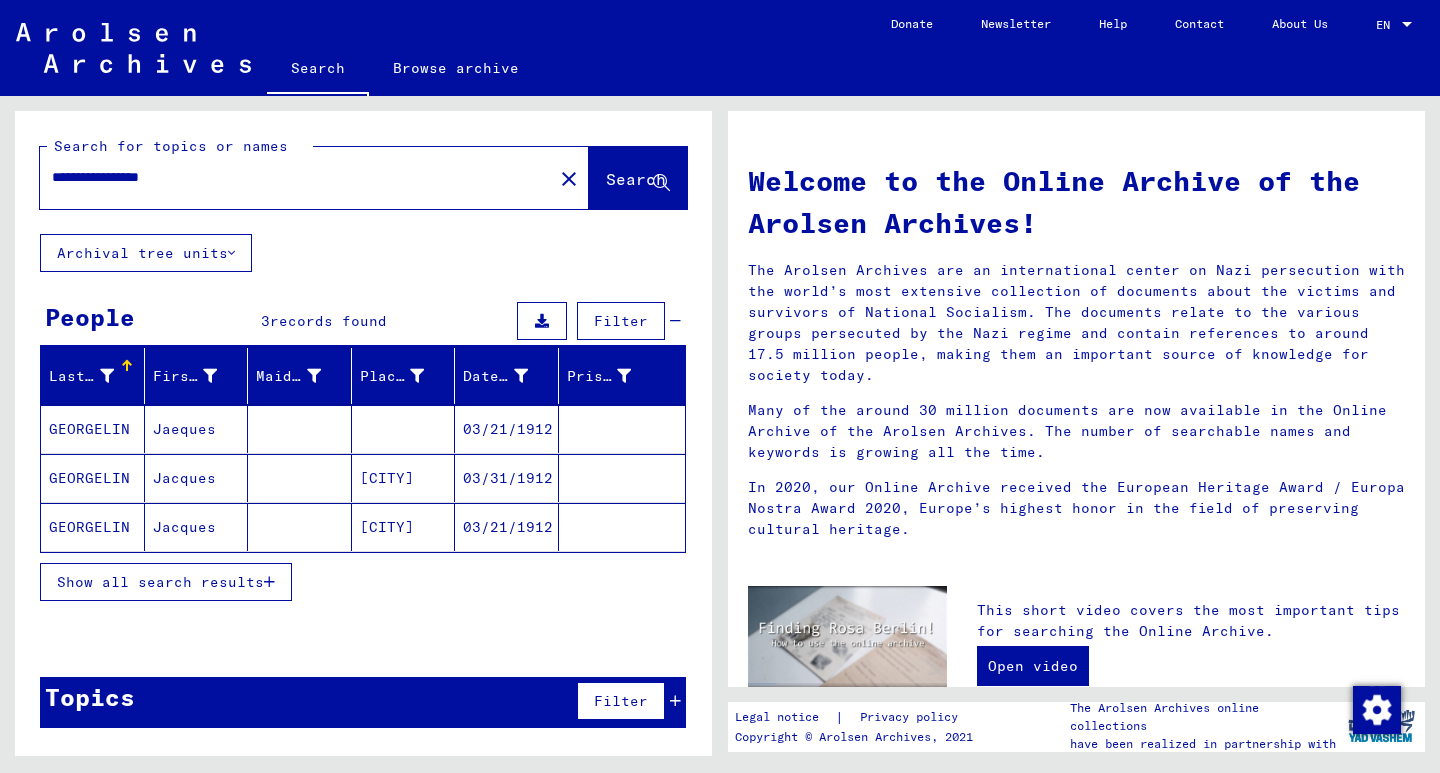 click on "Show all search results" at bounding box center [160, 582] 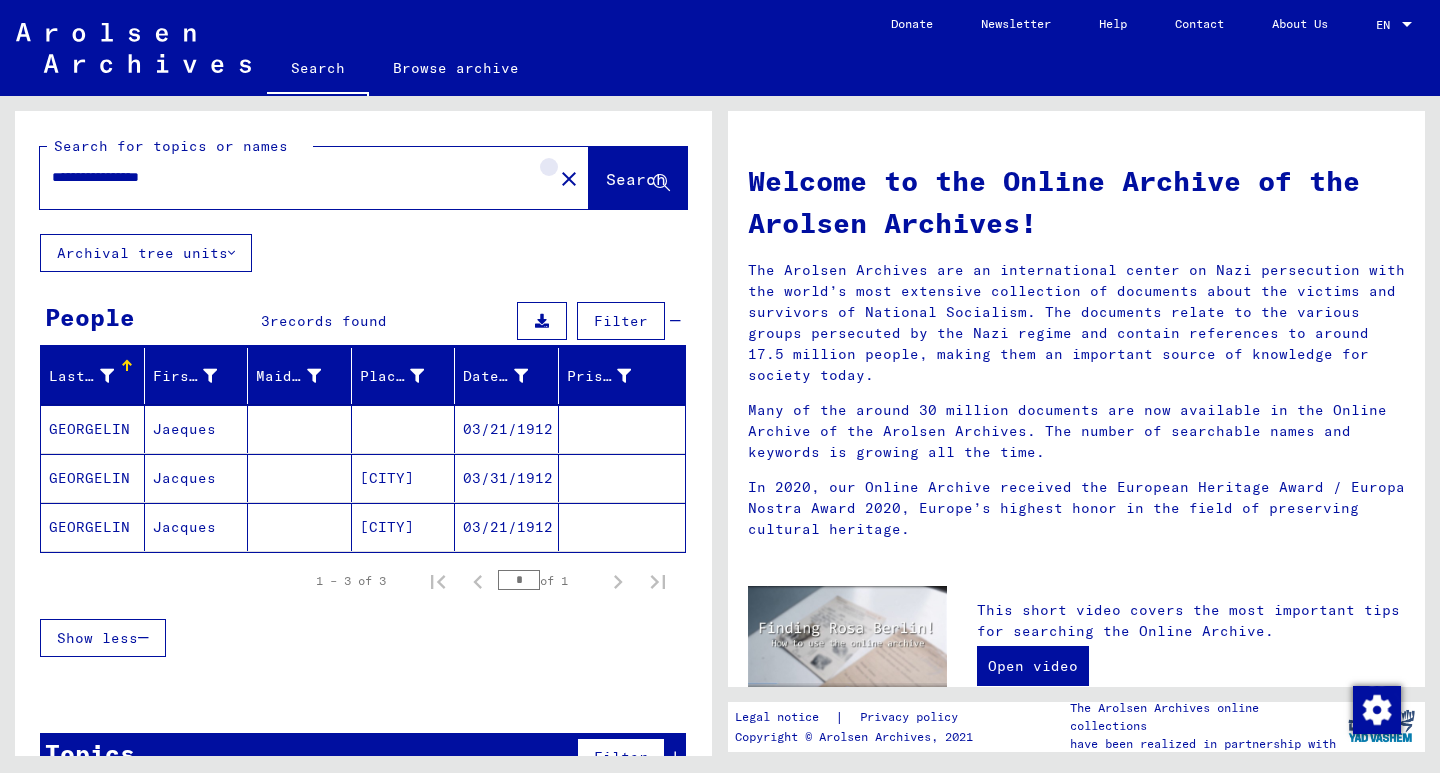 click on "close" 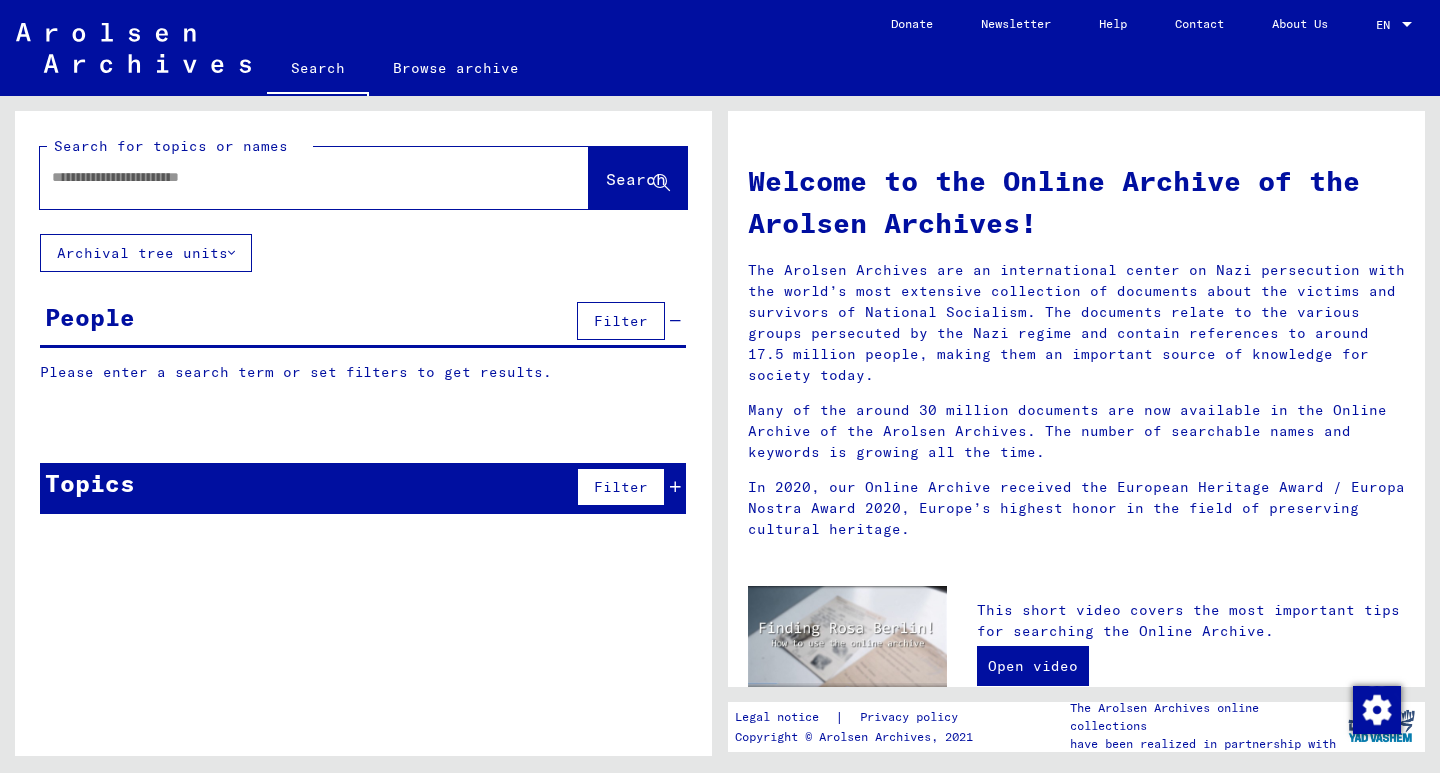 click at bounding box center (290, 177) 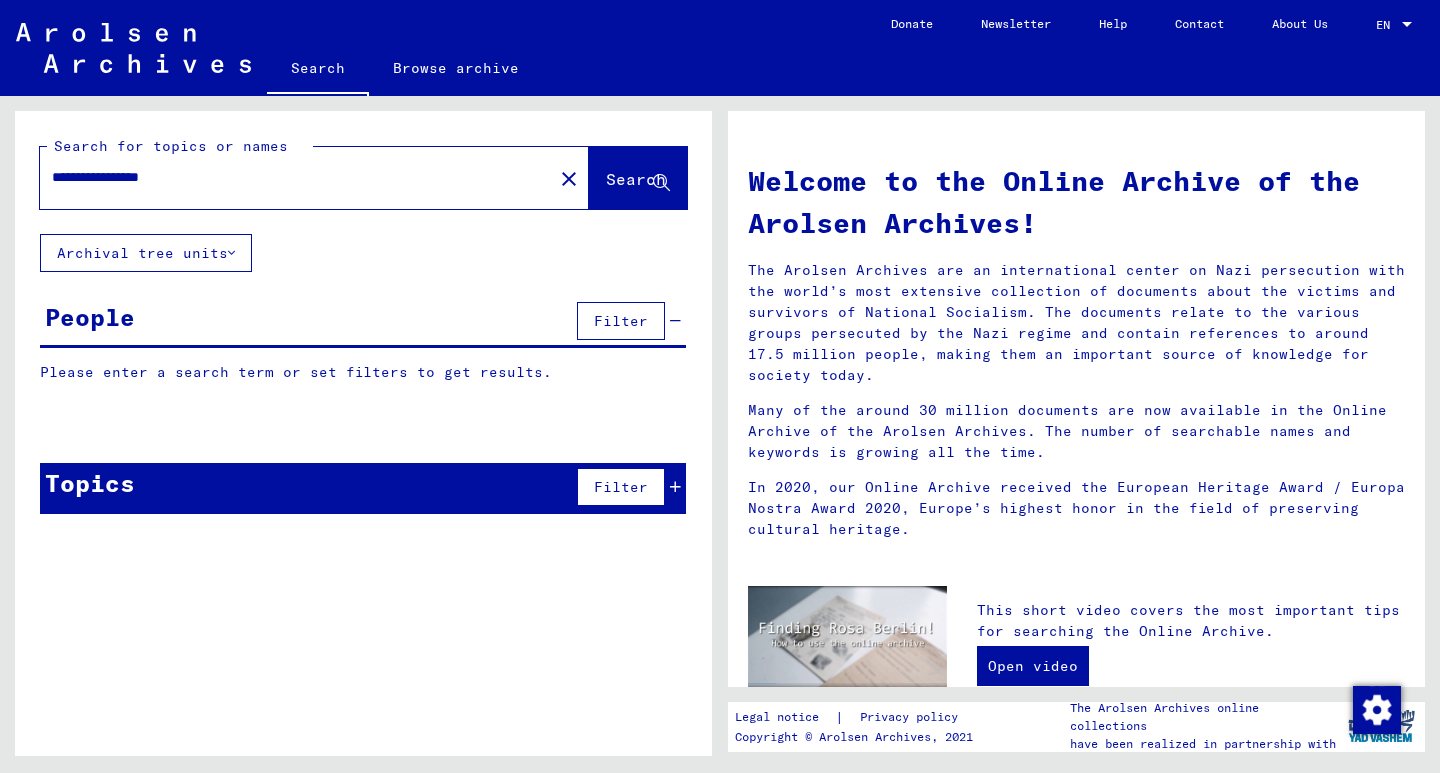 type on "**********" 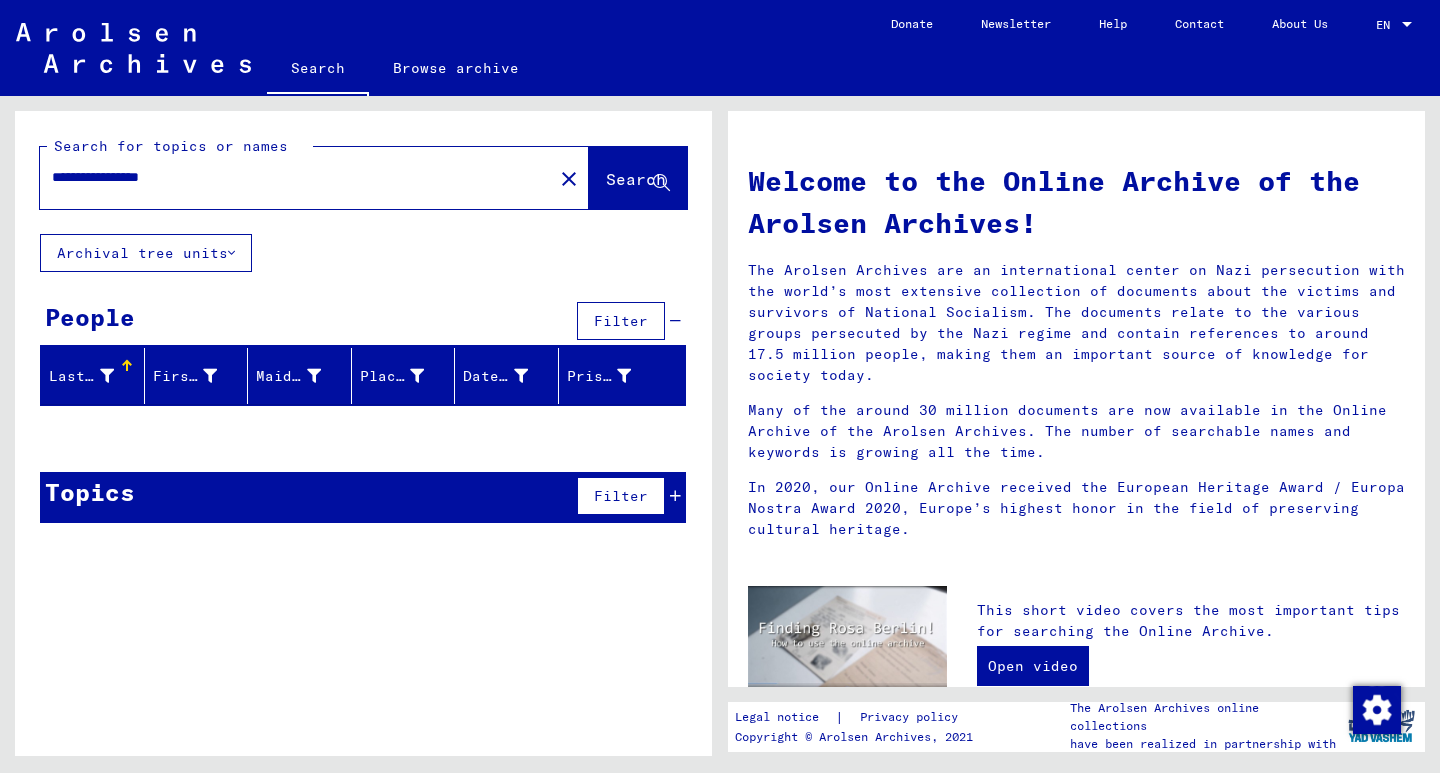 click on "close" 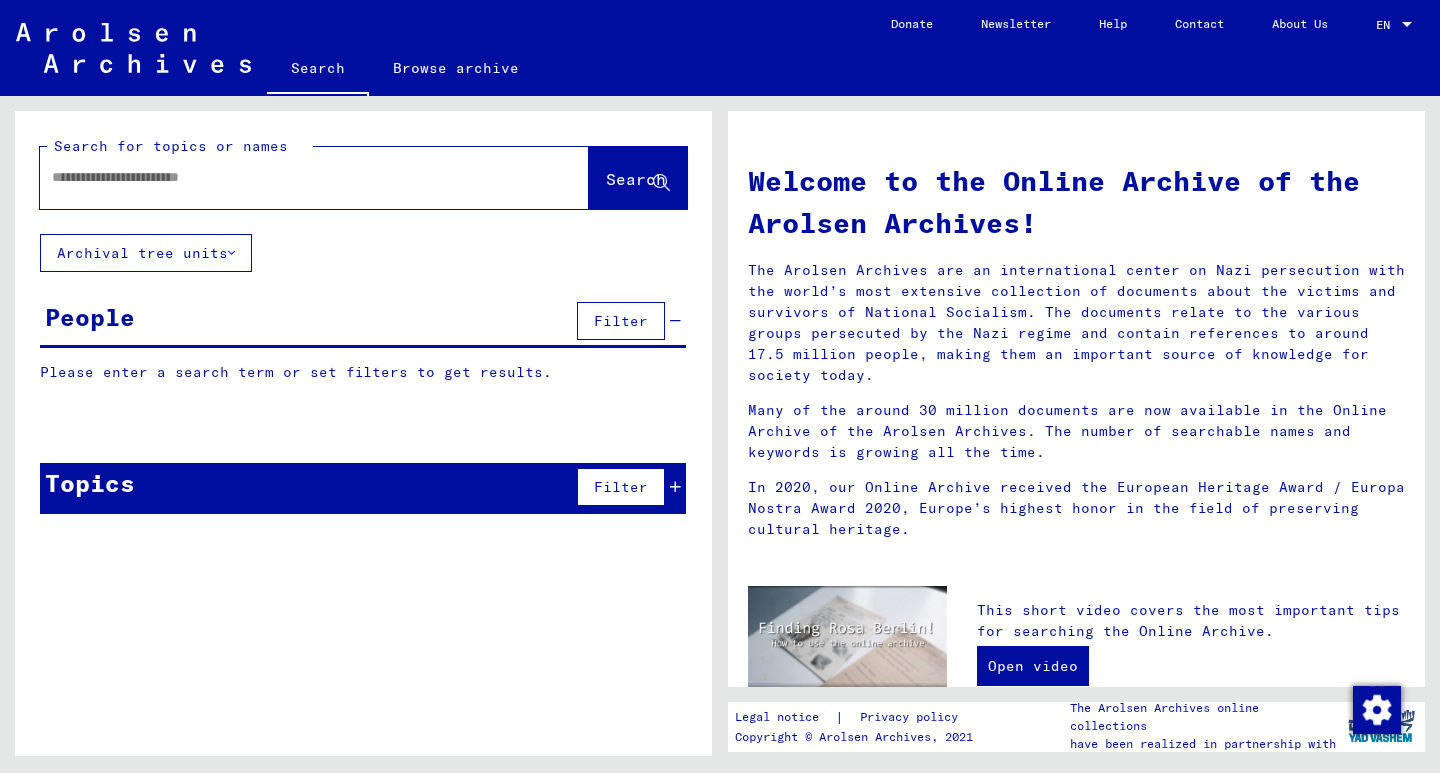 click at bounding box center (290, 177) 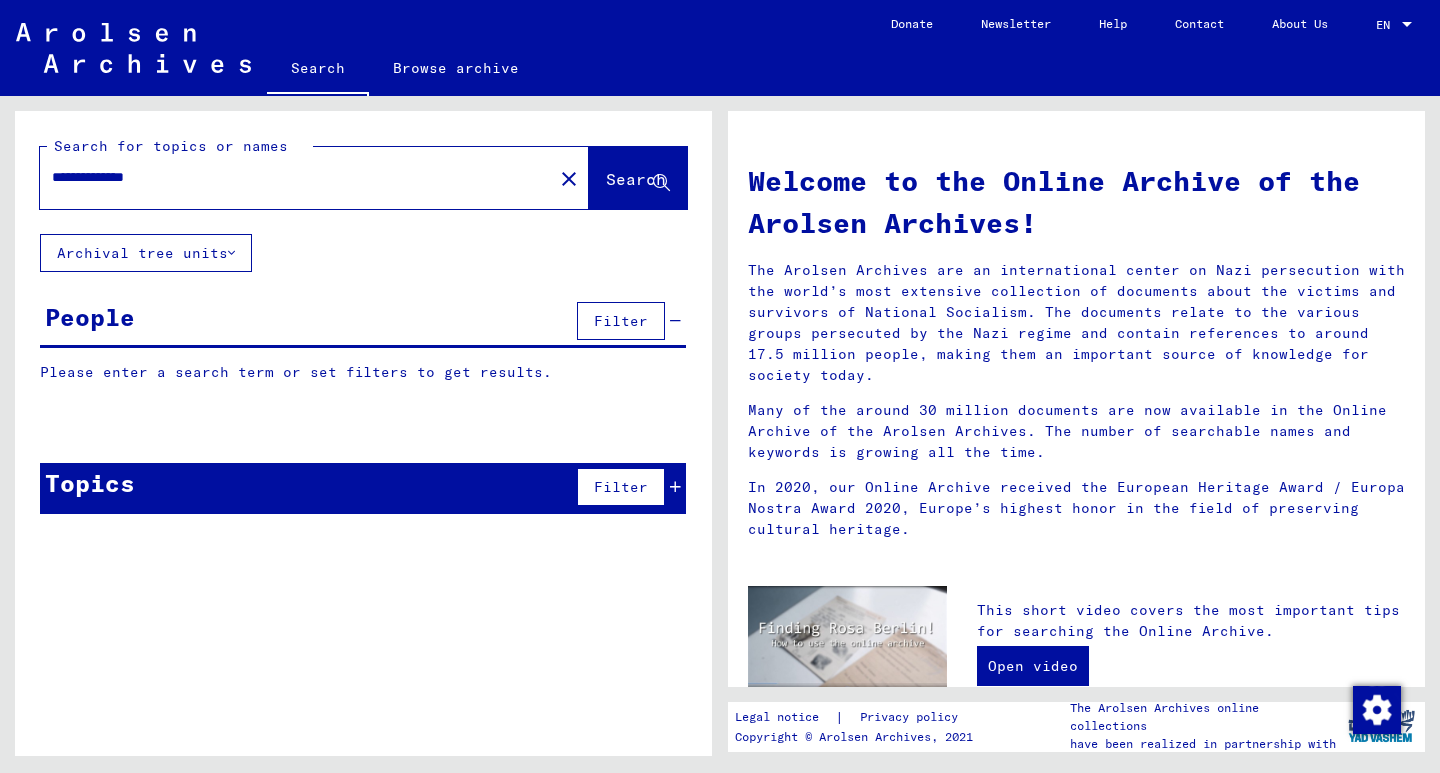 type on "**********" 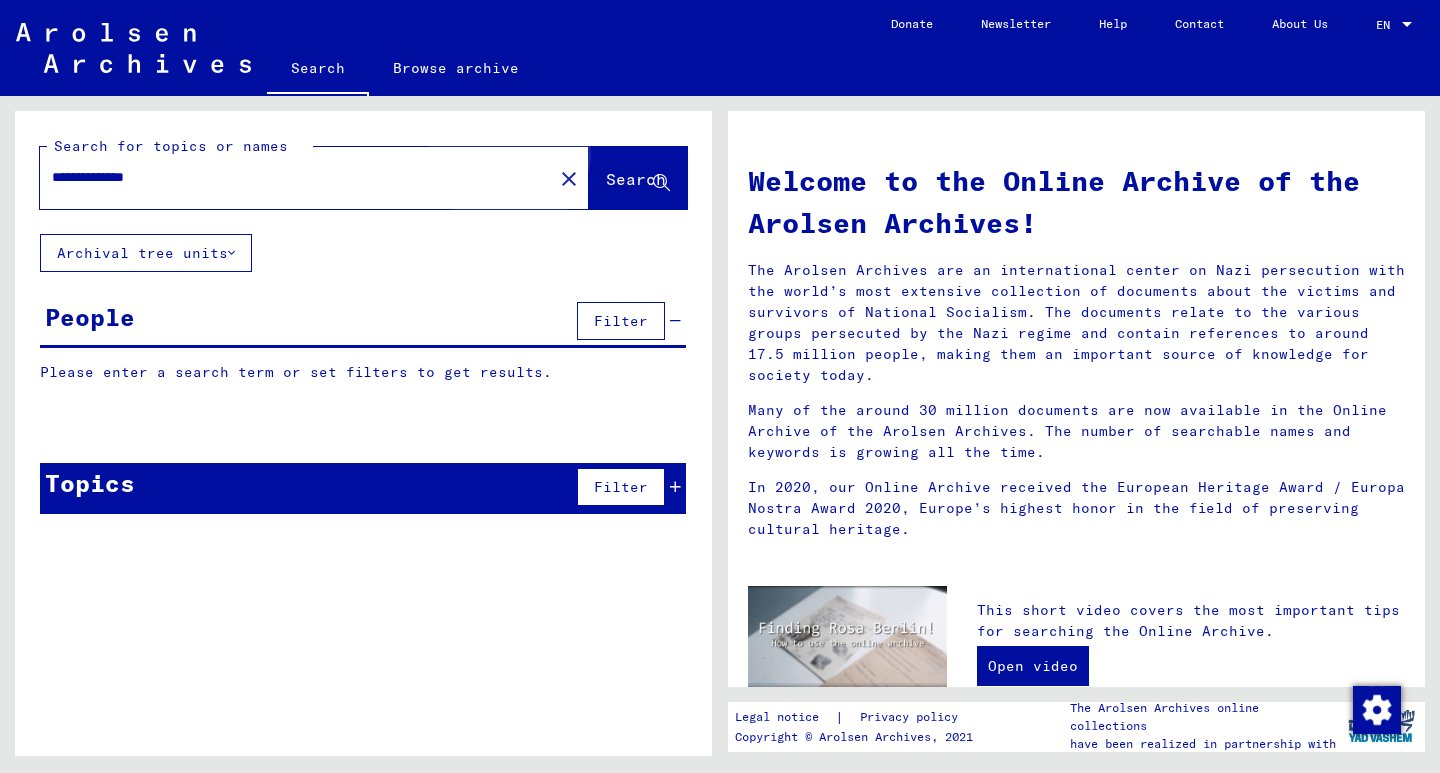 click on "Search" 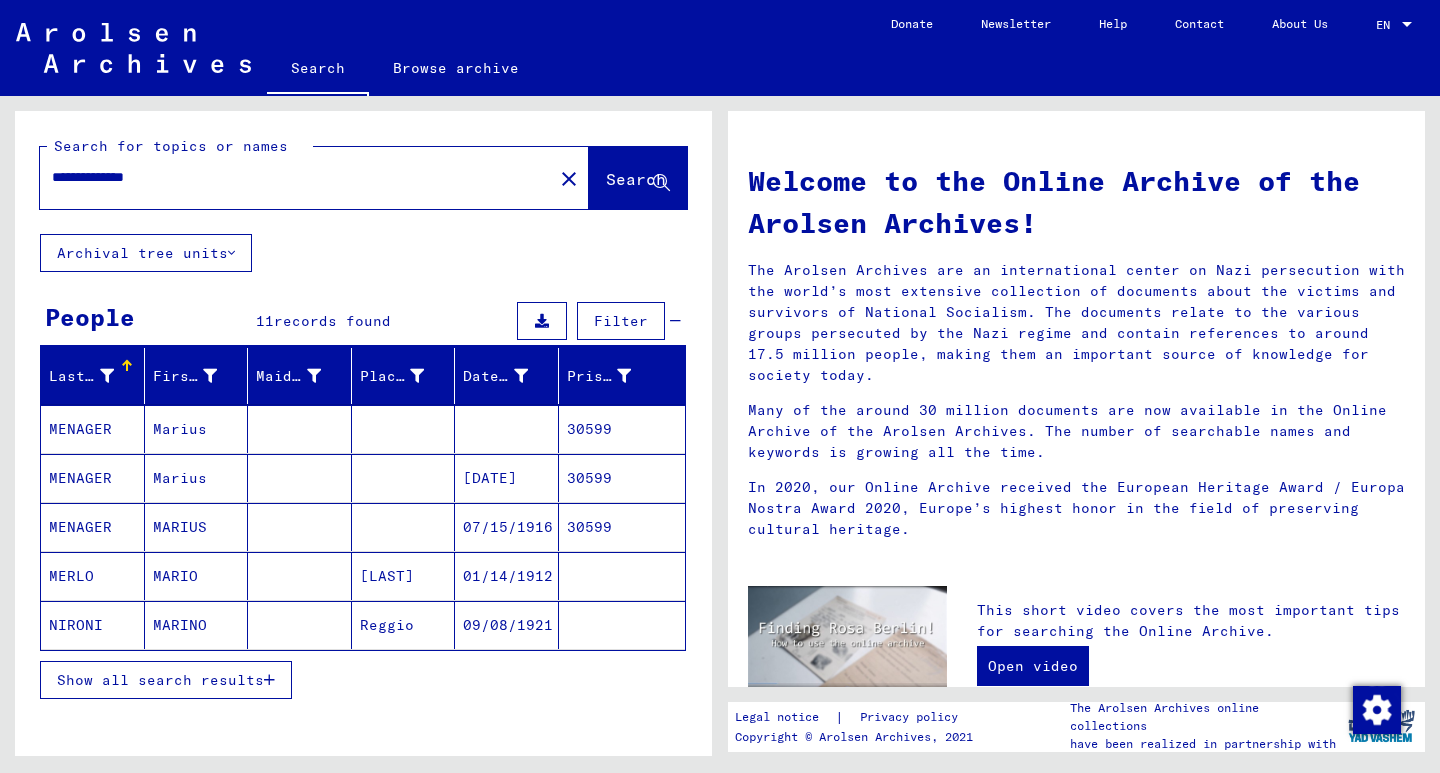 click at bounding box center (300, 527) 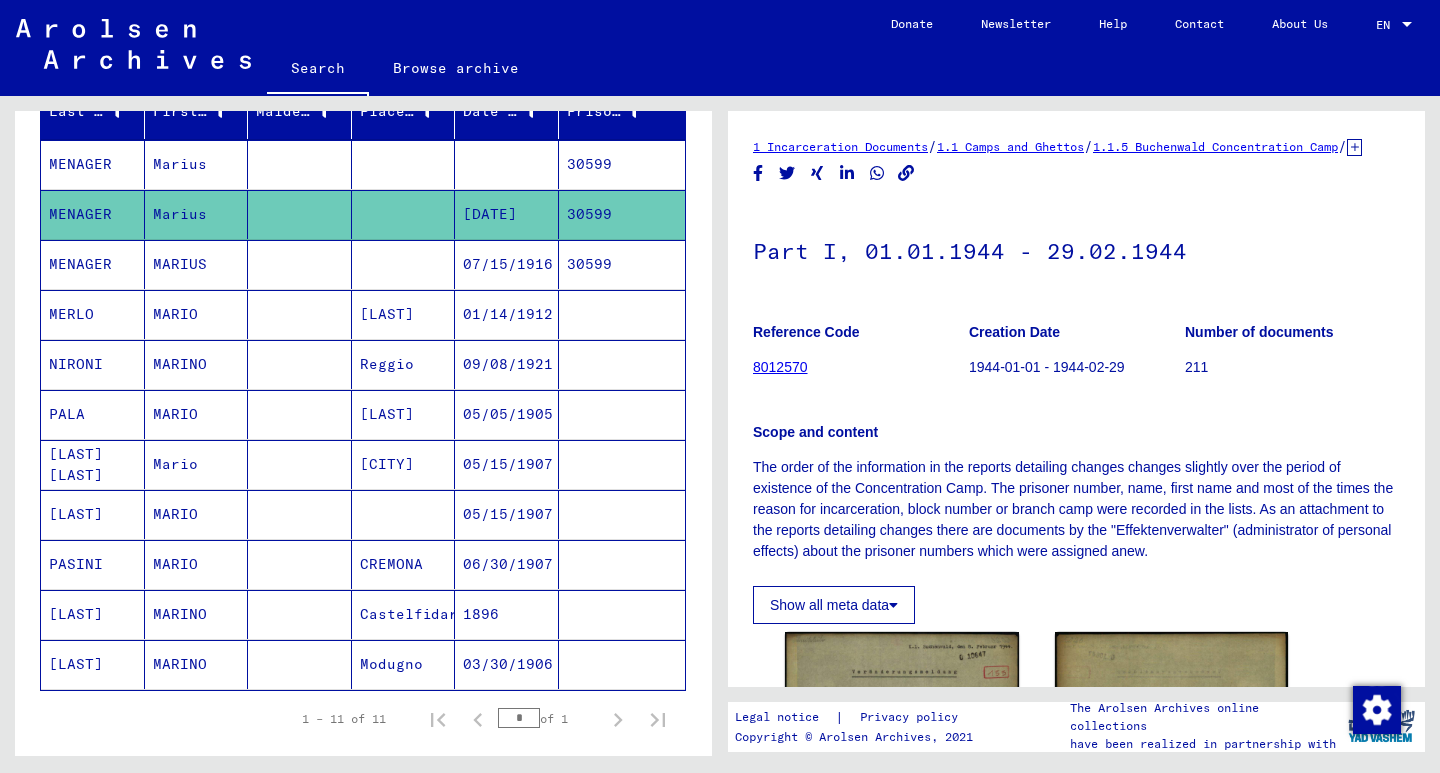 scroll, scrollTop: 300, scrollLeft: 0, axis: vertical 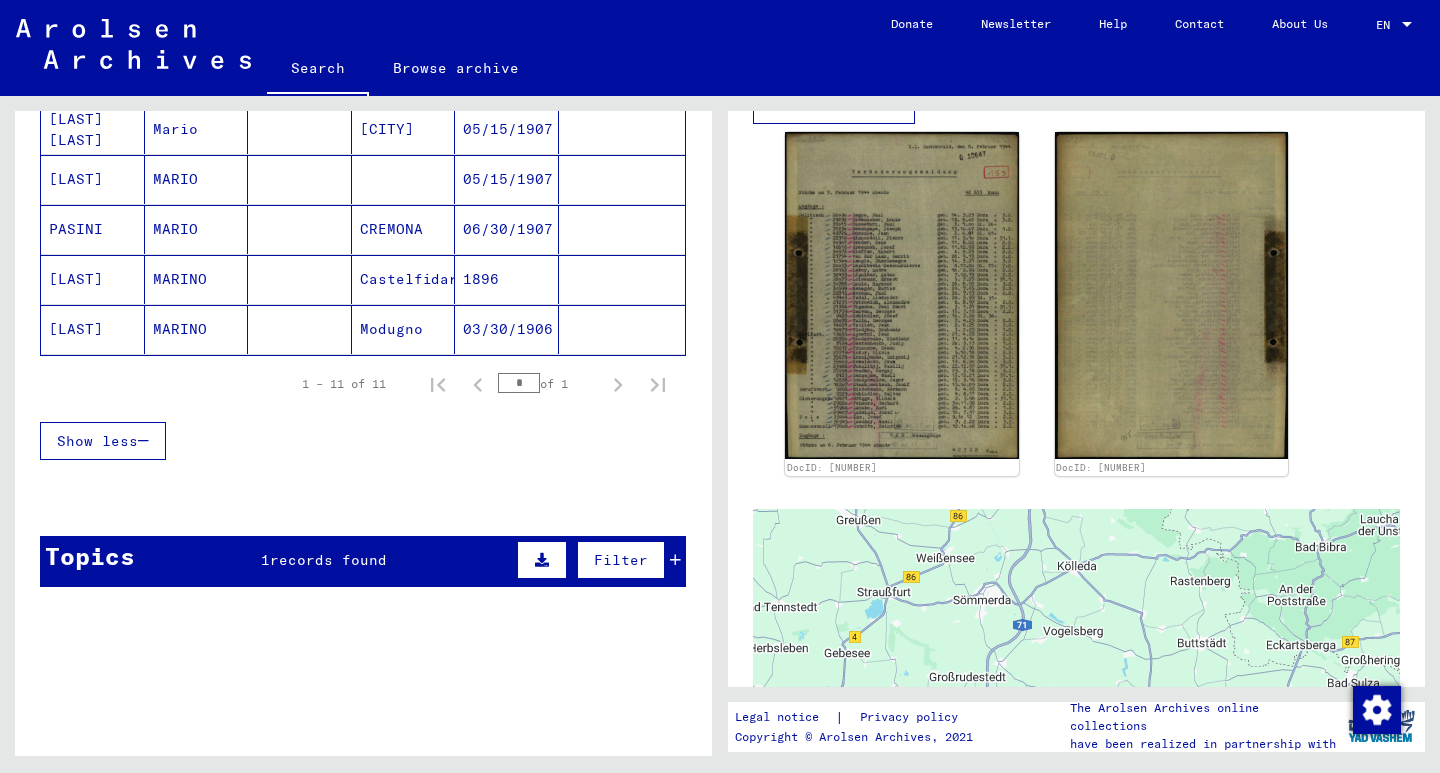 click at bounding box center (675, 560) 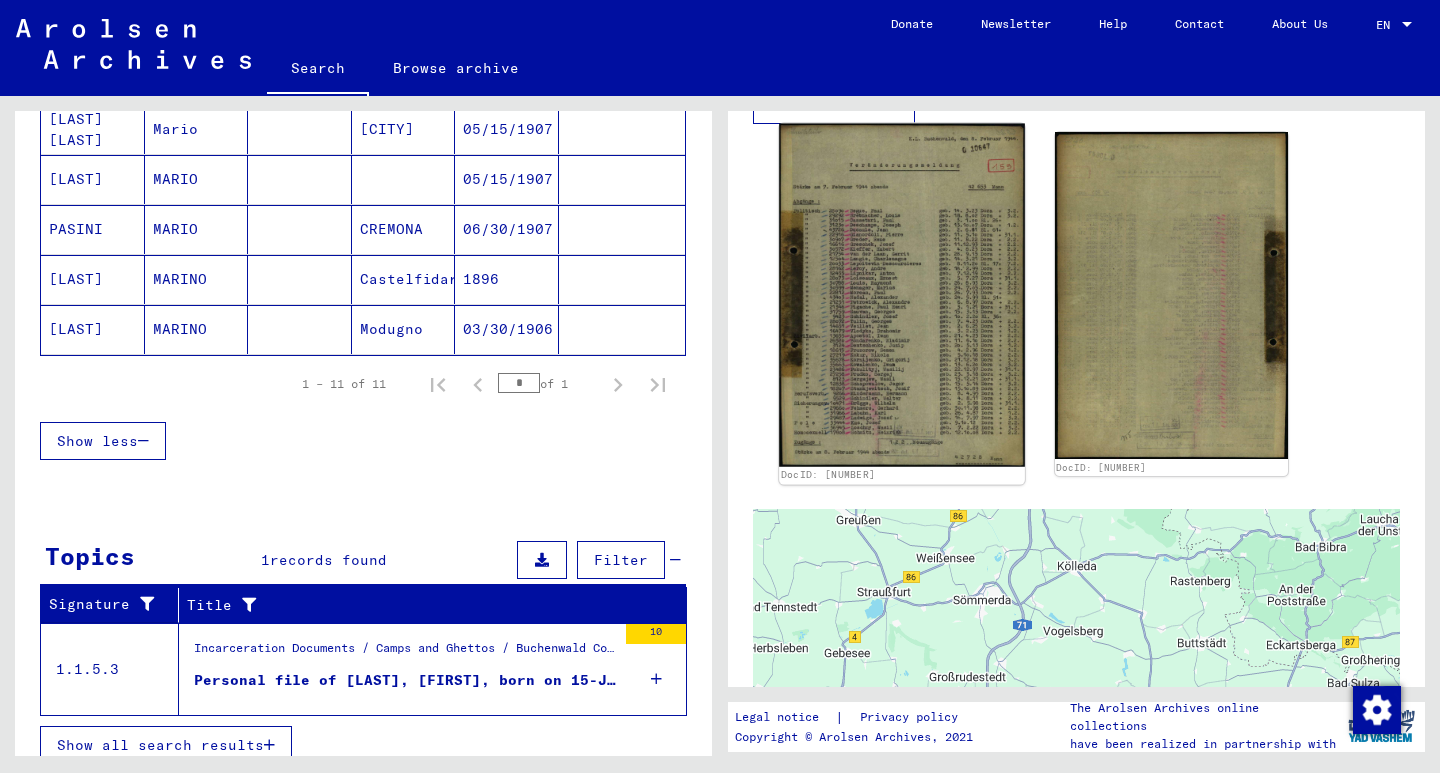 click 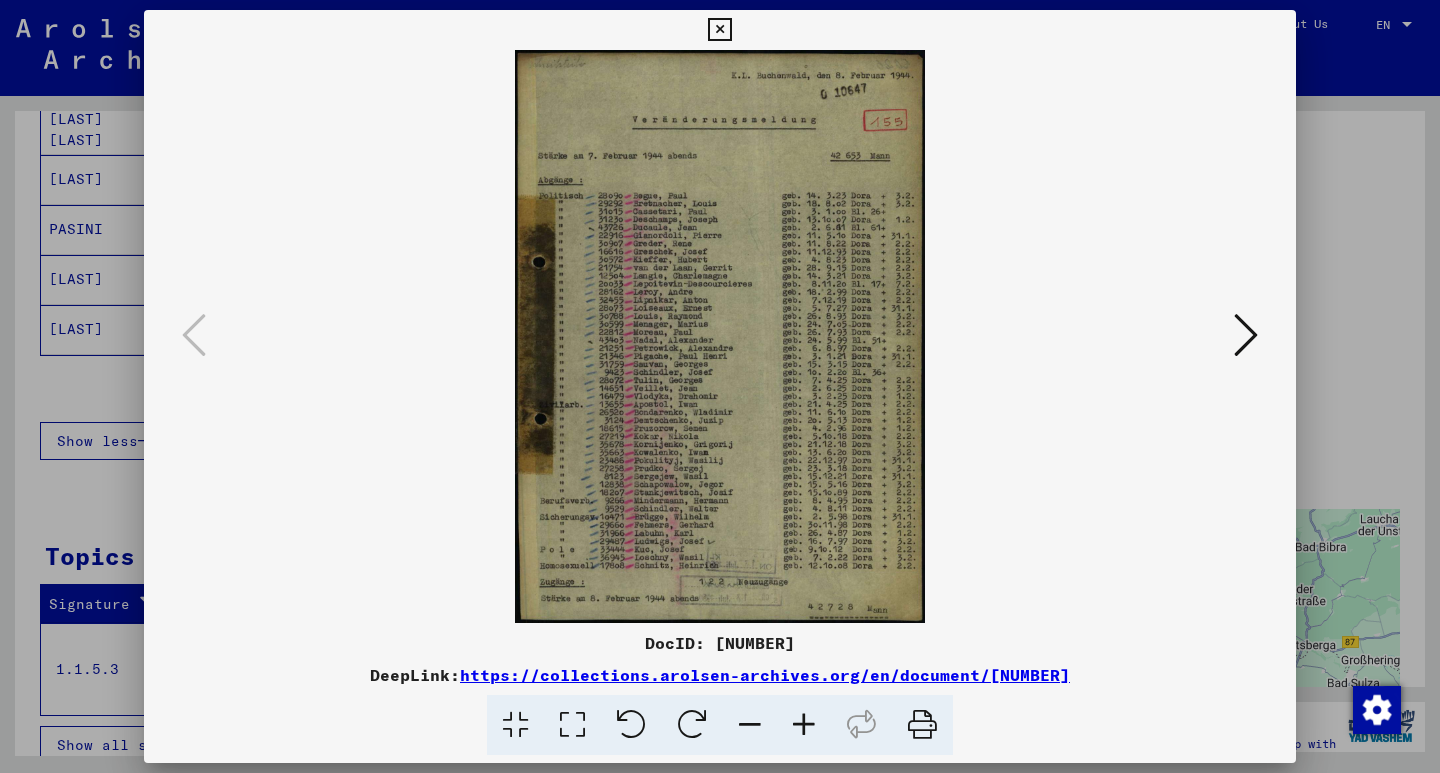 click at bounding box center (804, 725) 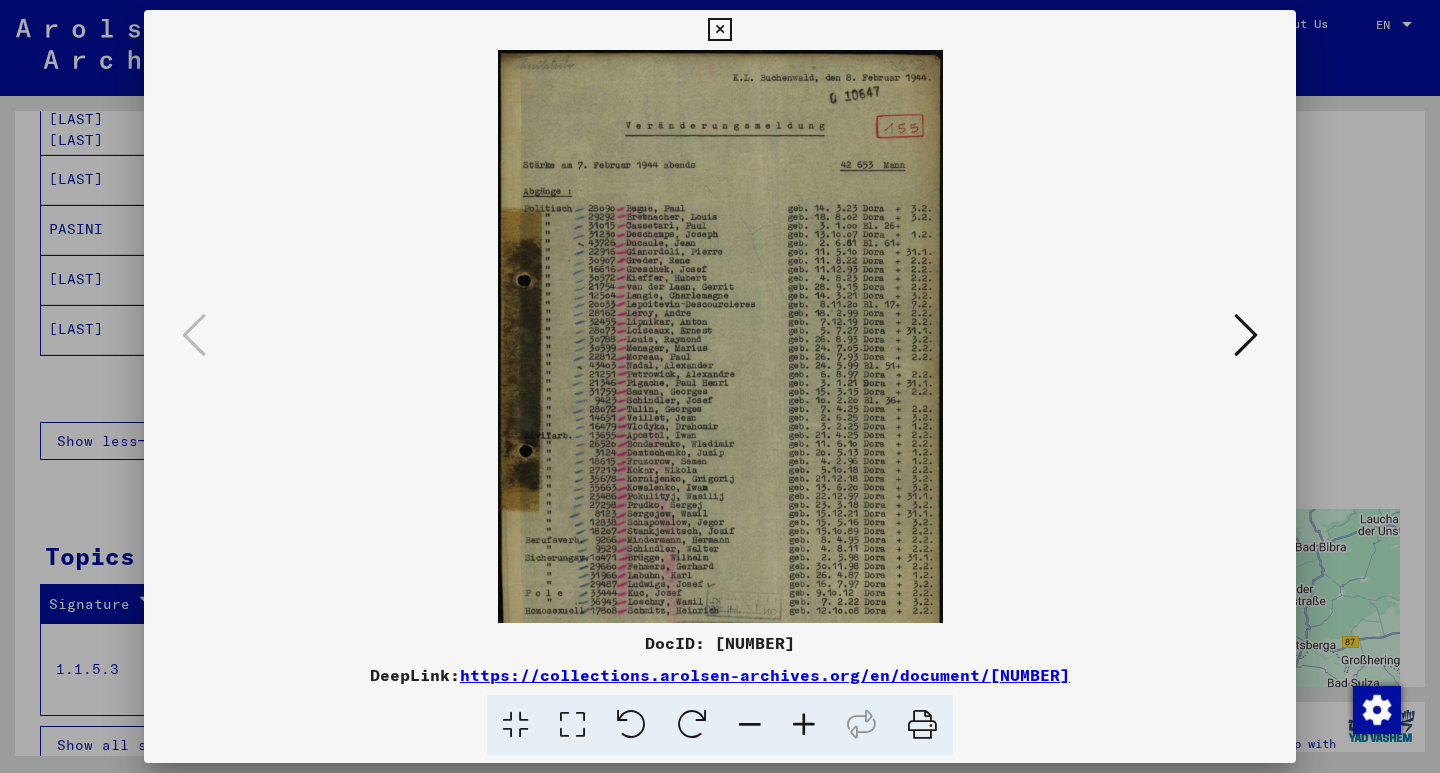 click at bounding box center (804, 725) 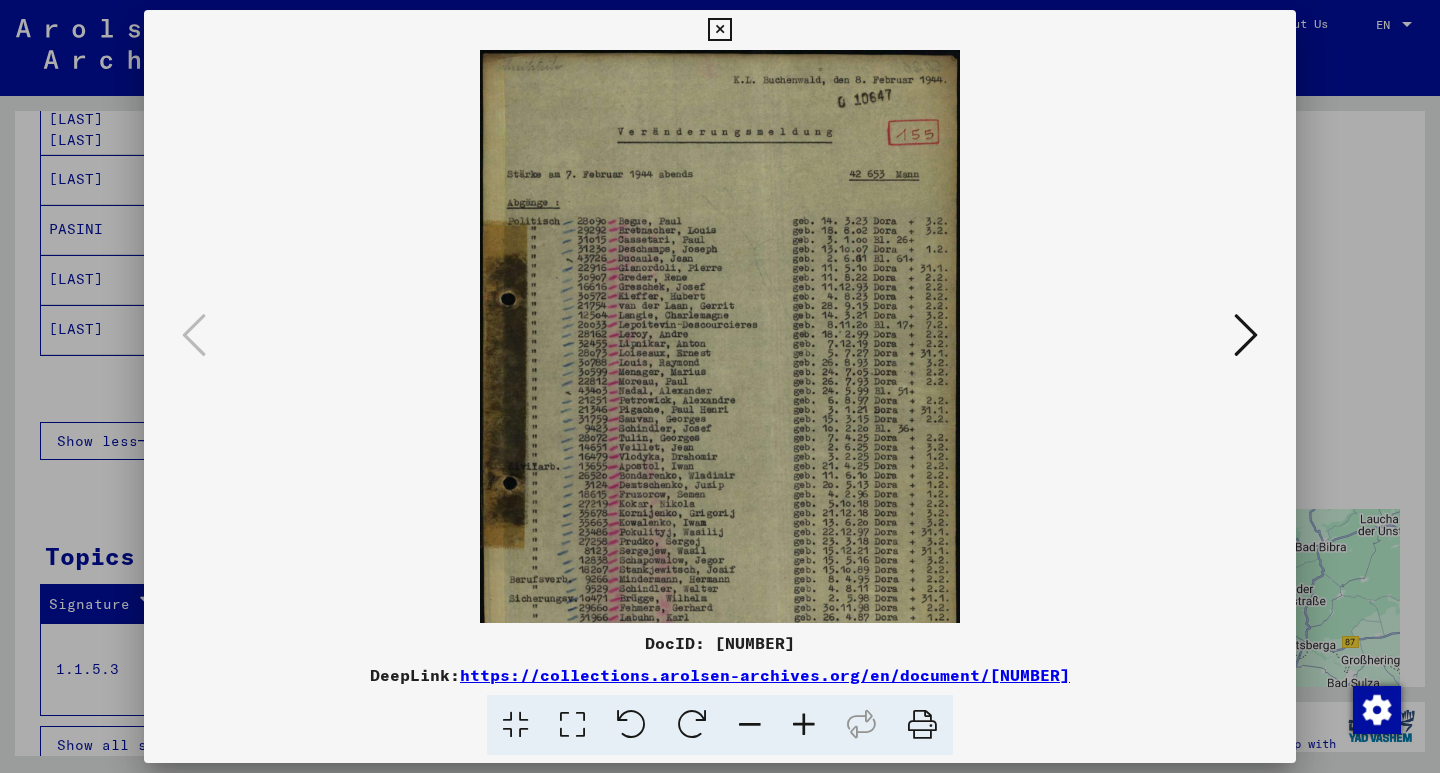 click at bounding box center (804, 725) 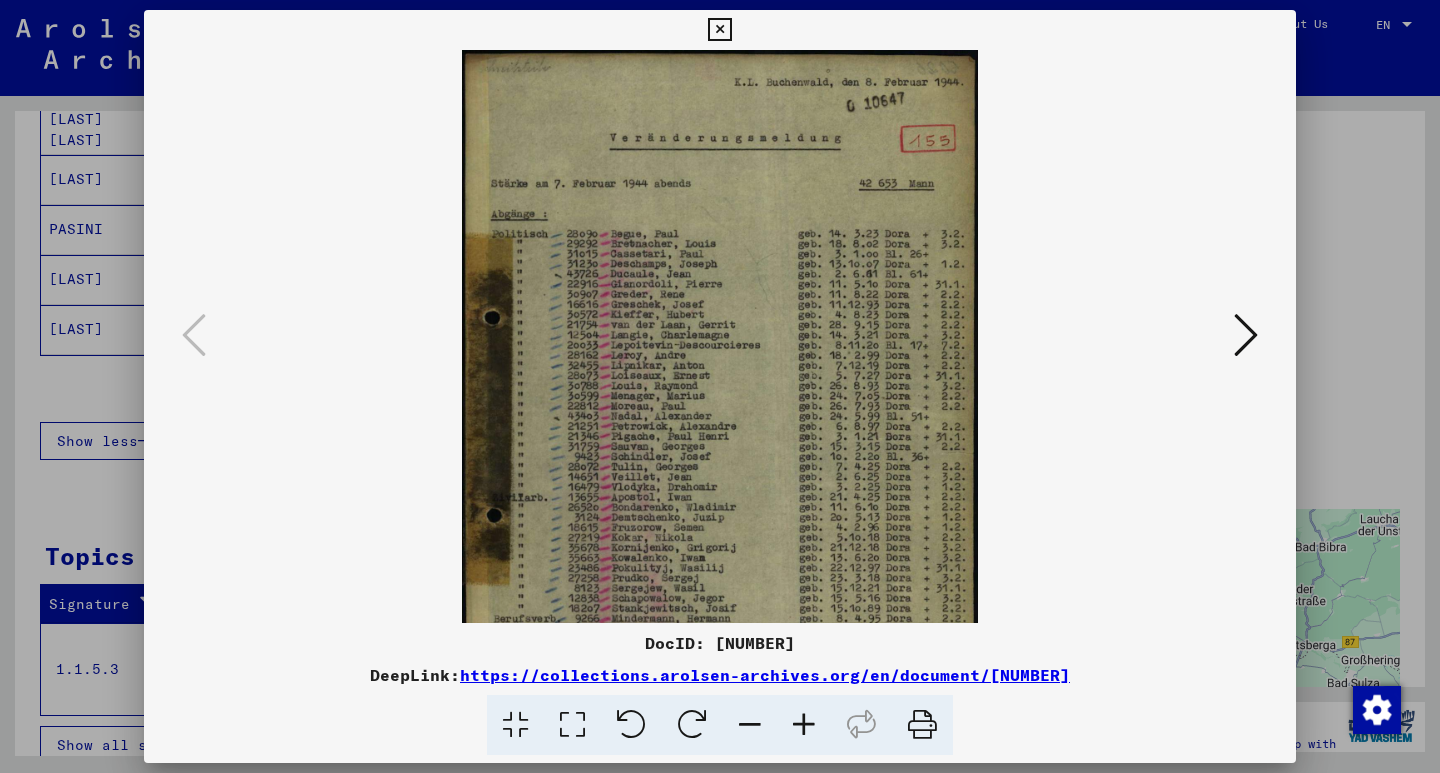 click at bounding box center [804, 725] 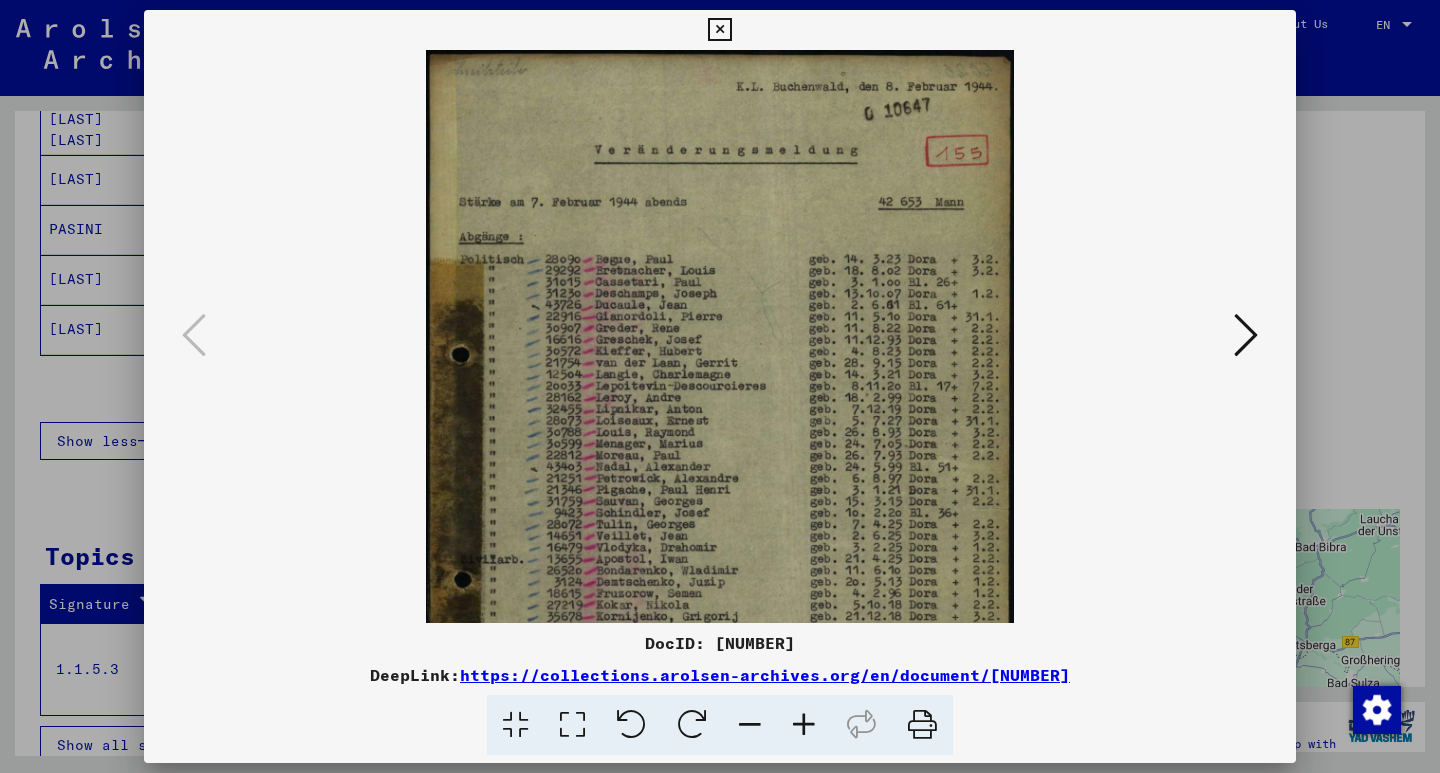 click at bounding box center (804, 725) 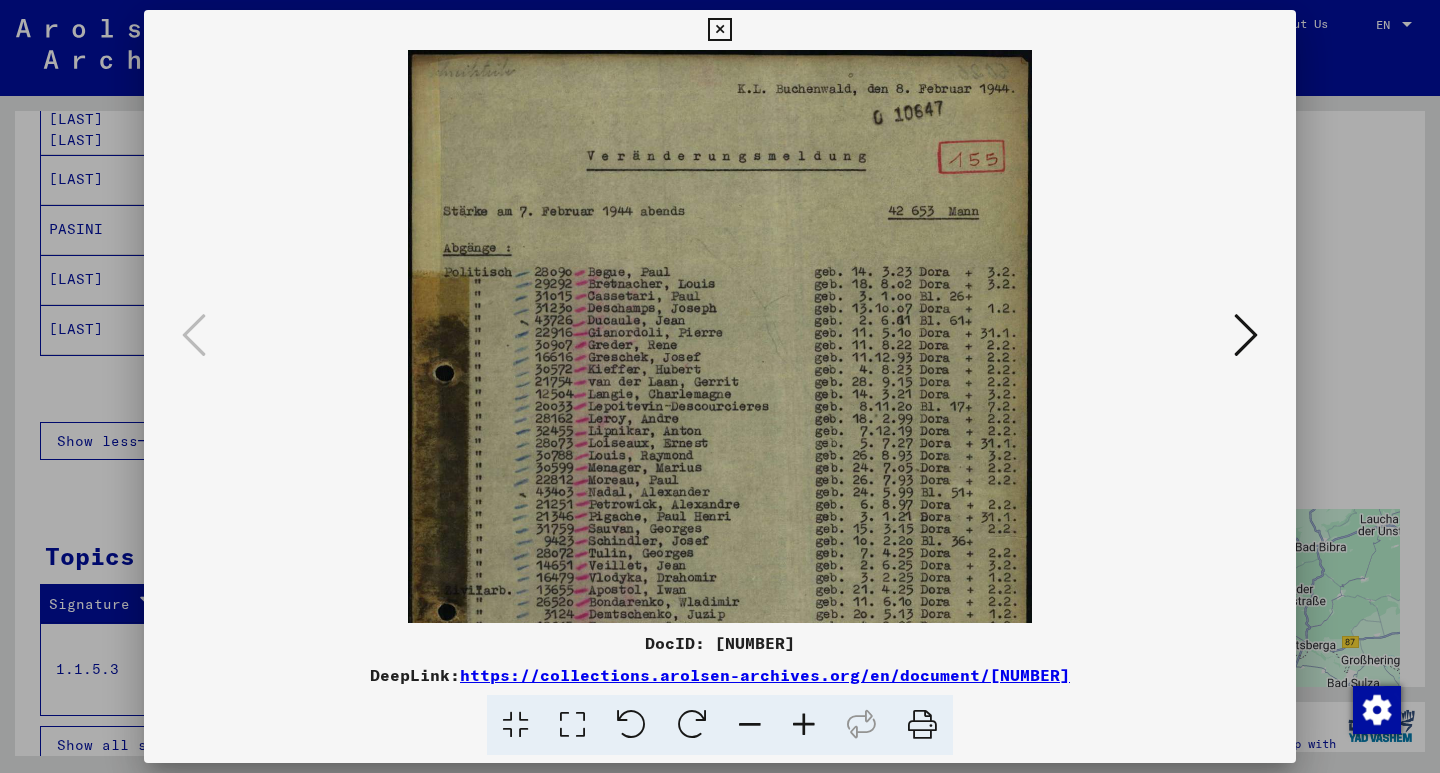 click at bounding box center [804, 725] 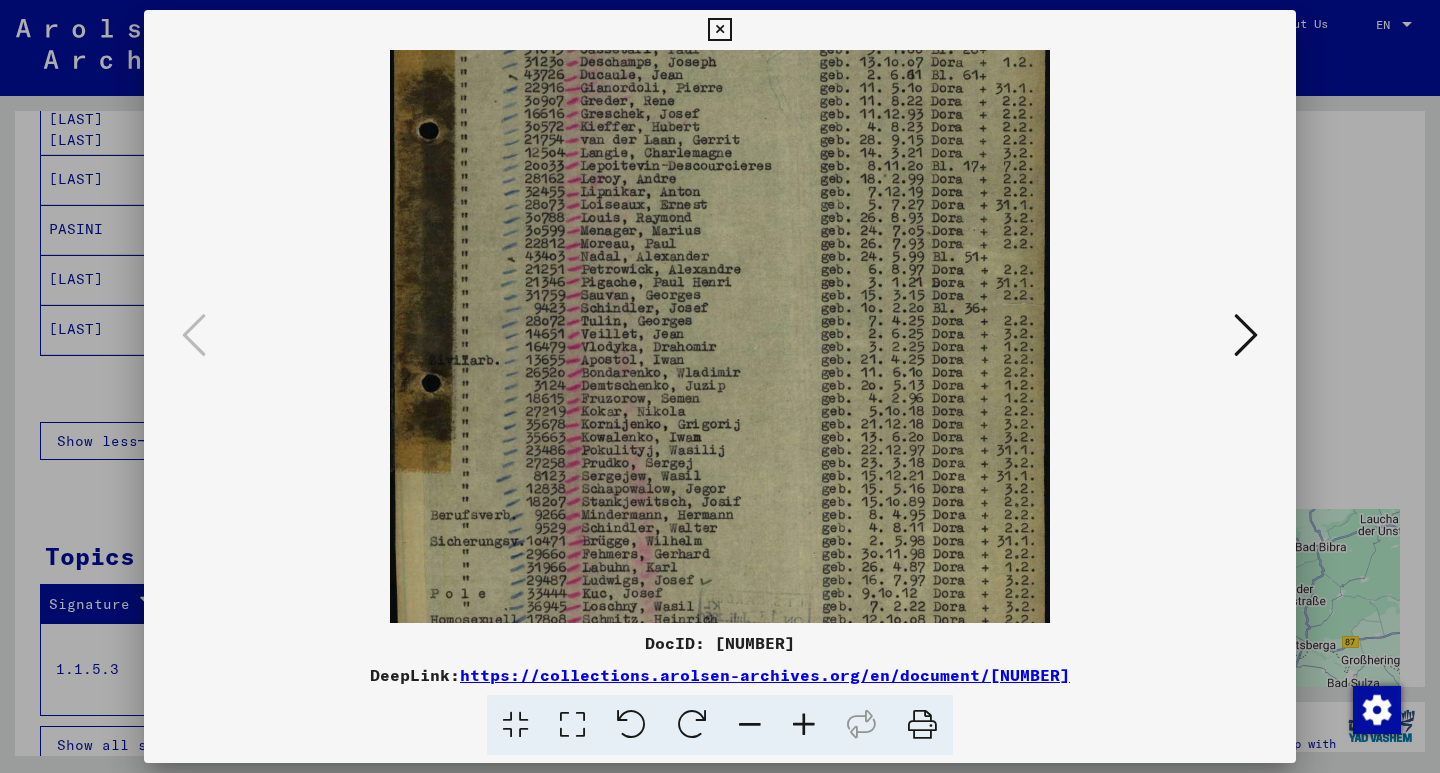 scroll, scrollTop: 263, scrollLeft: 0, axis: vertical 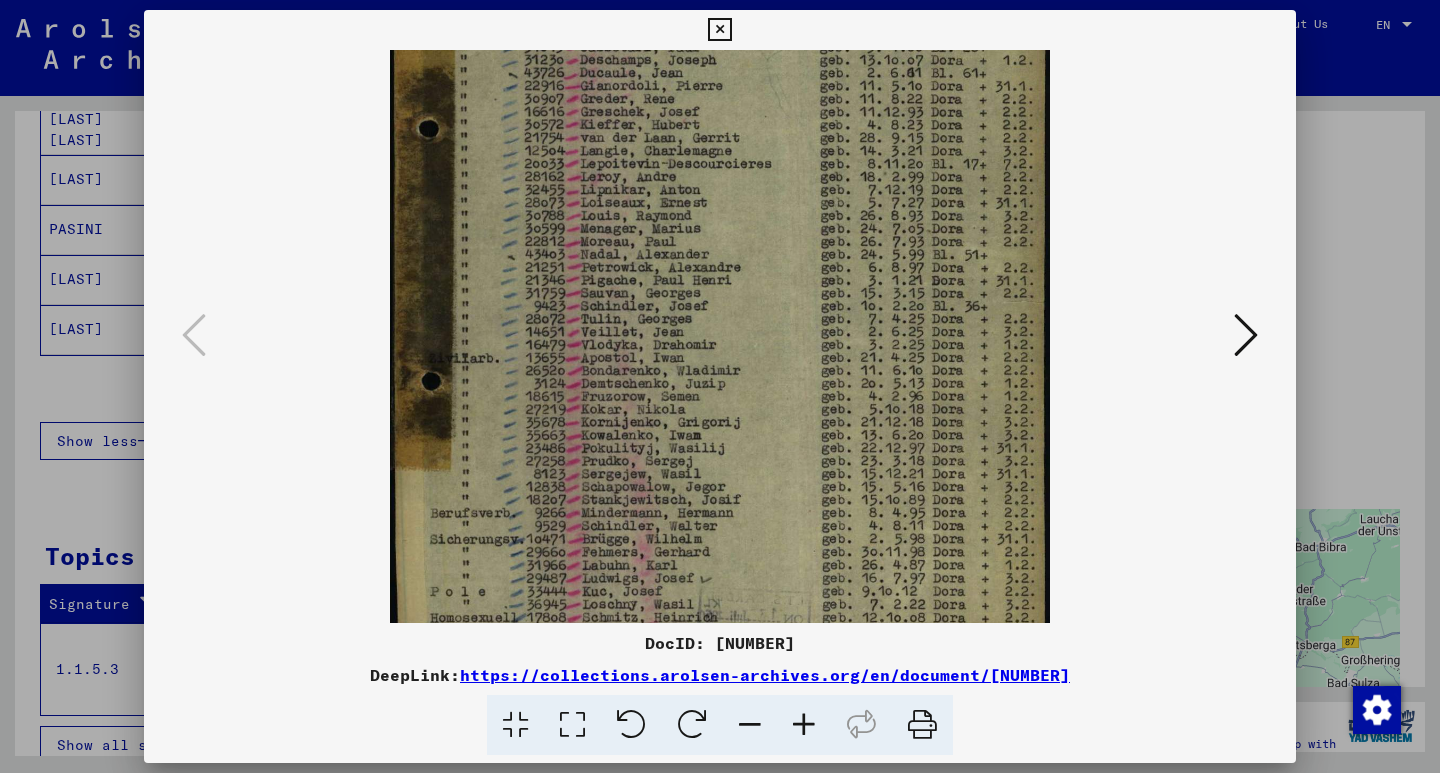 drag, startPoint x: 710, startPoint y: 479, endPoint x: 652, endPoint y: 223, distance: 262.4881 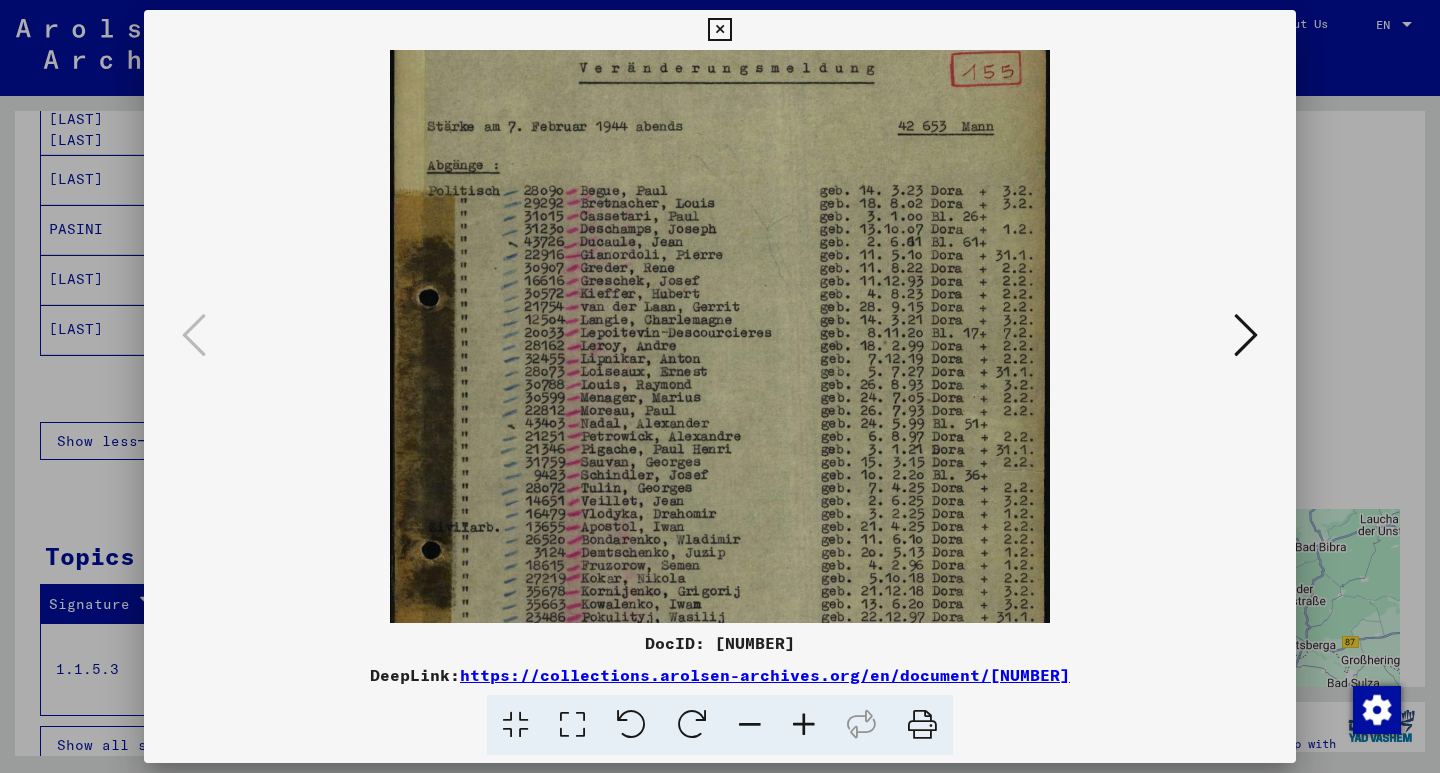 drag, startPoint x: 891, startPoint y: 433, endPoint x: 896, endPoint y: 608, distance: 175.07141 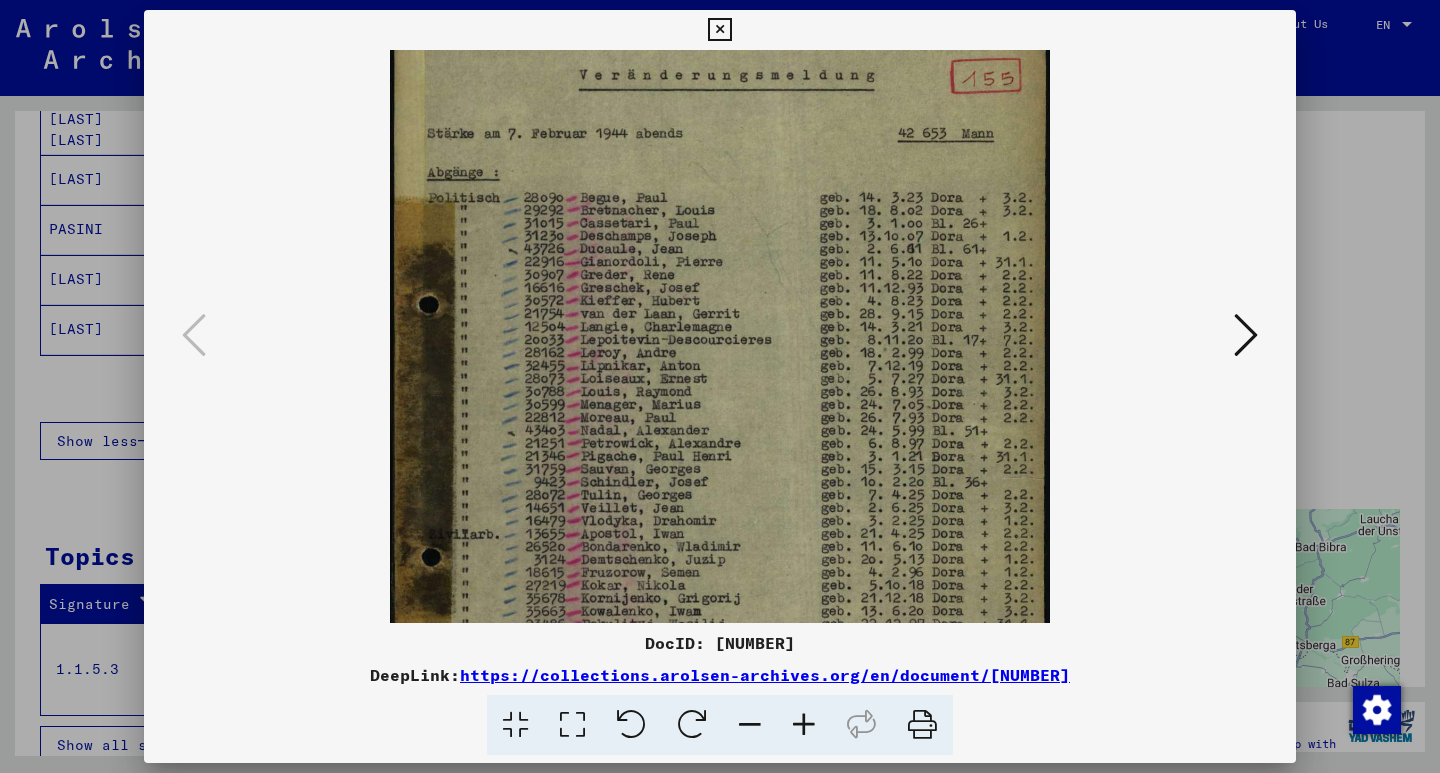 click at bounding box center (1246, 335) 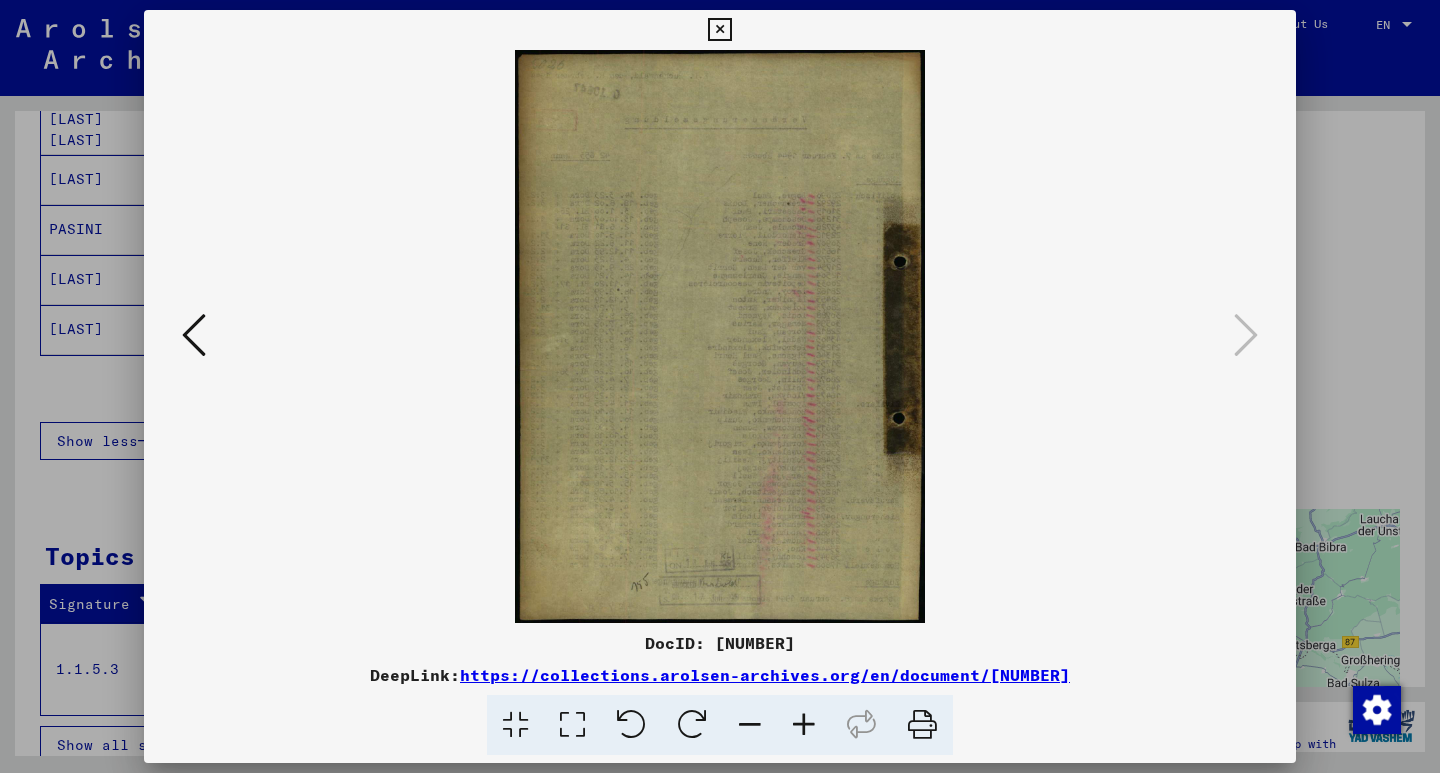 scroll, scrollTop: 0, scrollLeft: 0, axis: both 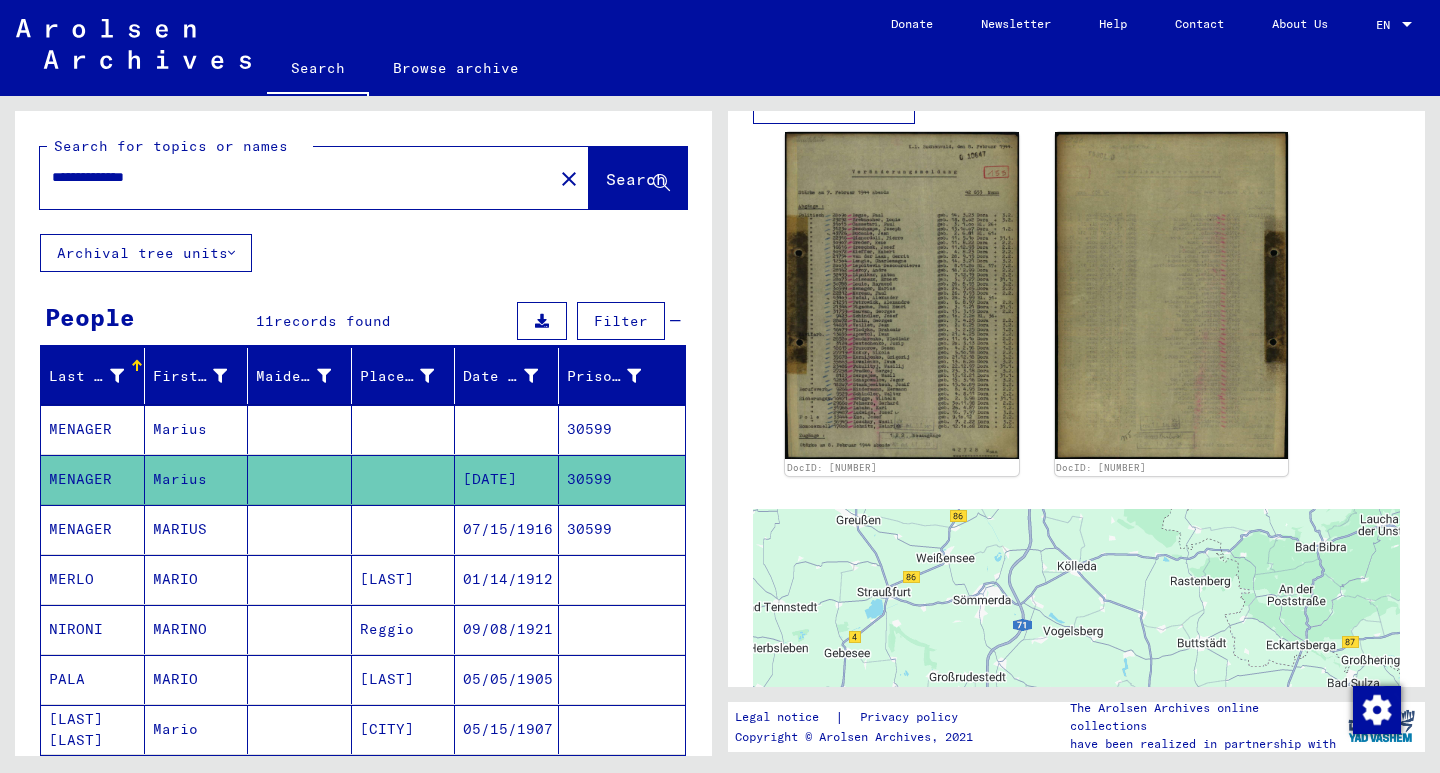 click on "close" 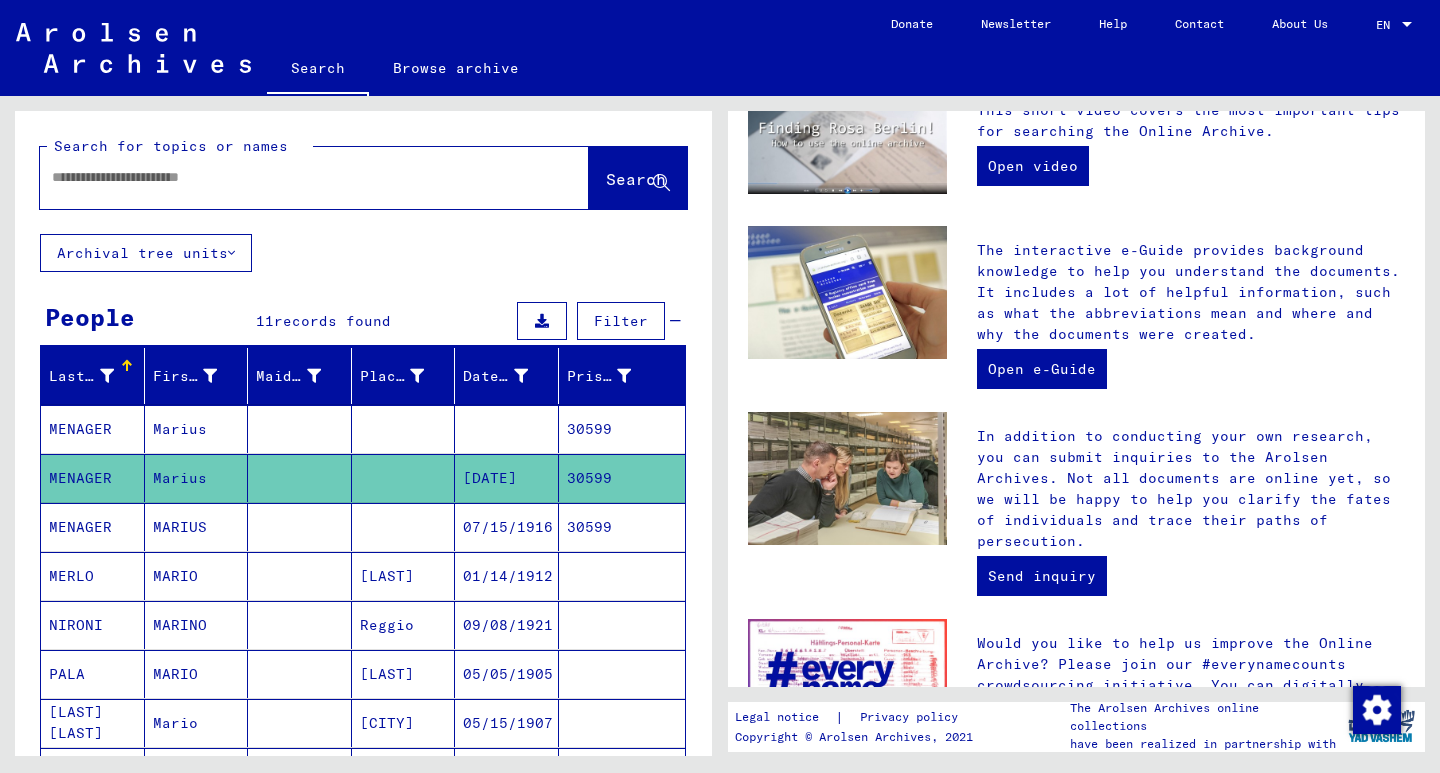 scroll, scrollTop: 0, scrollLeft: 0, axis: both 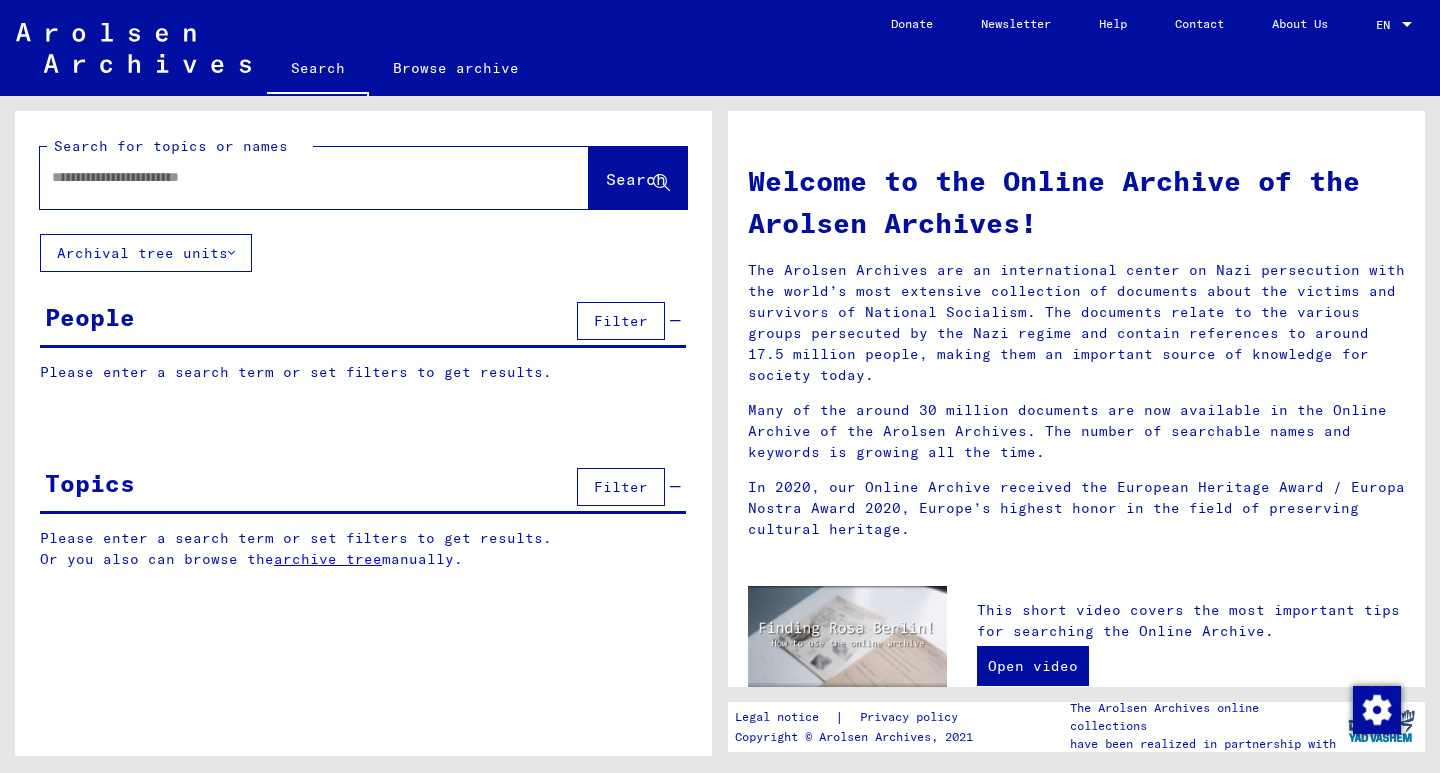 click 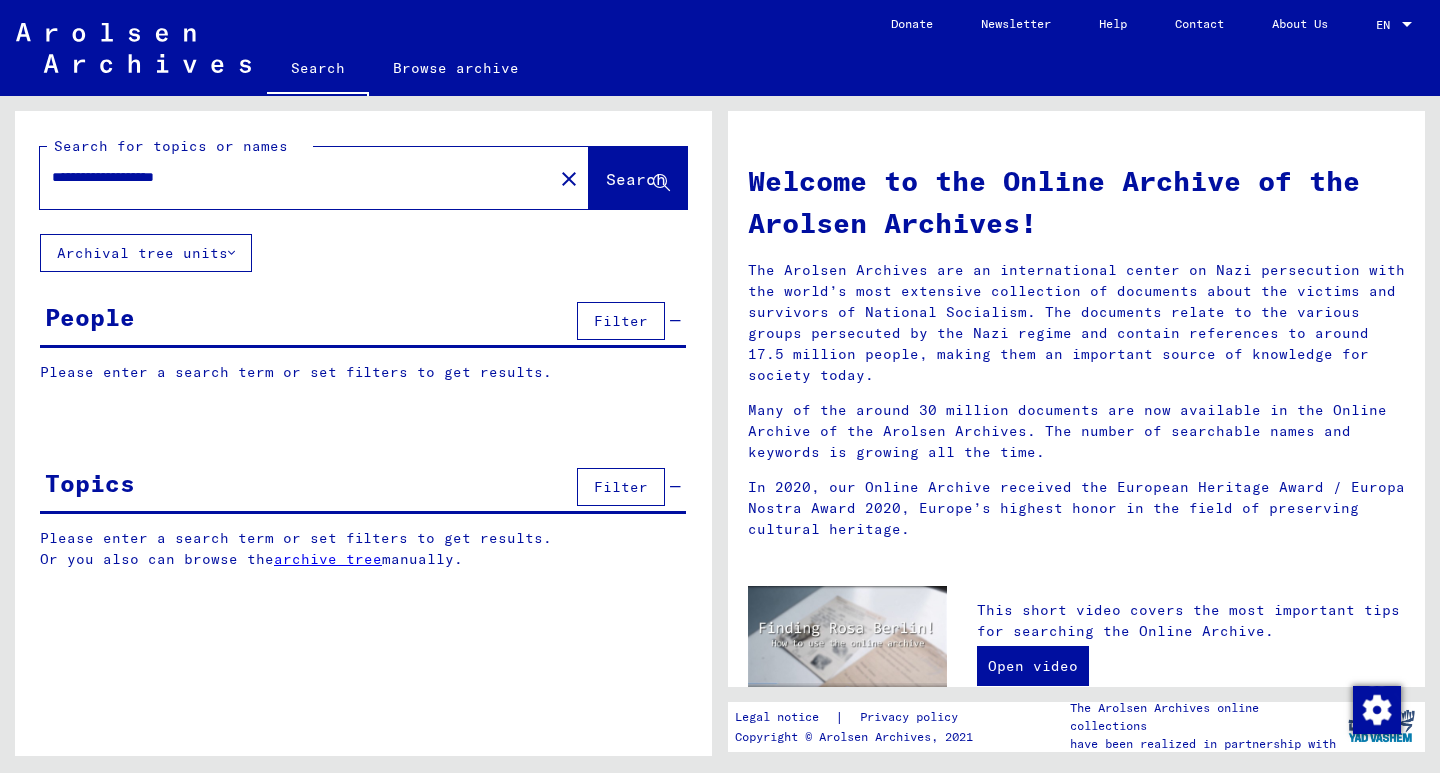 click on "**********" at bounding box center [290, 177] 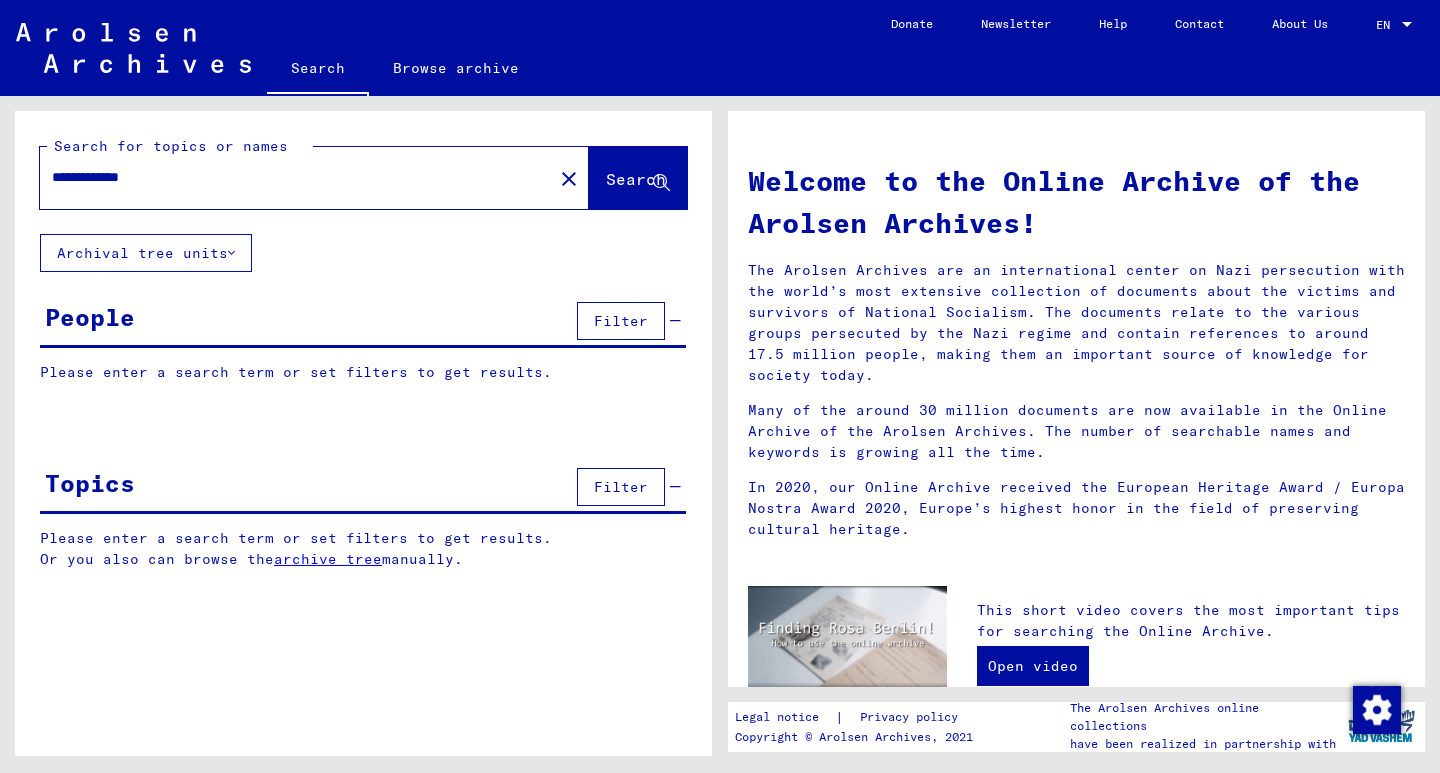 type on "**********" 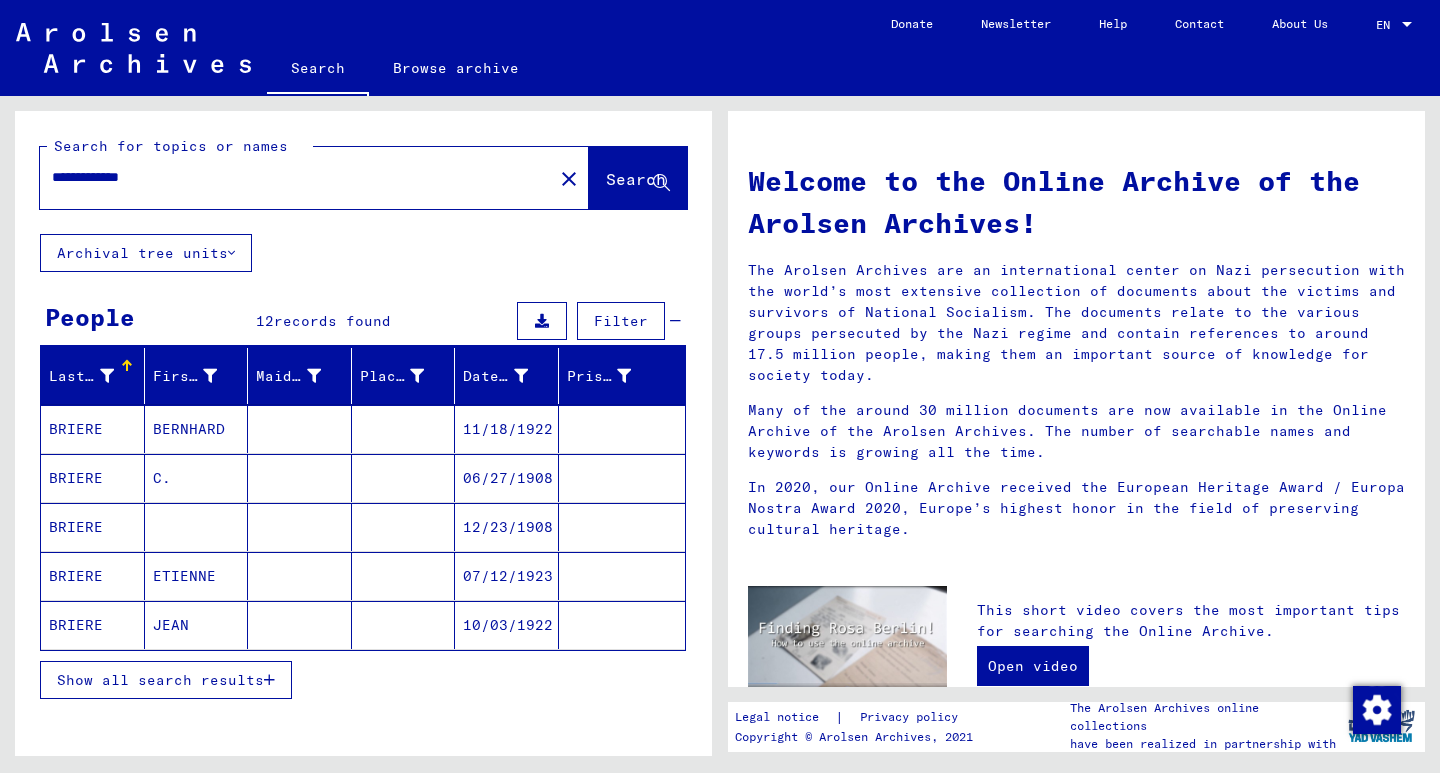 click on "Show all search results" at bounding box center [160, 680] 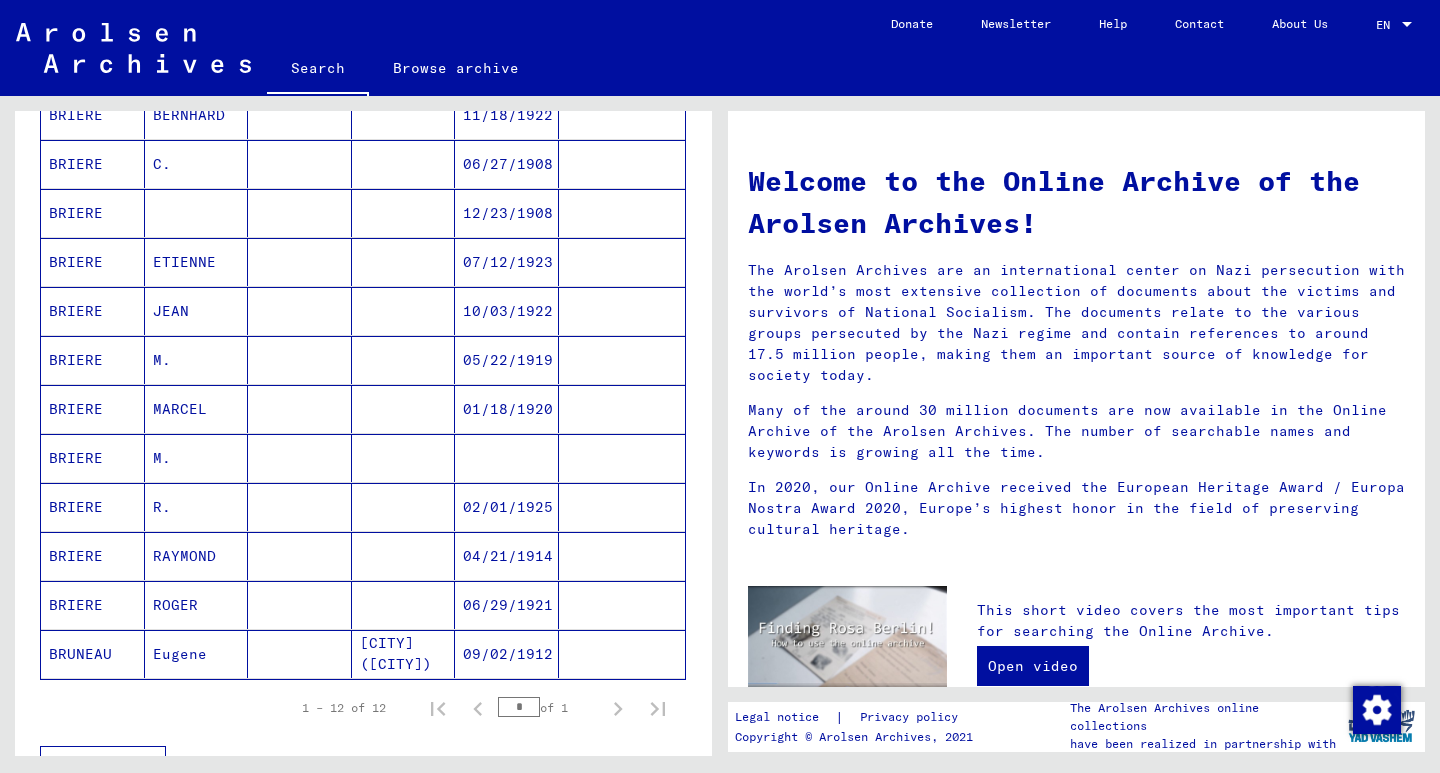 scroll, scrollTop: 400, scrollLeft: 0, axis: vertical 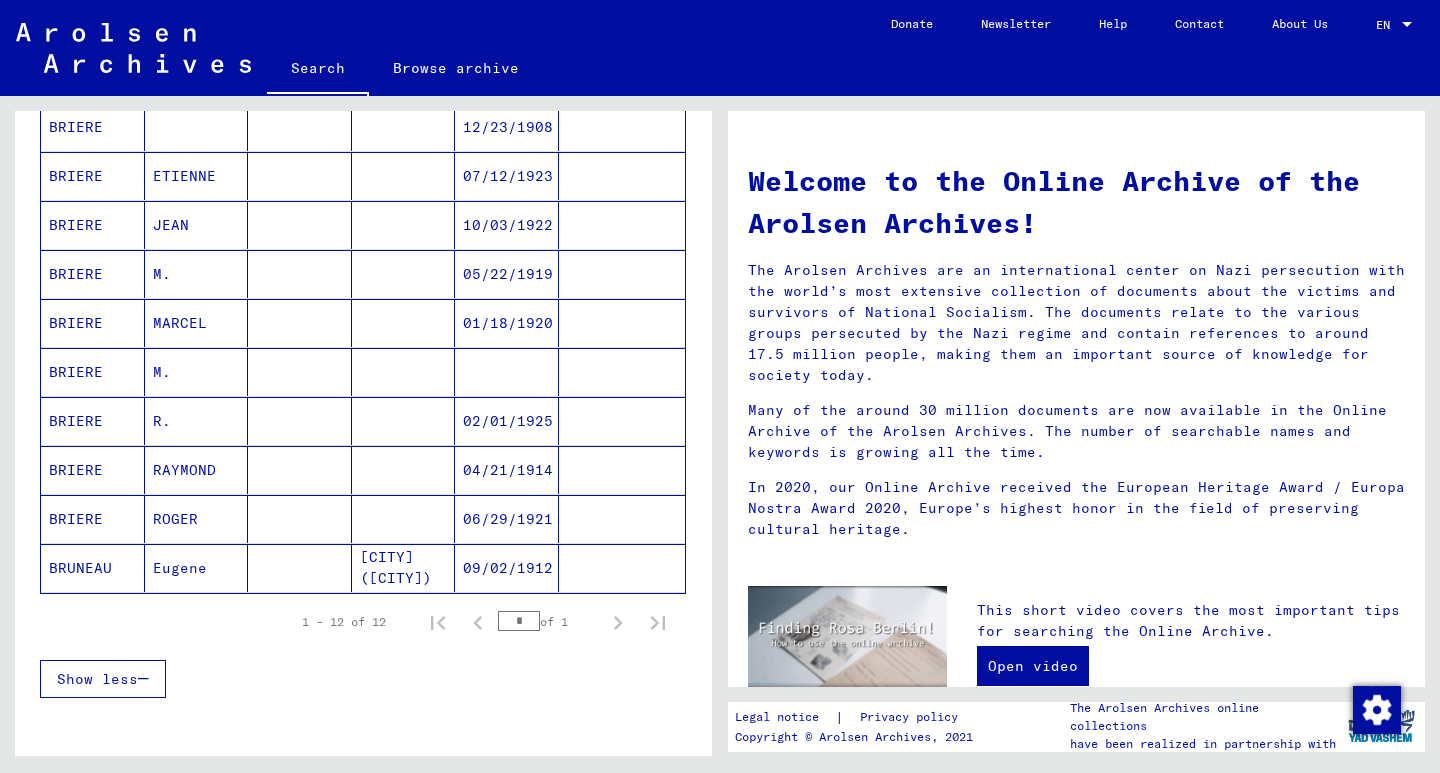 click on "06/29/1921" at bounding box center (507, 568) 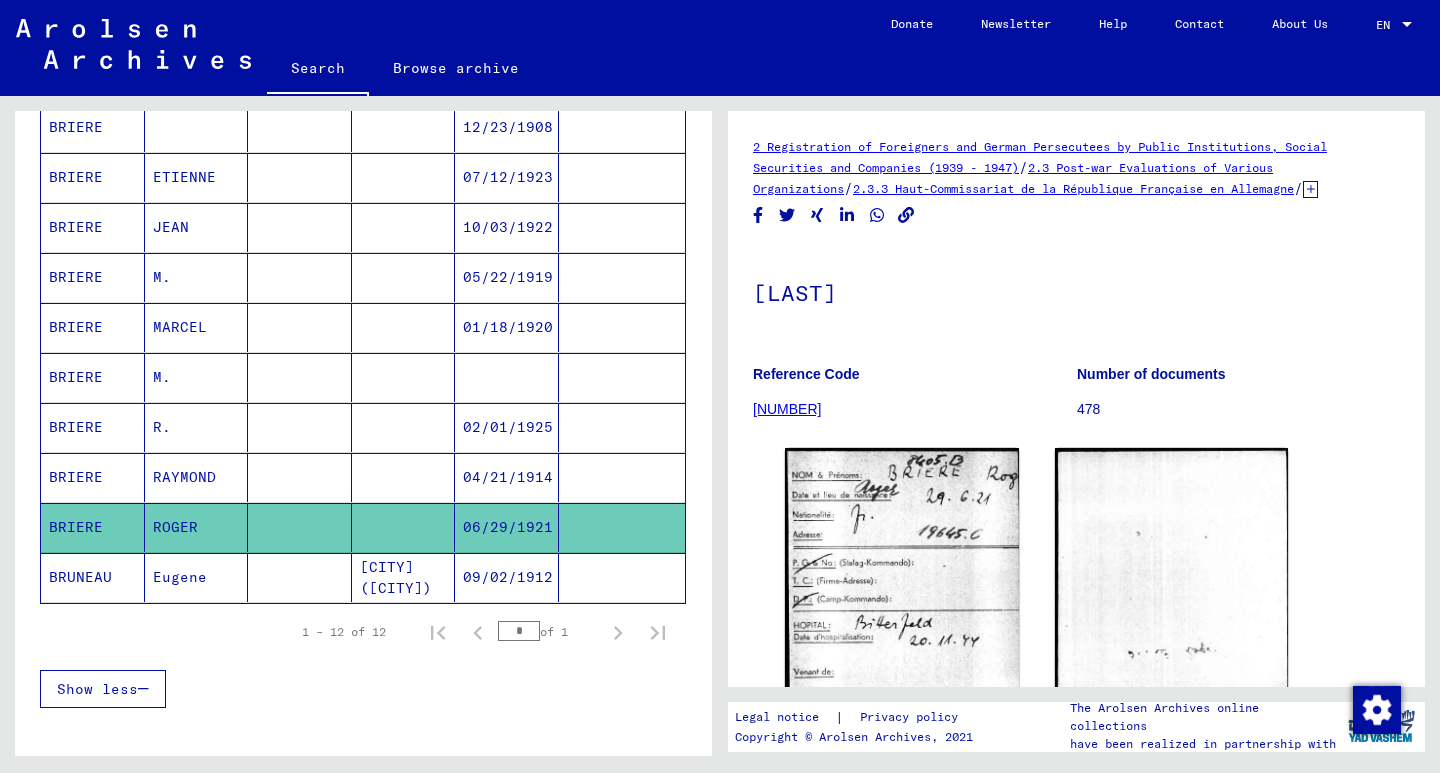 click on "09/02/1912" 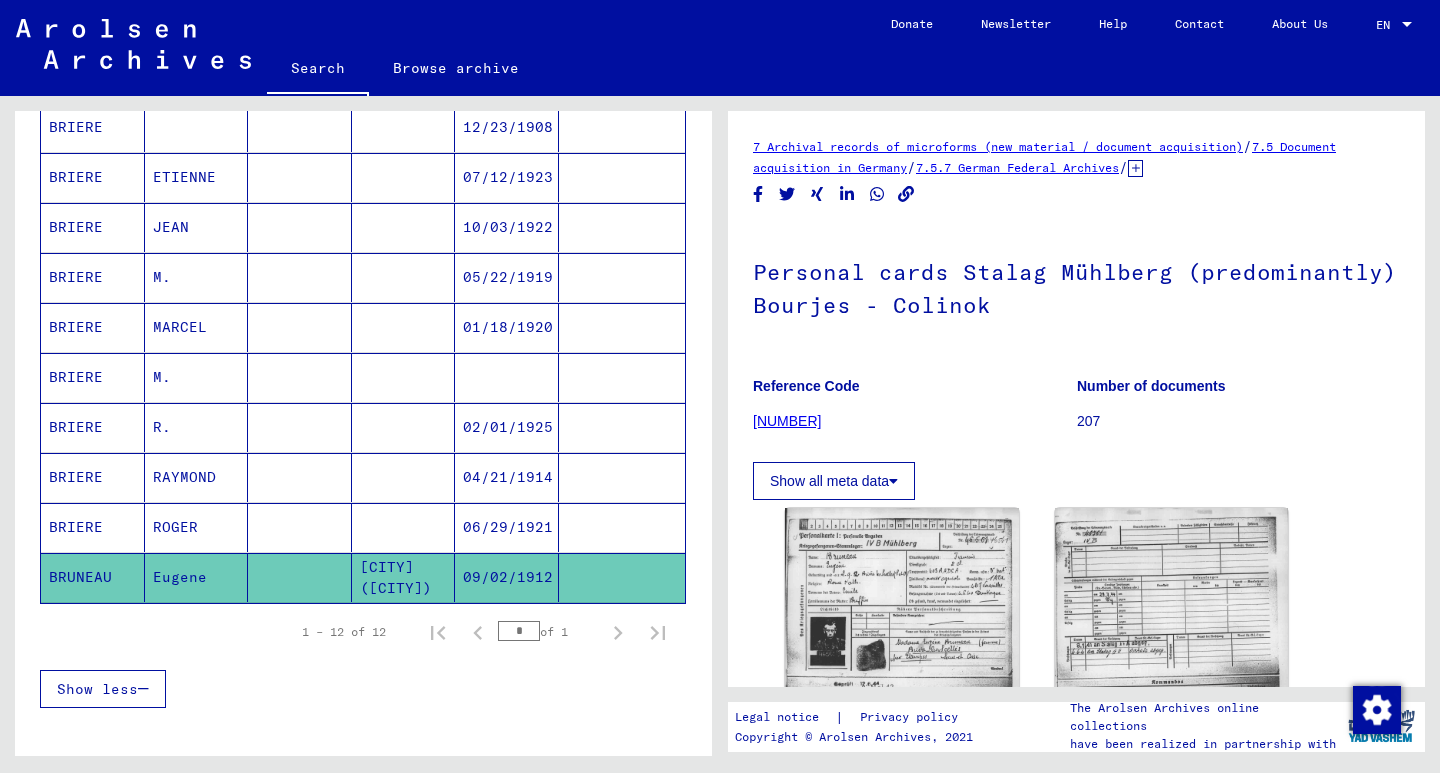 scroll, scrollTop: 0, scrollLeft: 0, axis: both 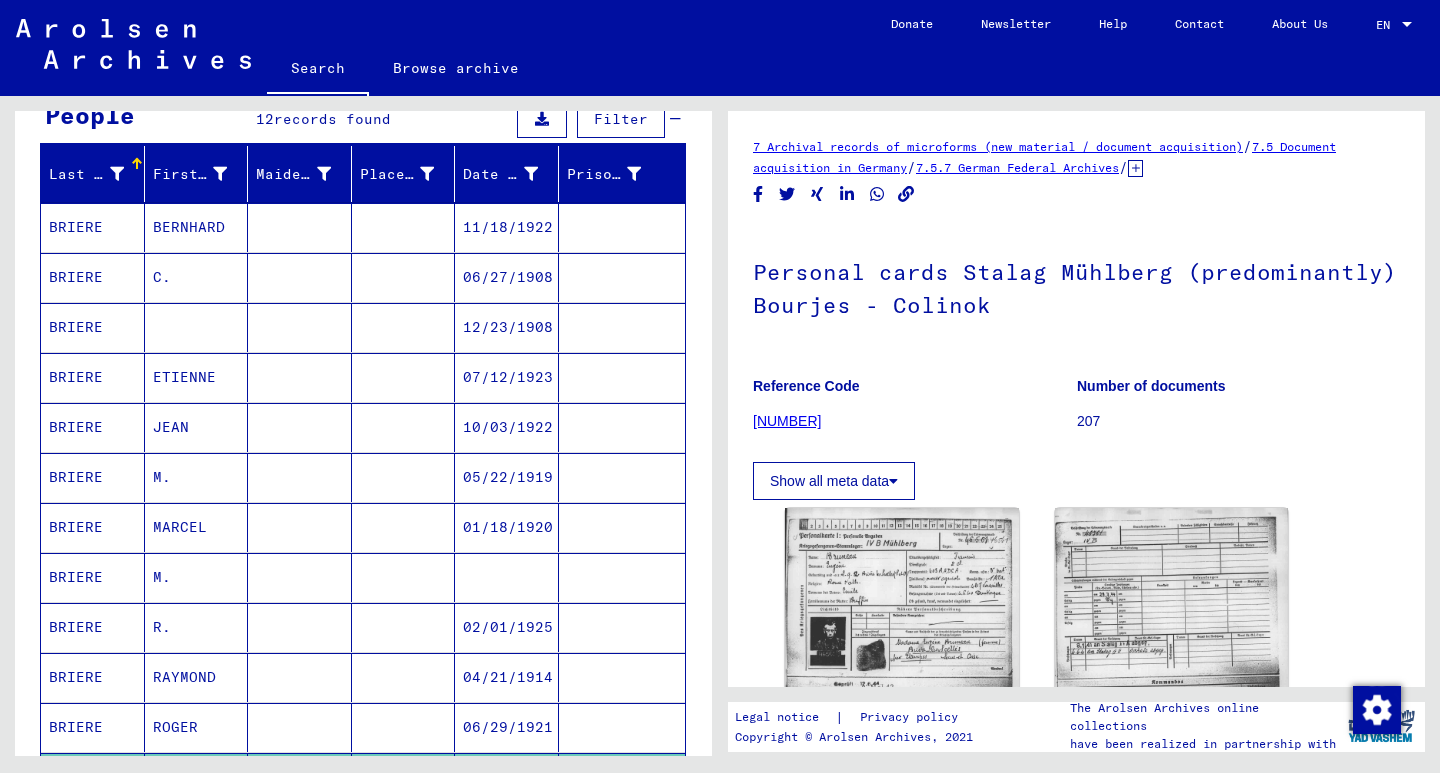 click at bounding box center [622, 327] 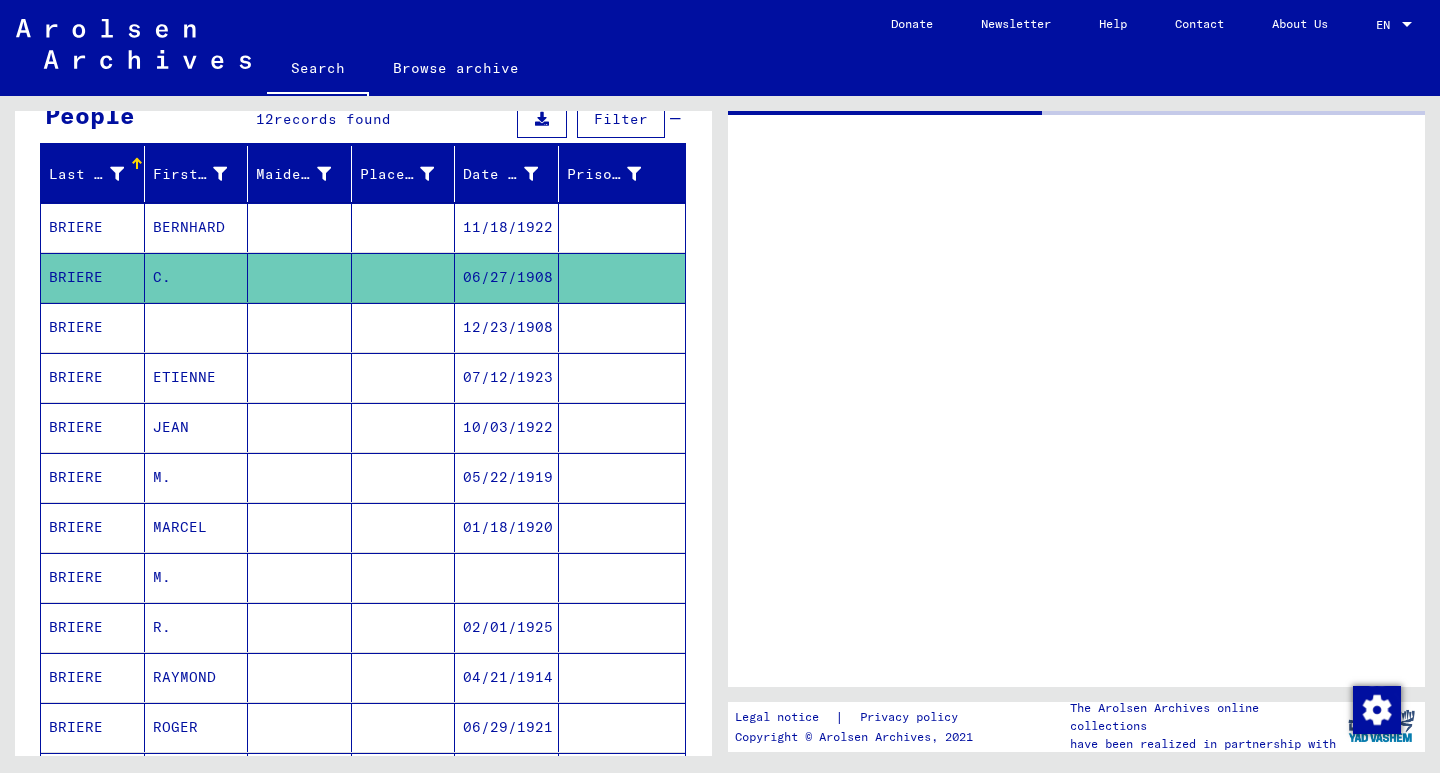 click at bounding box center [622, 377] 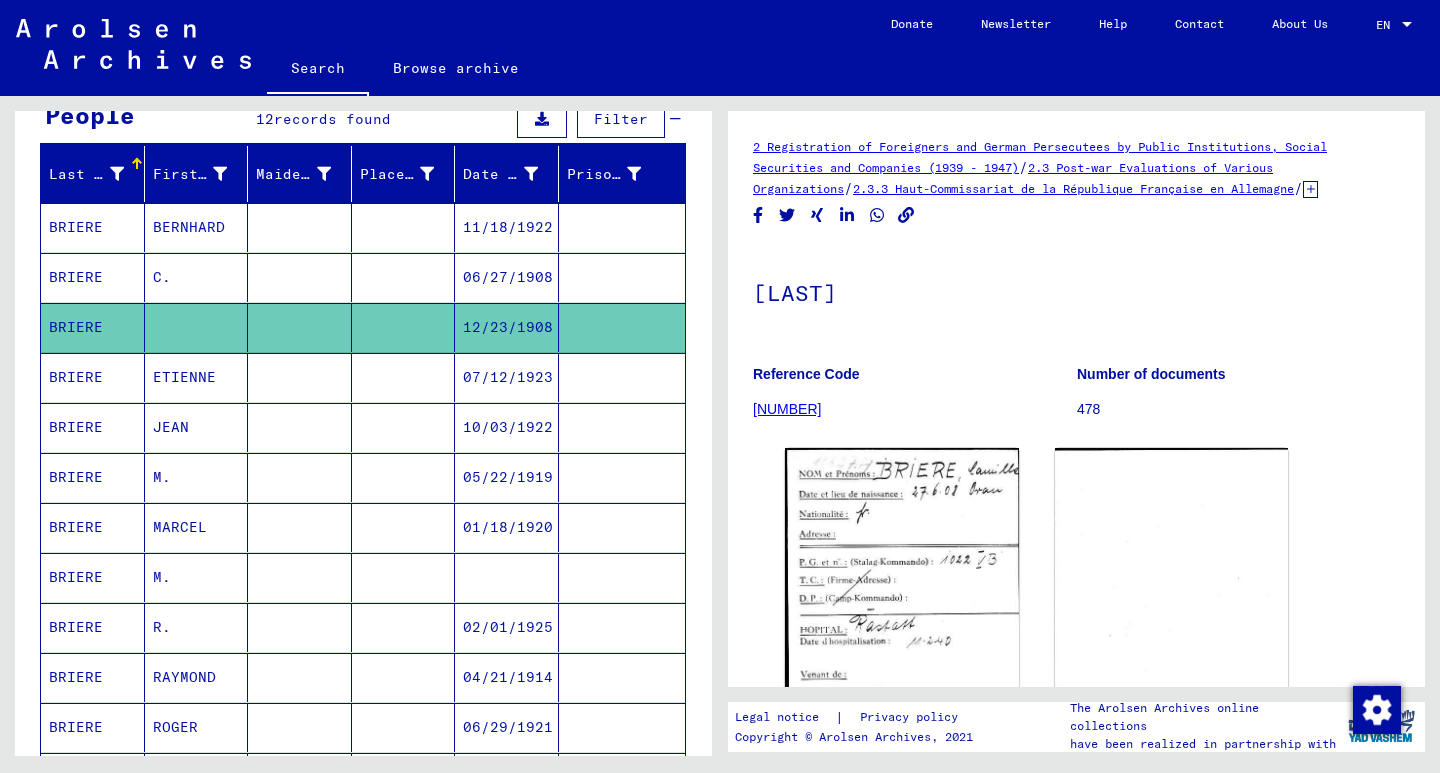 scroll, scrollTop: 0, scrollLeft: 0, axis: both 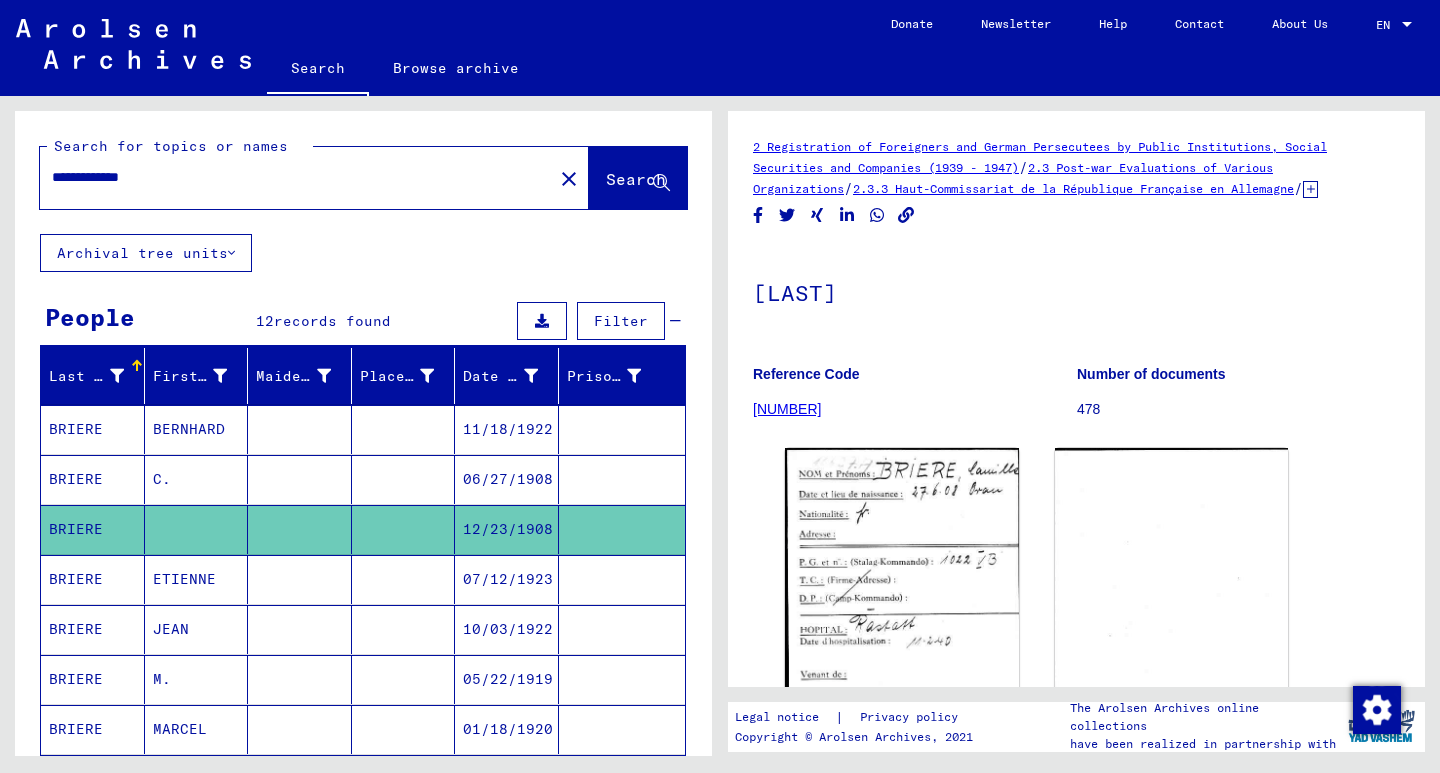 click on "close" 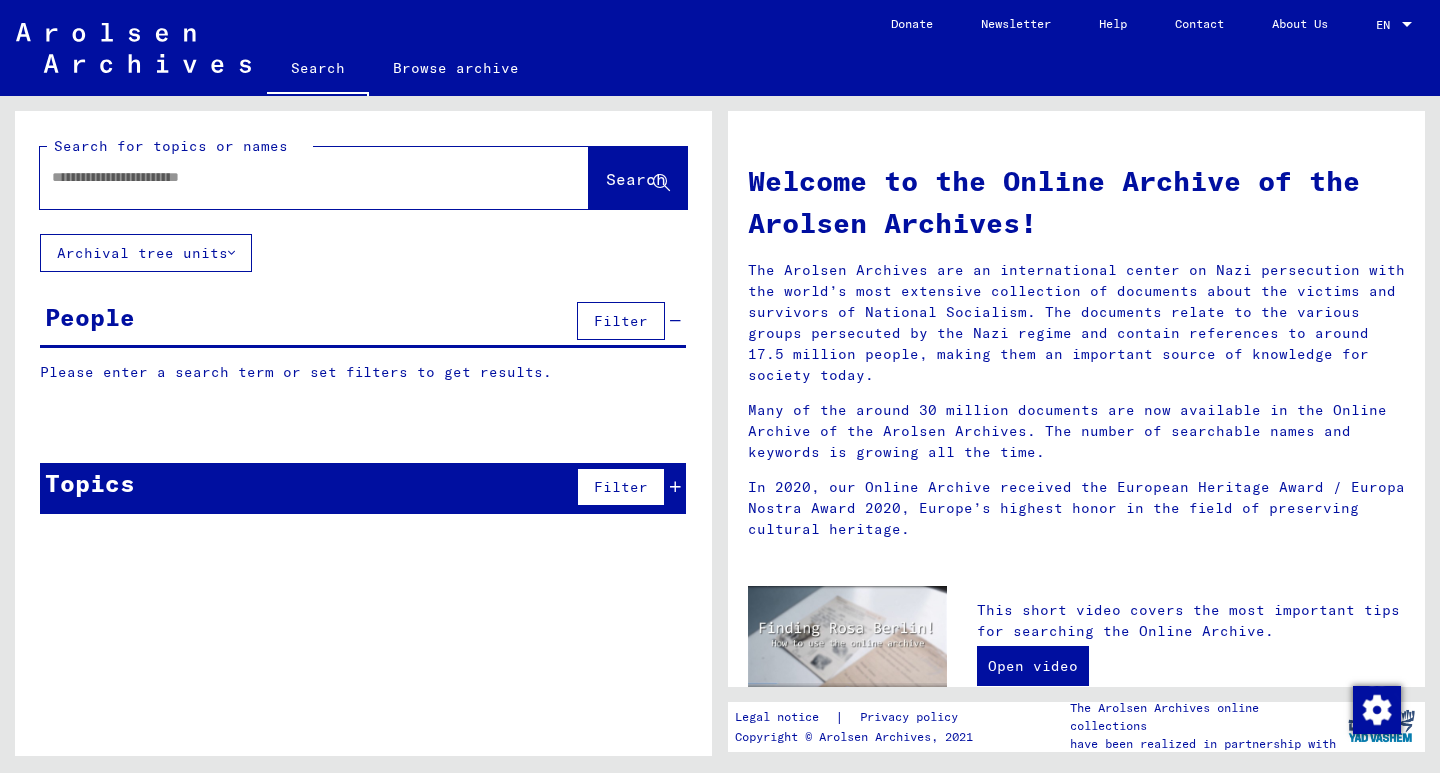 click 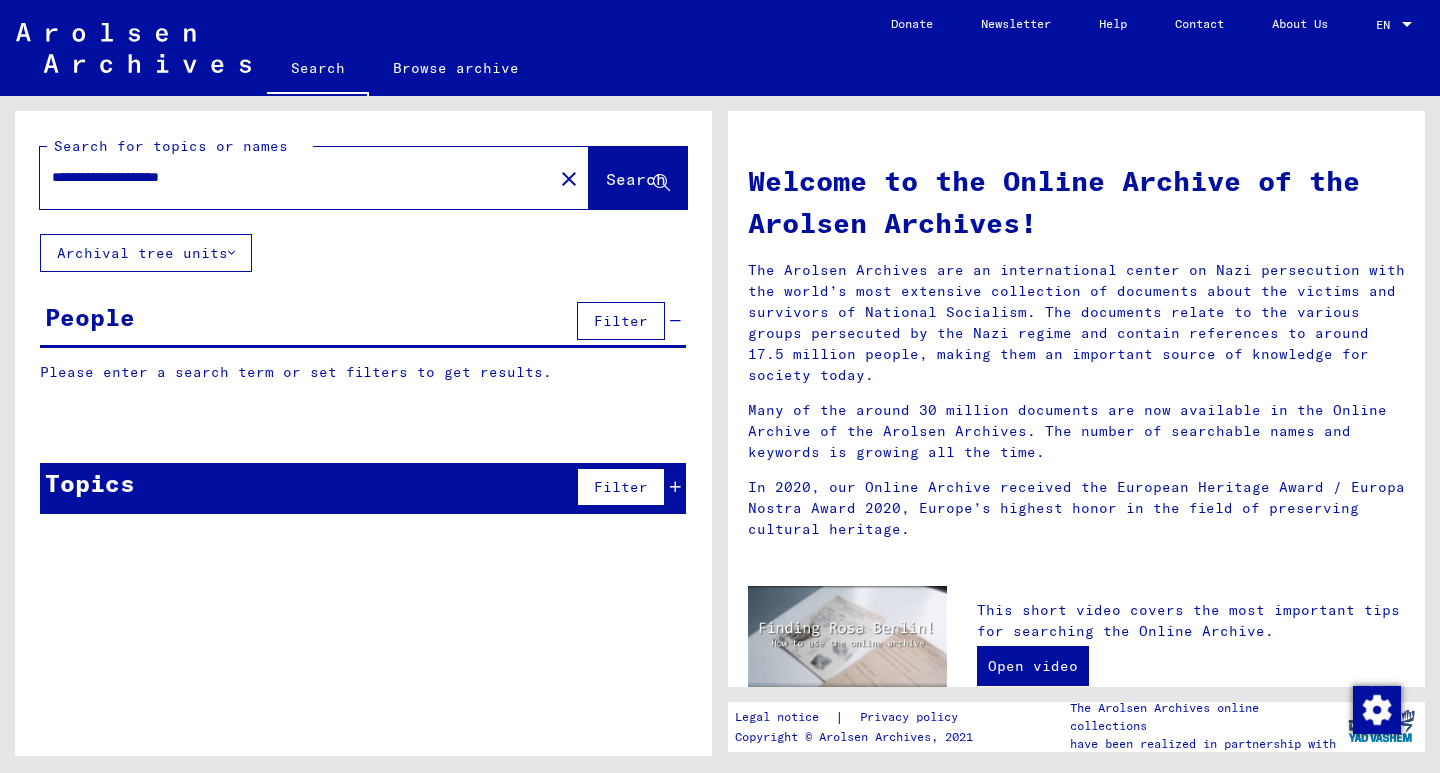 click on "**********" at bounding box center [290, 177] 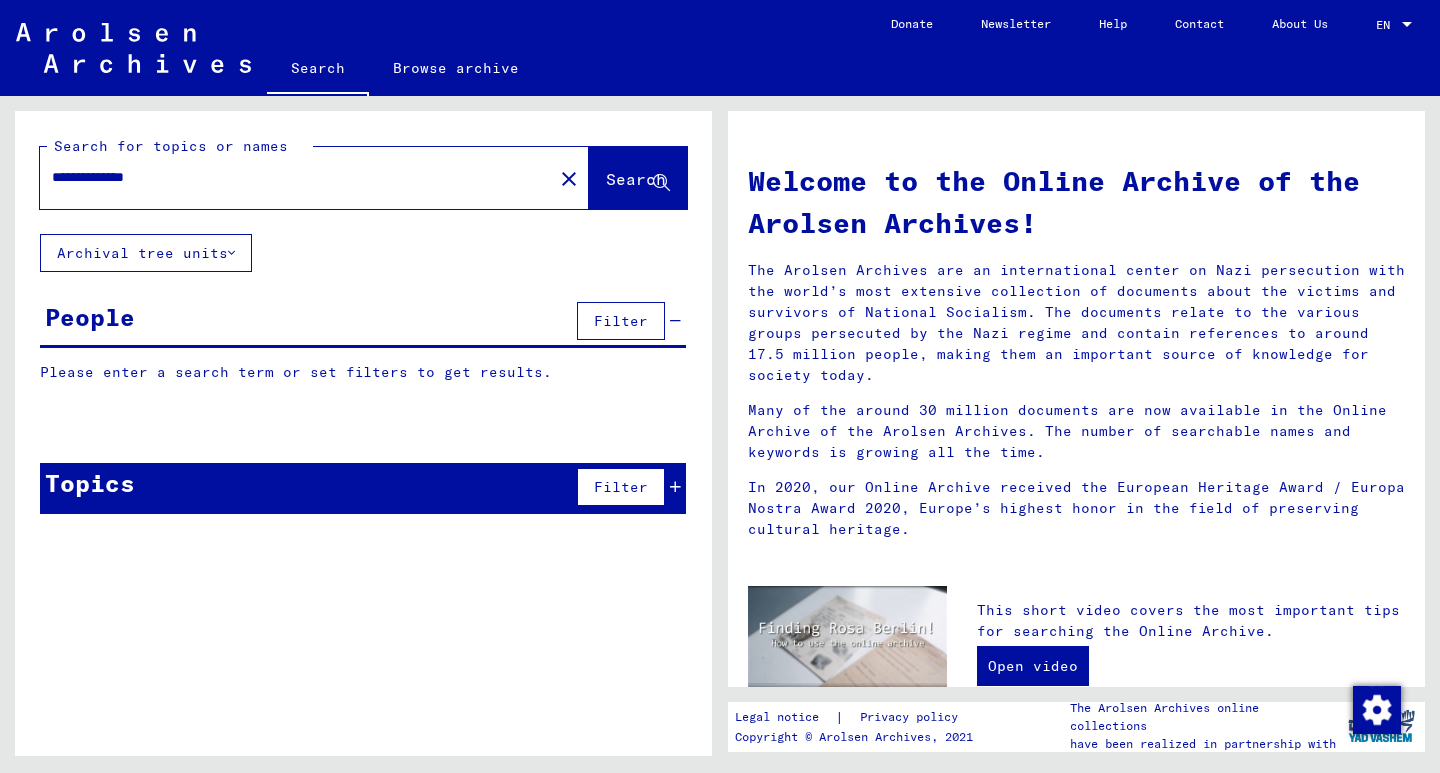 click on "Search" 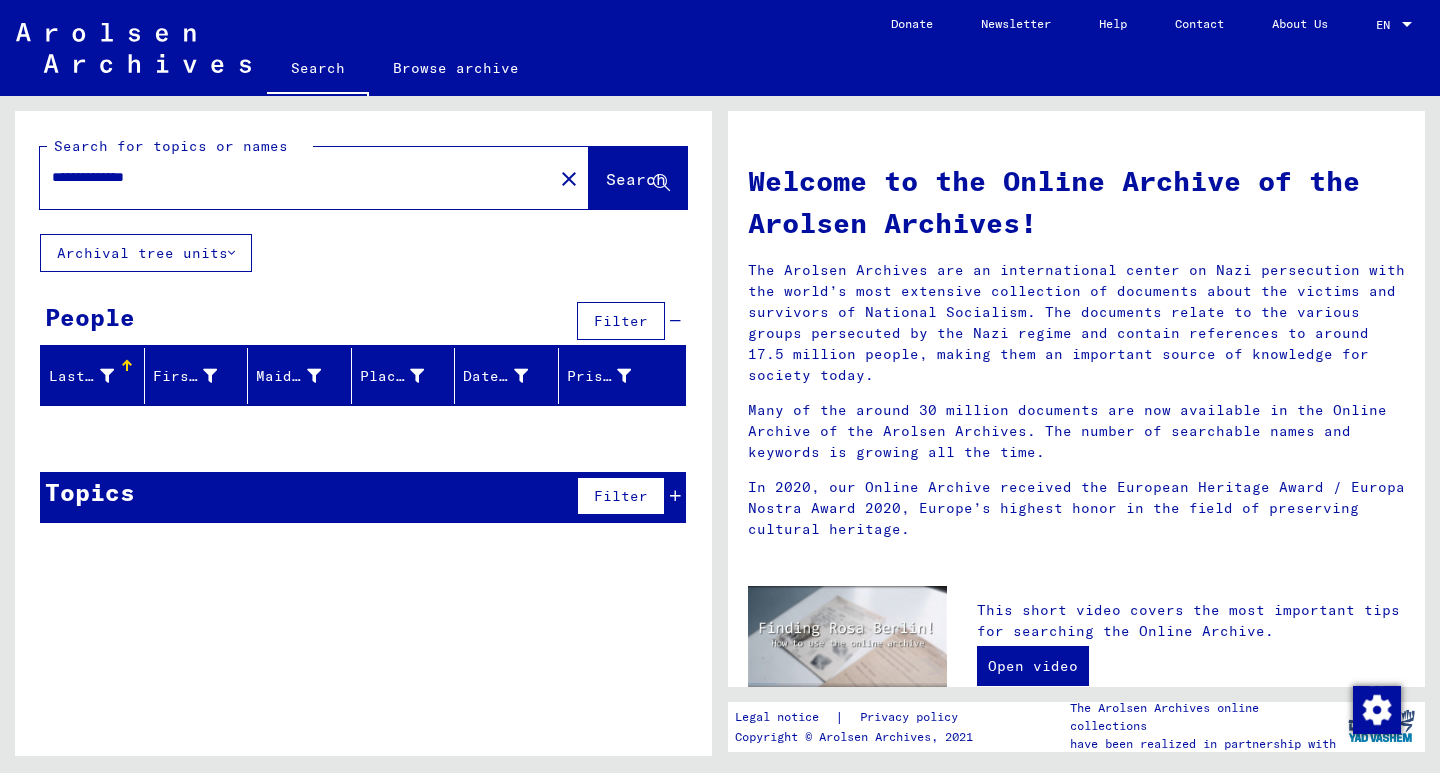 click on "**********" at bounding box center (290, 177) 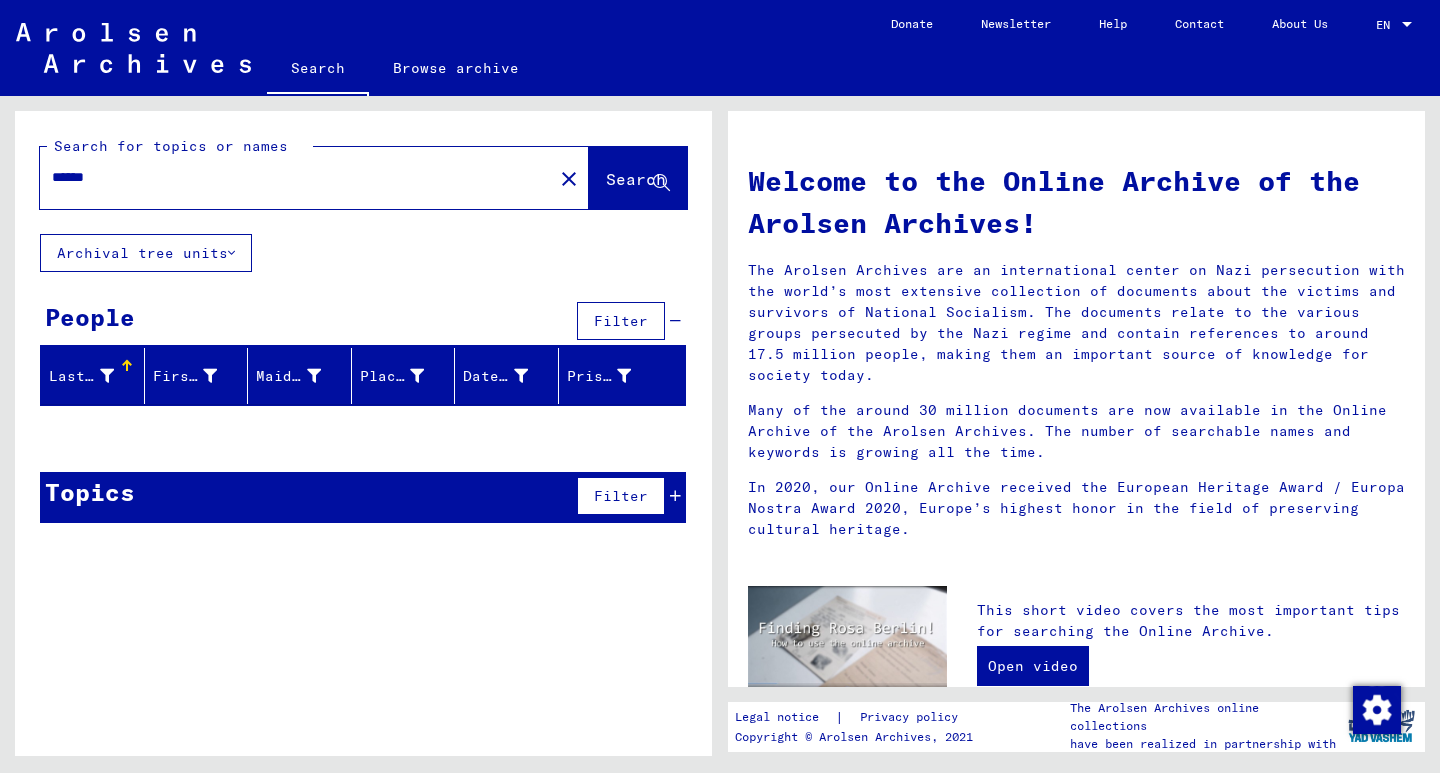 drag, startPoint x: 75, startPoint y: 184, endPoint x: 120, endPoint y: 165, distance: 48.8467 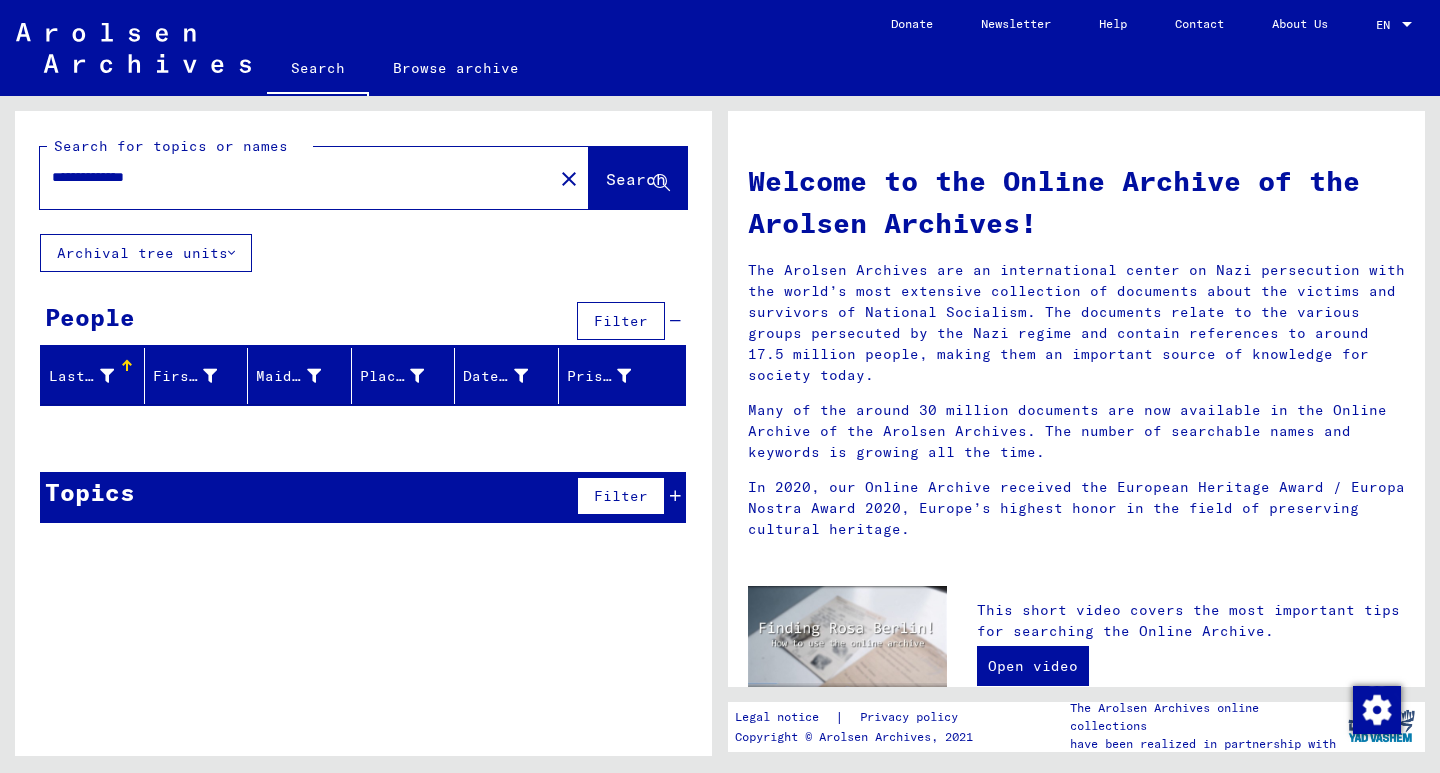 drag, startPoint x: 102, startPoint y: 175, endPoint x: 142, endPoint y: 174, distance: 40.012497 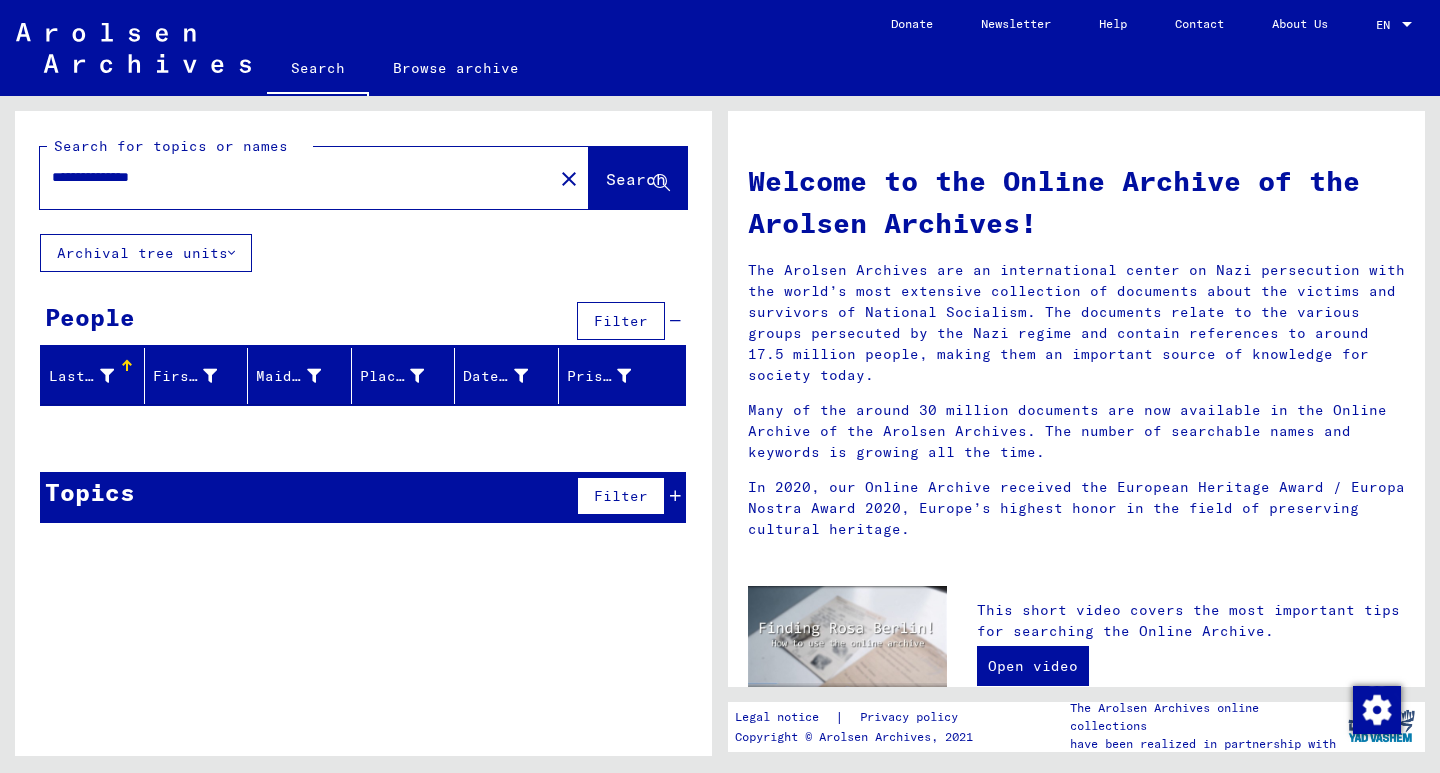 type on "**********" 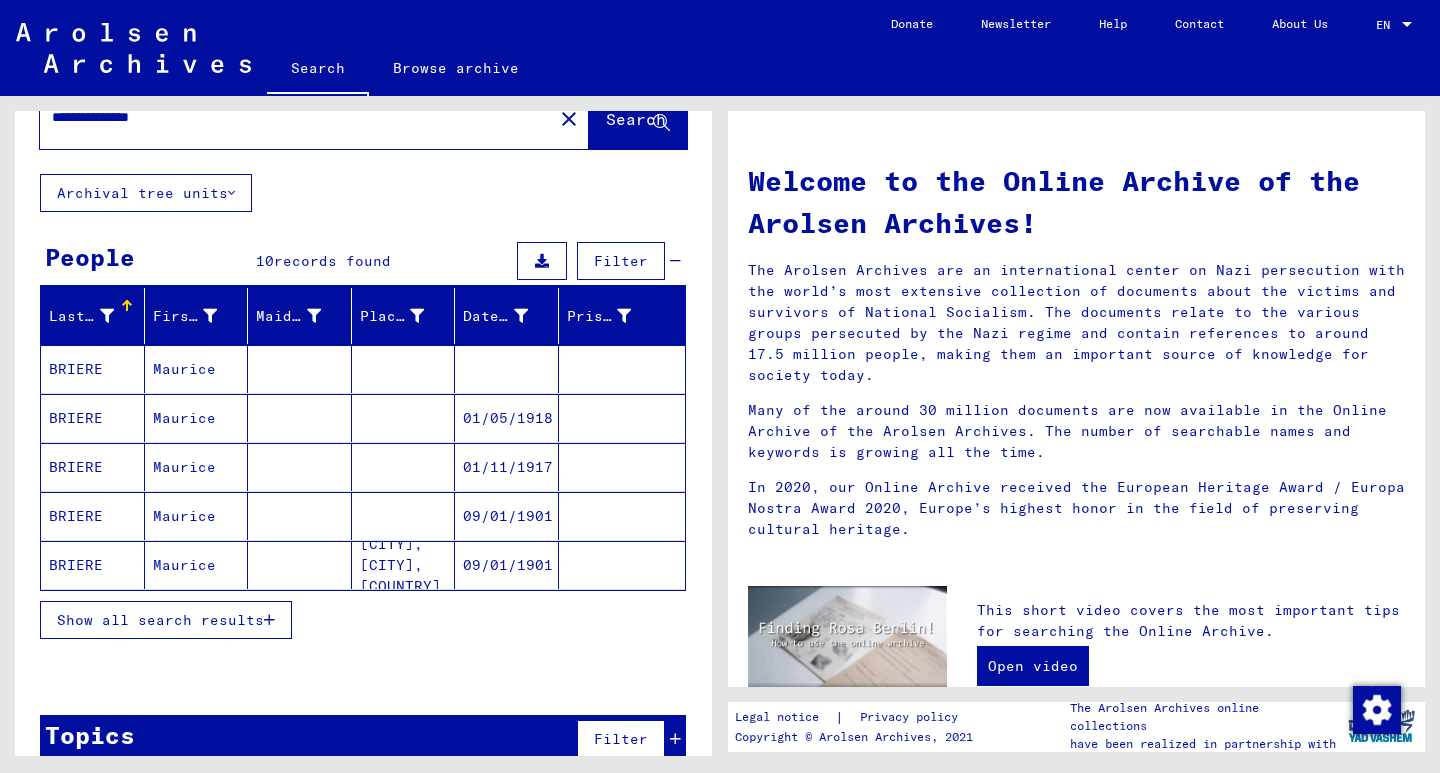 scroll, scrollTop: 92, scrollLeft: 0, axis: vertical 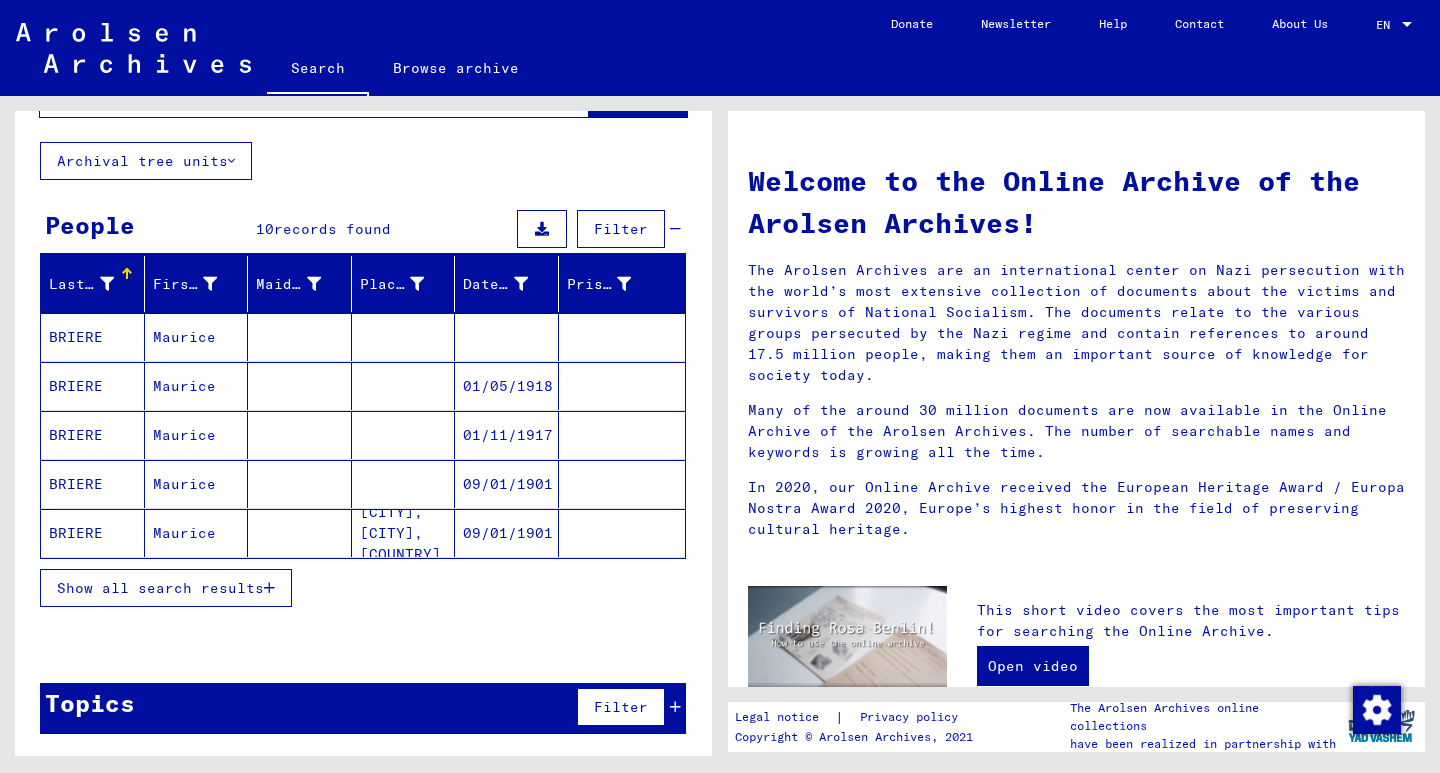 click on "Show all search results" at bounding box center [166, 588] 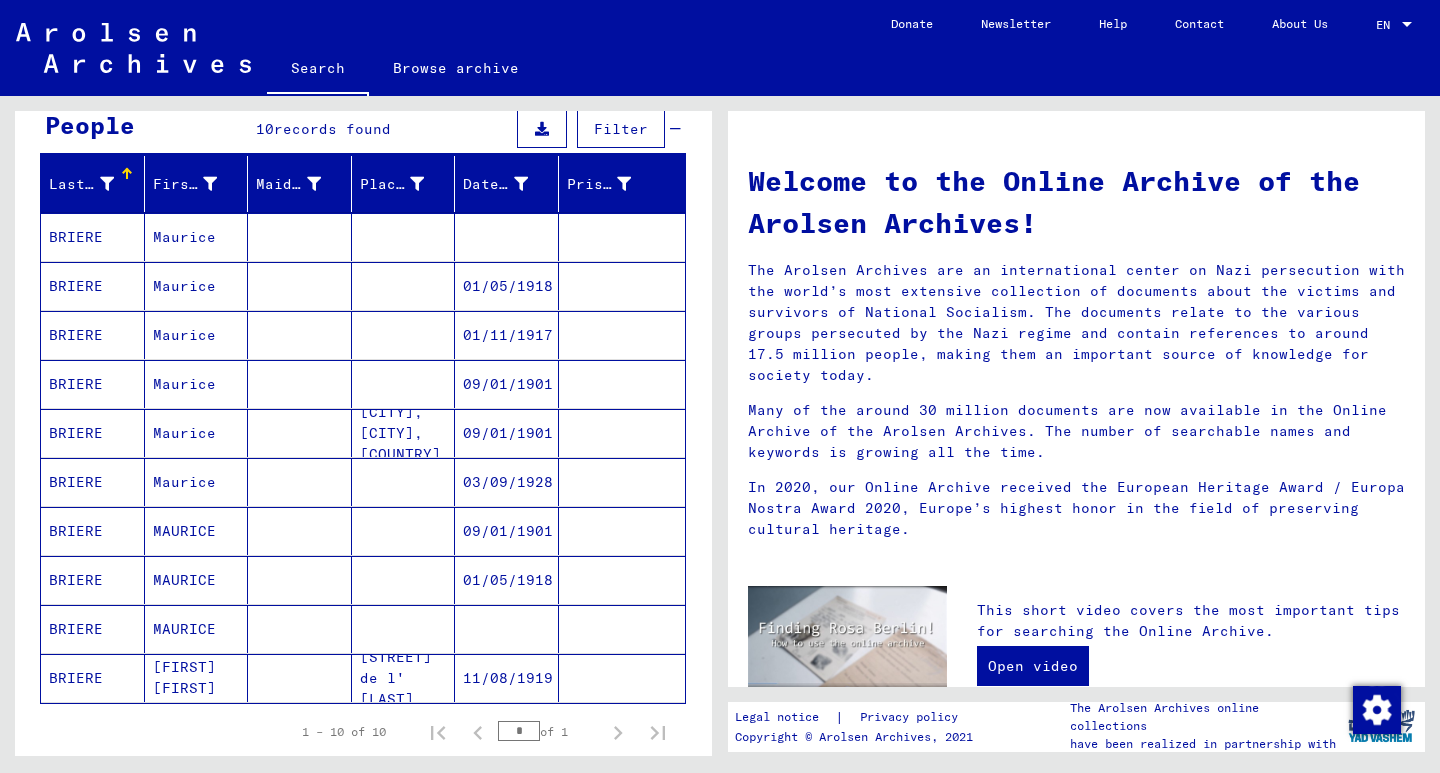 scroll, scrollTop: 0, scrollLeft: 0, axis: both 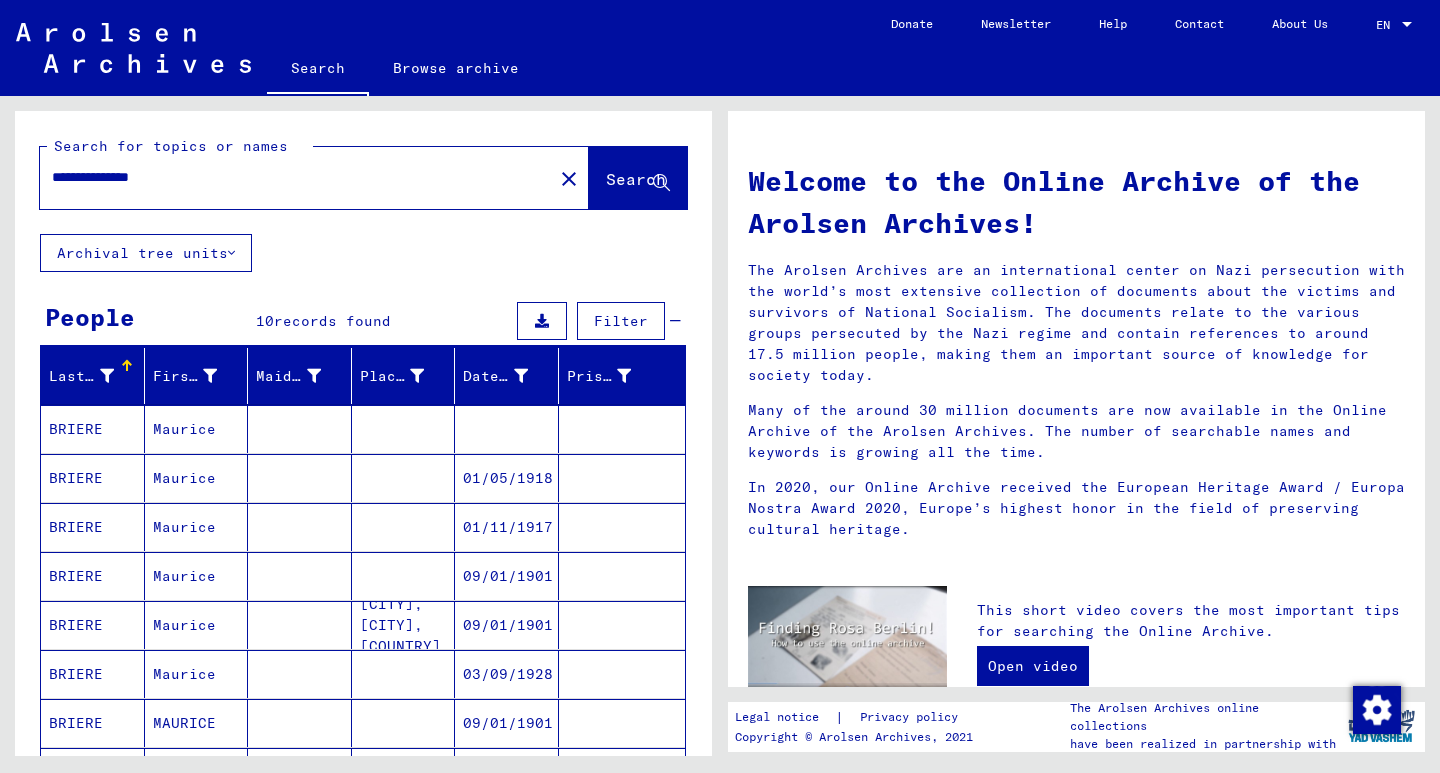 click on "**********" 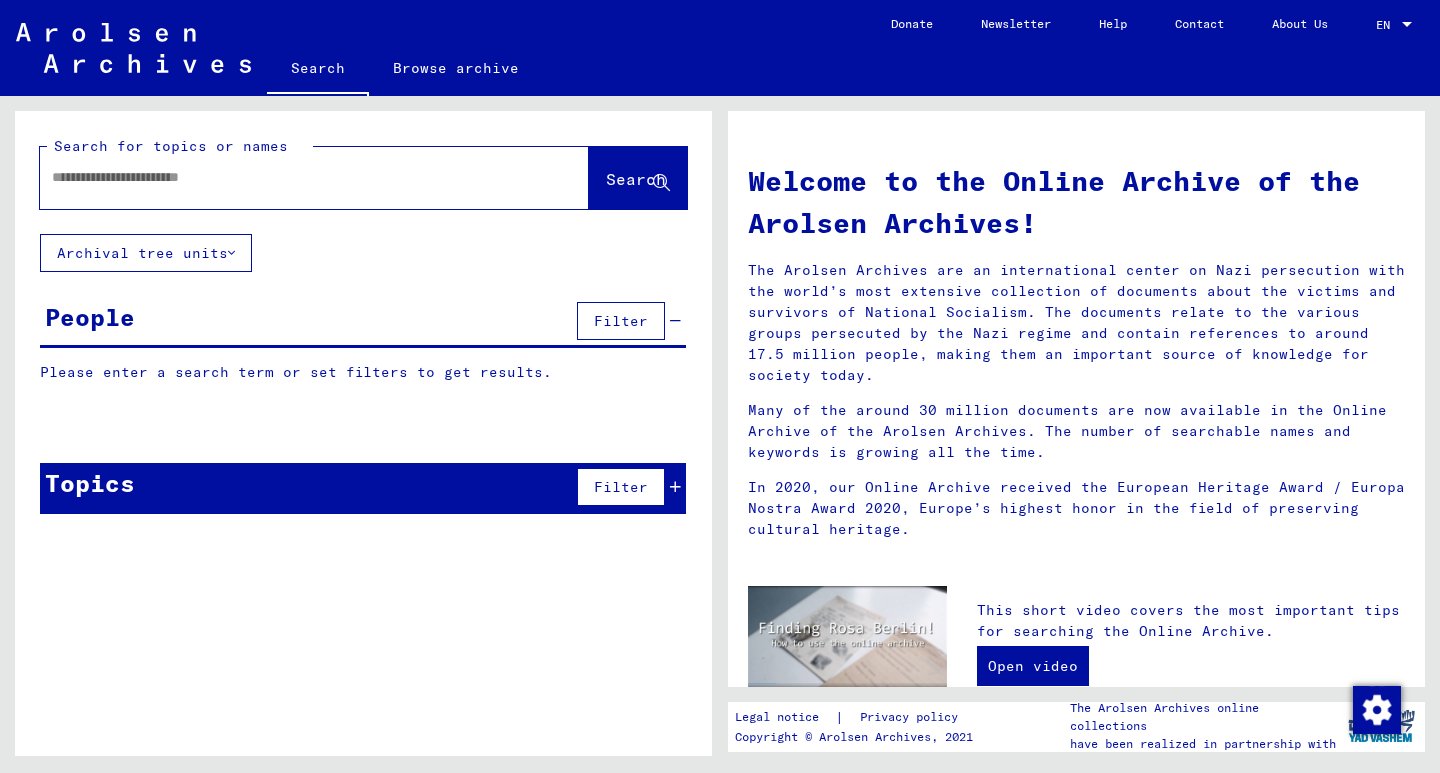 click at bounding box center (290, 177) 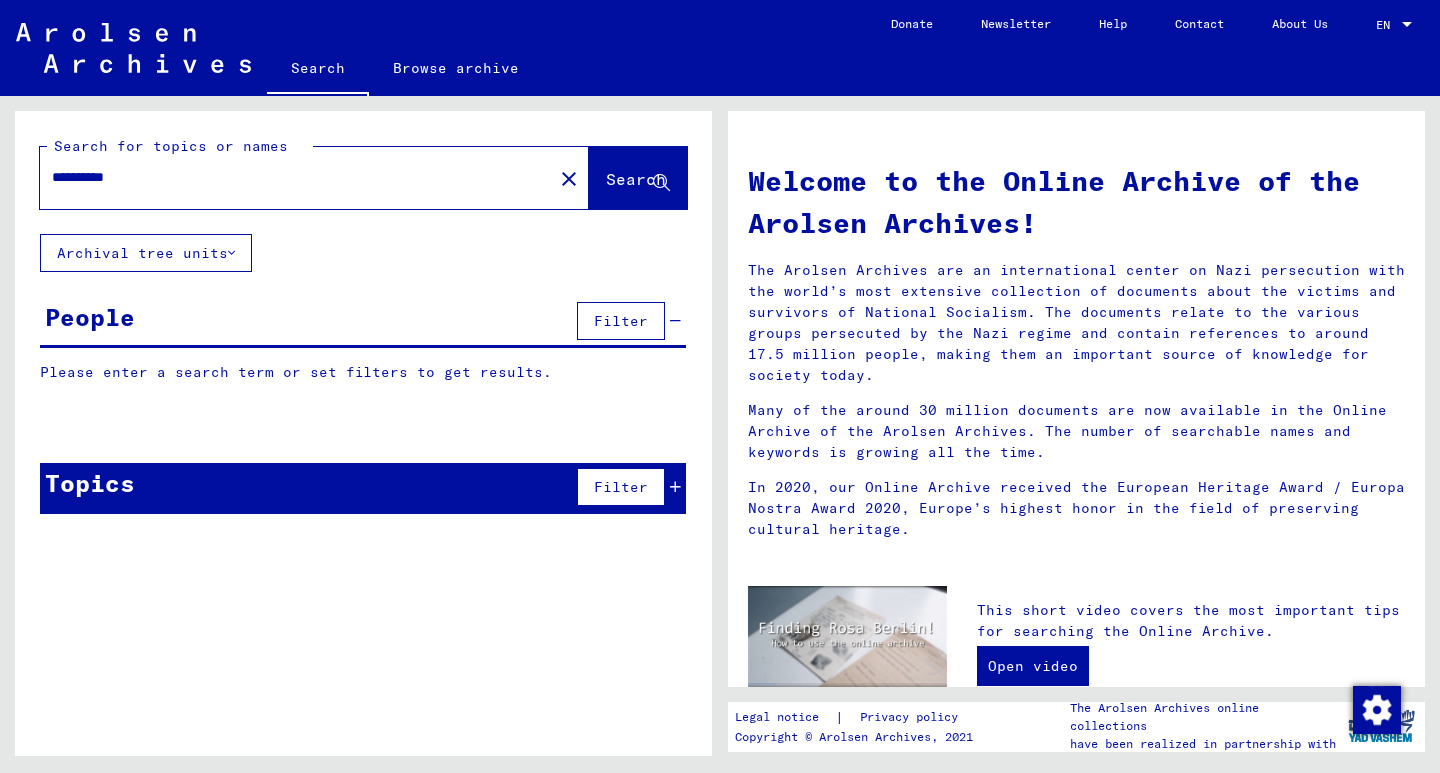 type on "**********" 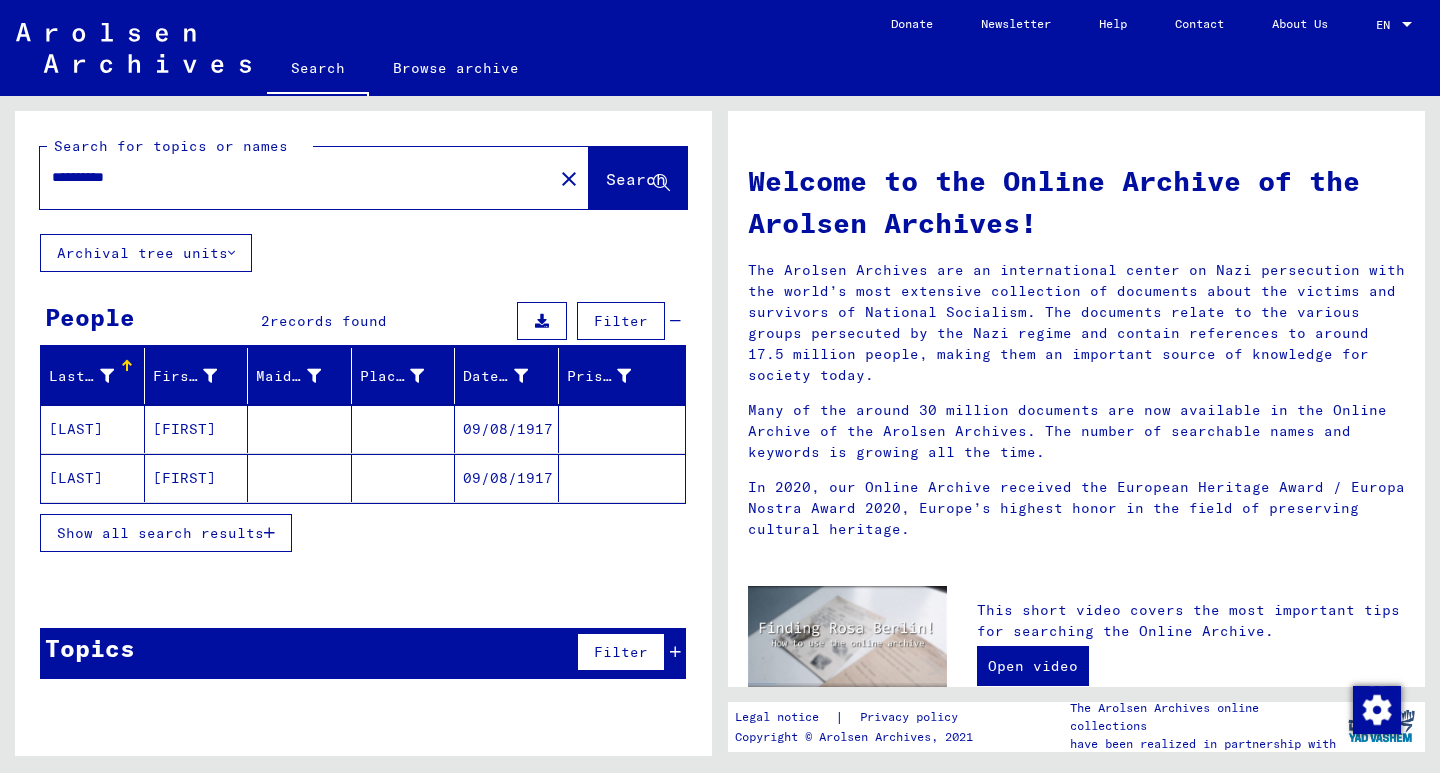 click at bounding box center [622, 478] 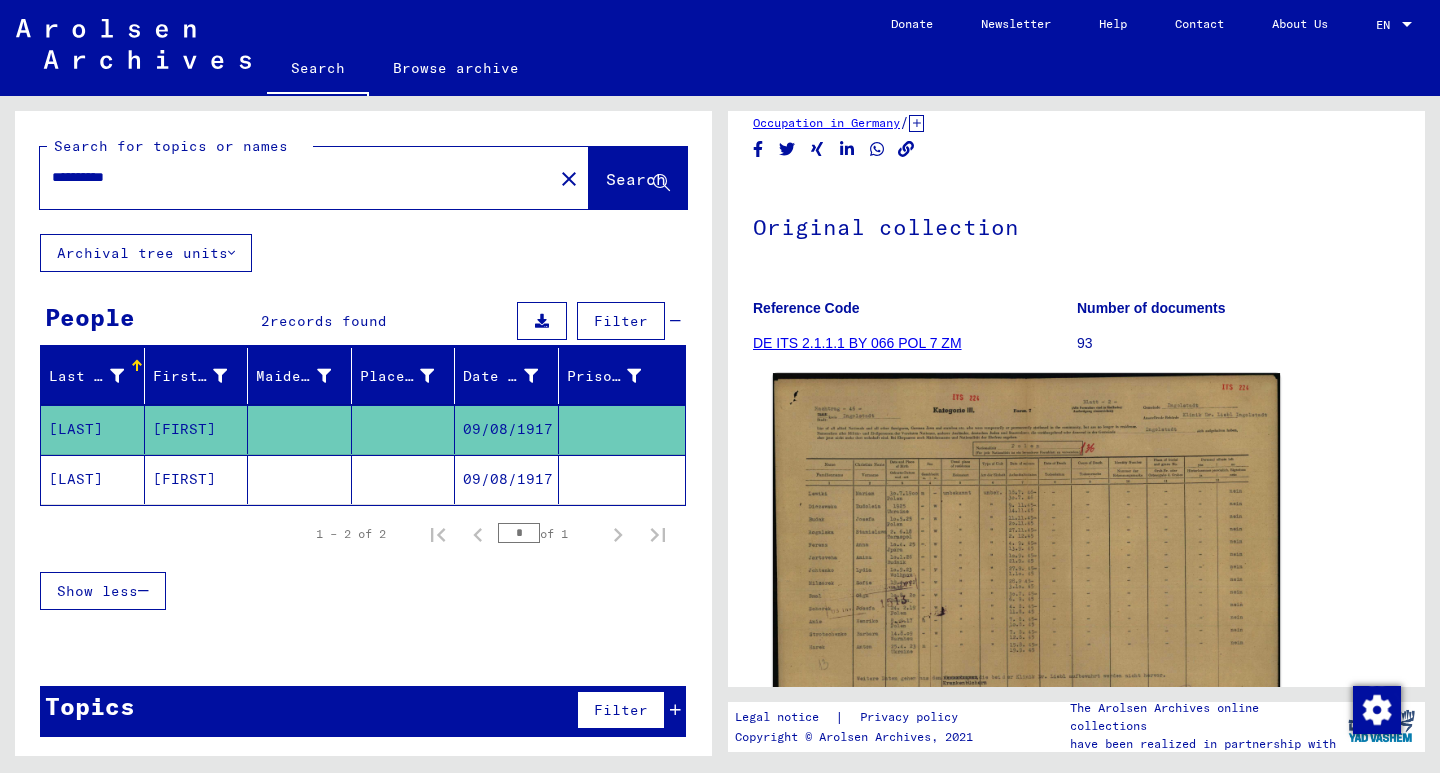 scroll, scrollTop: 200, scrollLeft: 0, axis: vertical 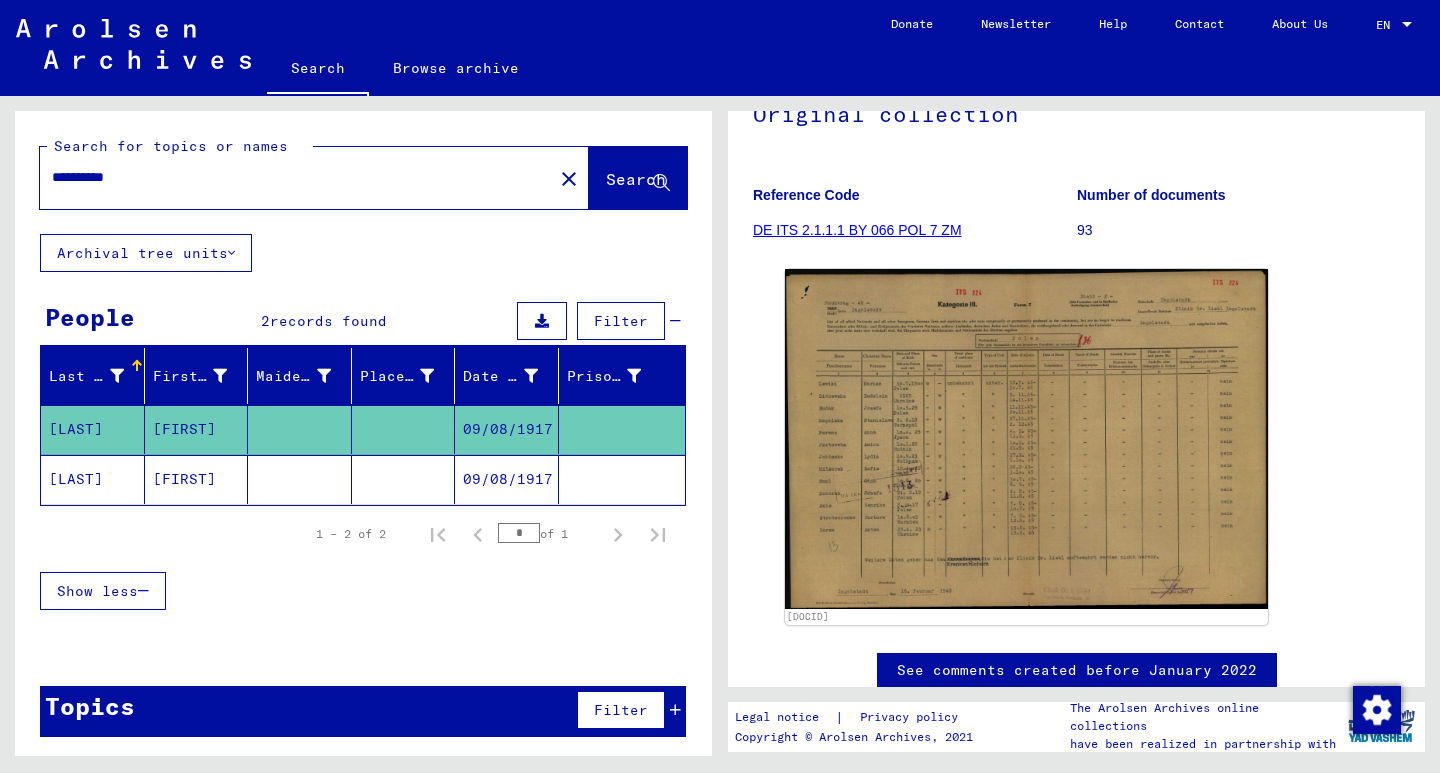 click on "09/08/1917" 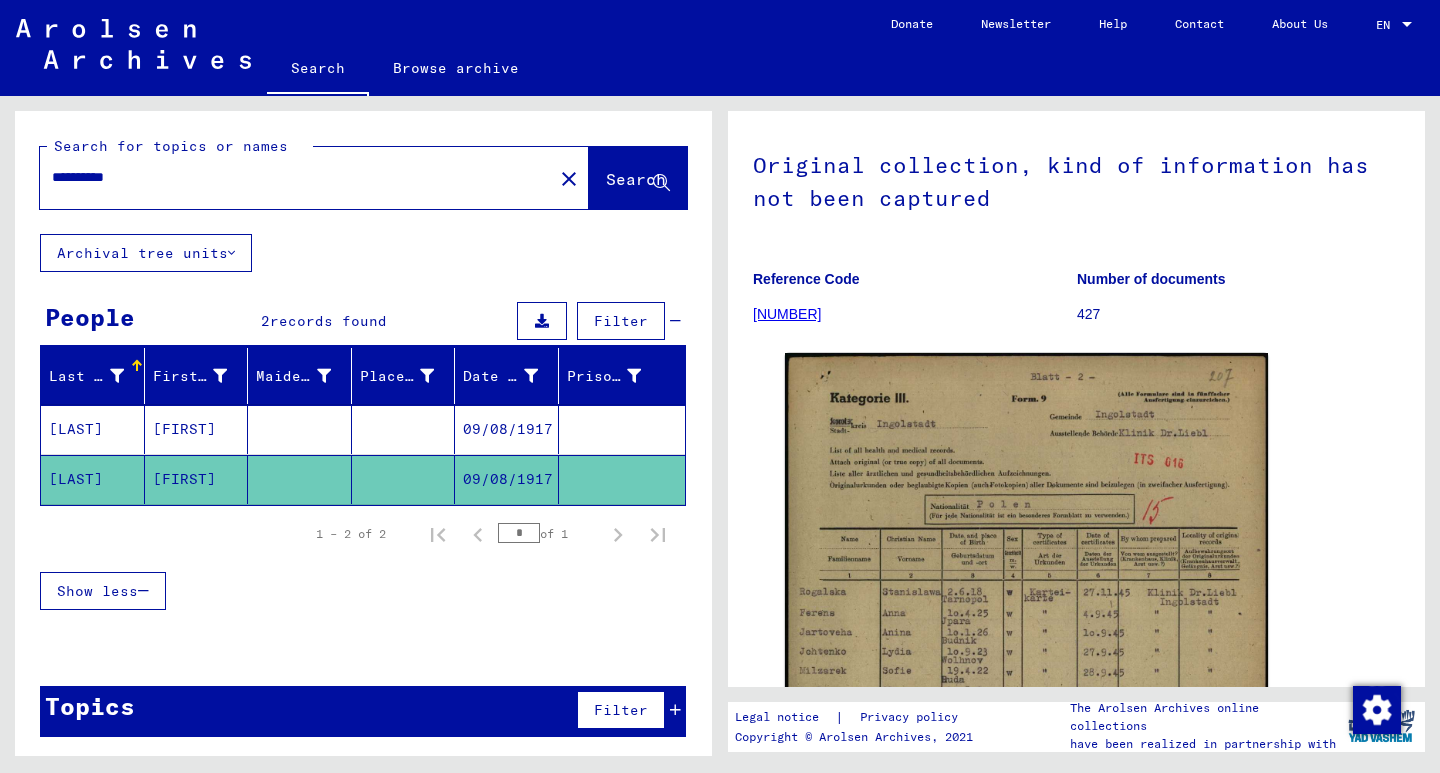 scroll, scrollTop: 100, scrollLeft: 0, axis: vertical 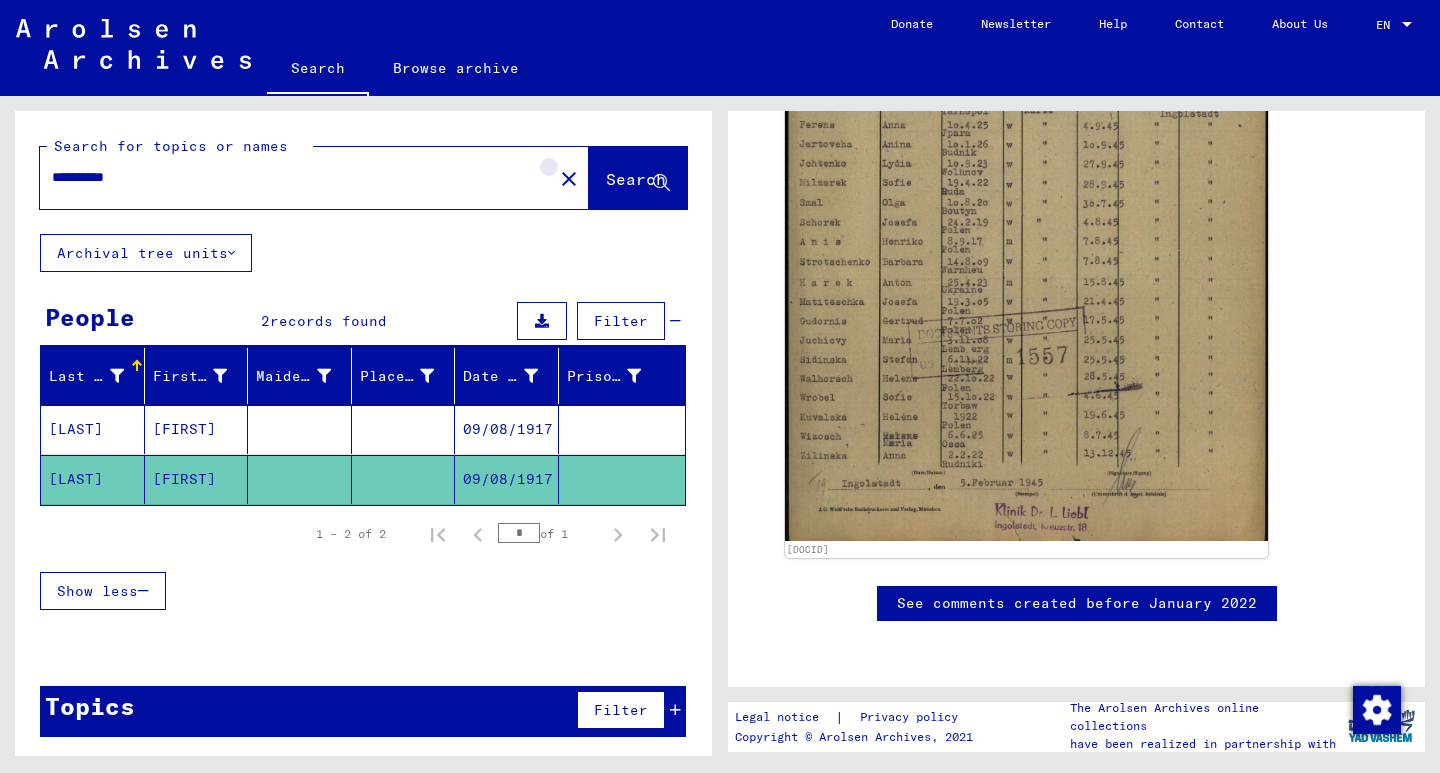 click on "close" 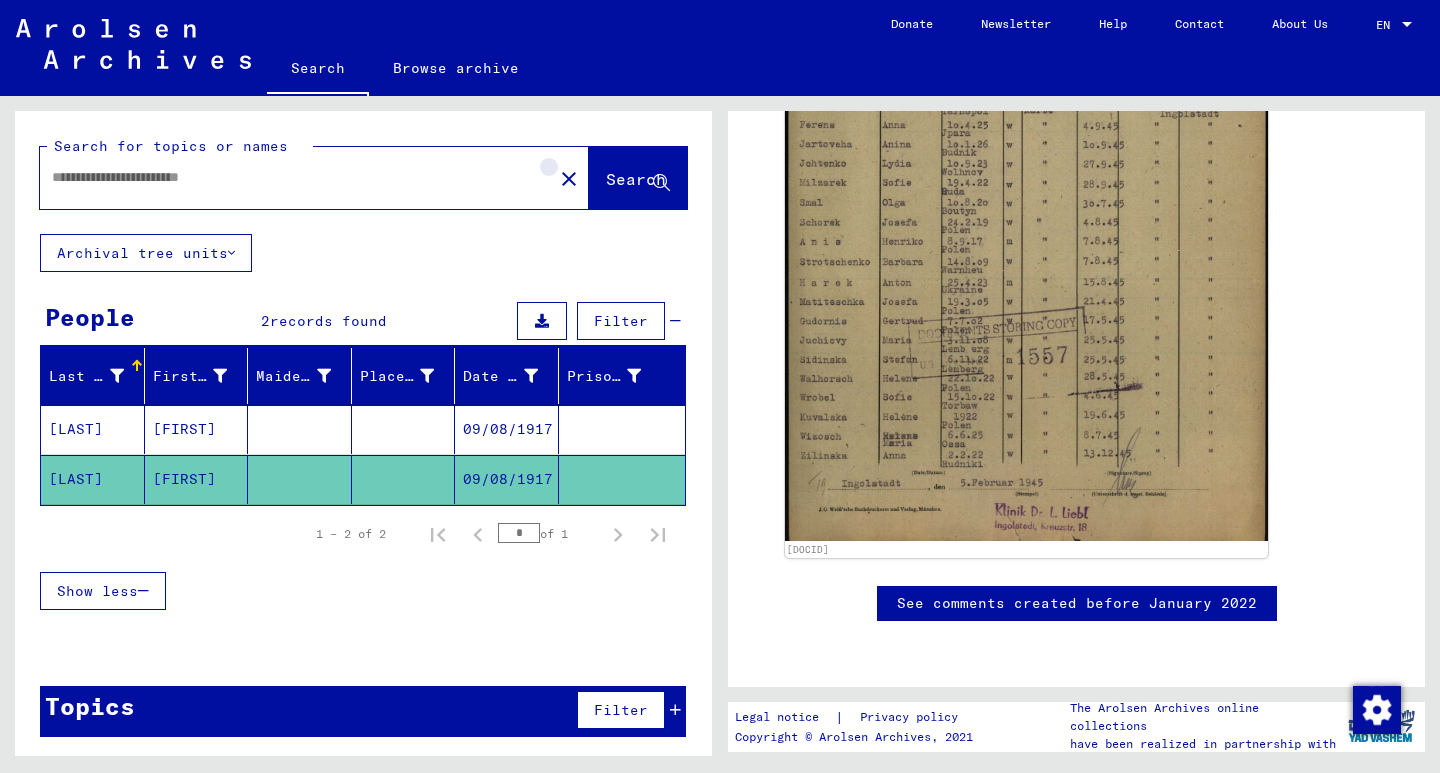 scroll, scrollTop: 0, scrollLeft: 0, axis: both 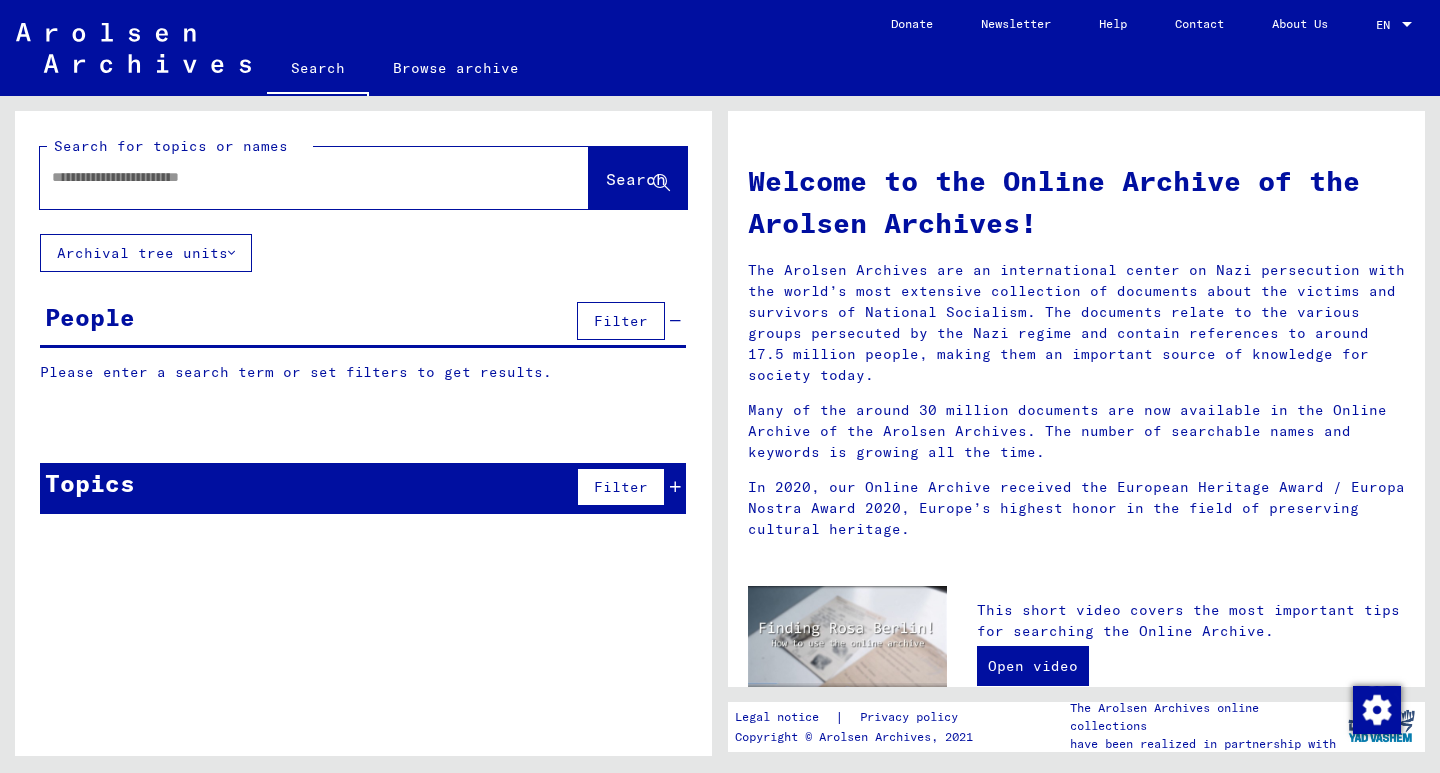 click 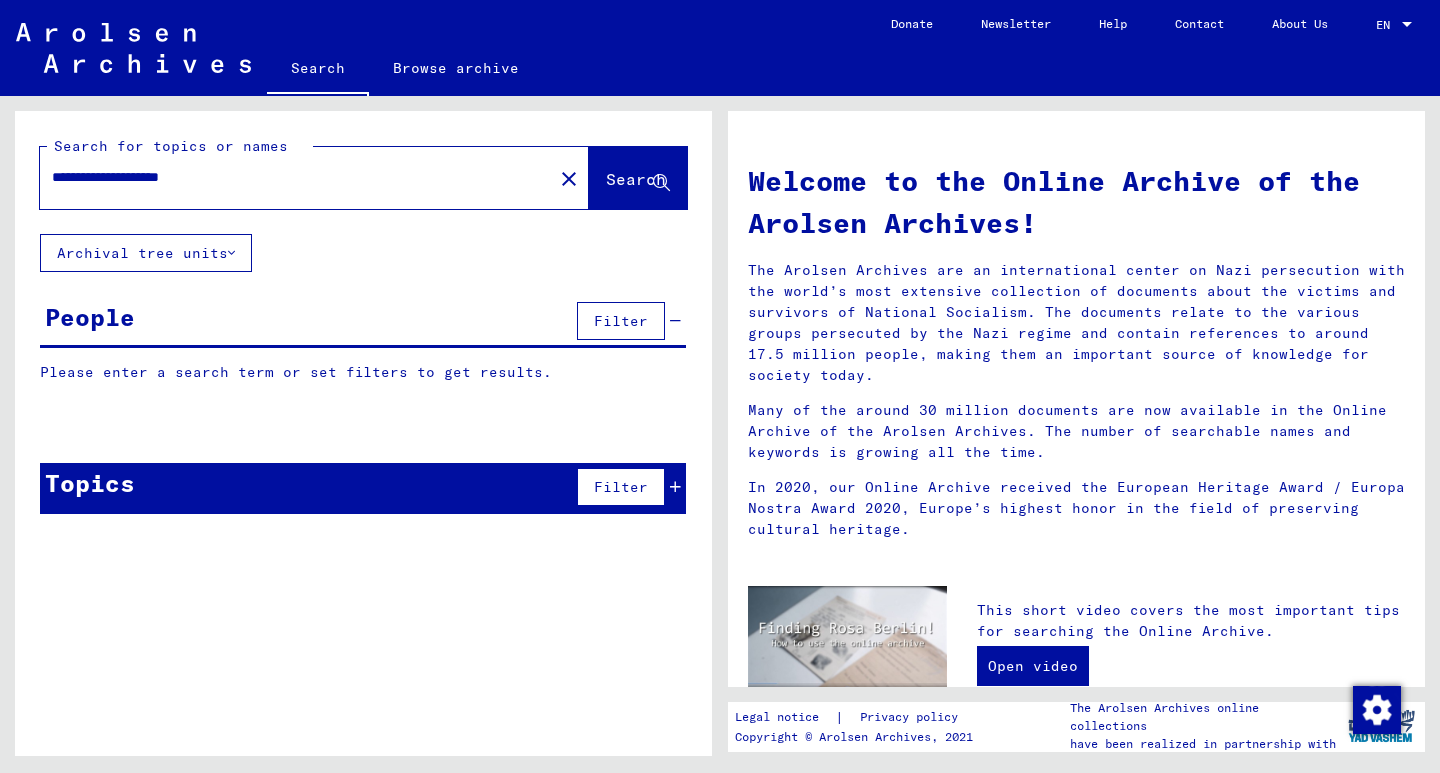 click on "**********" at bounding box center (290, 177) 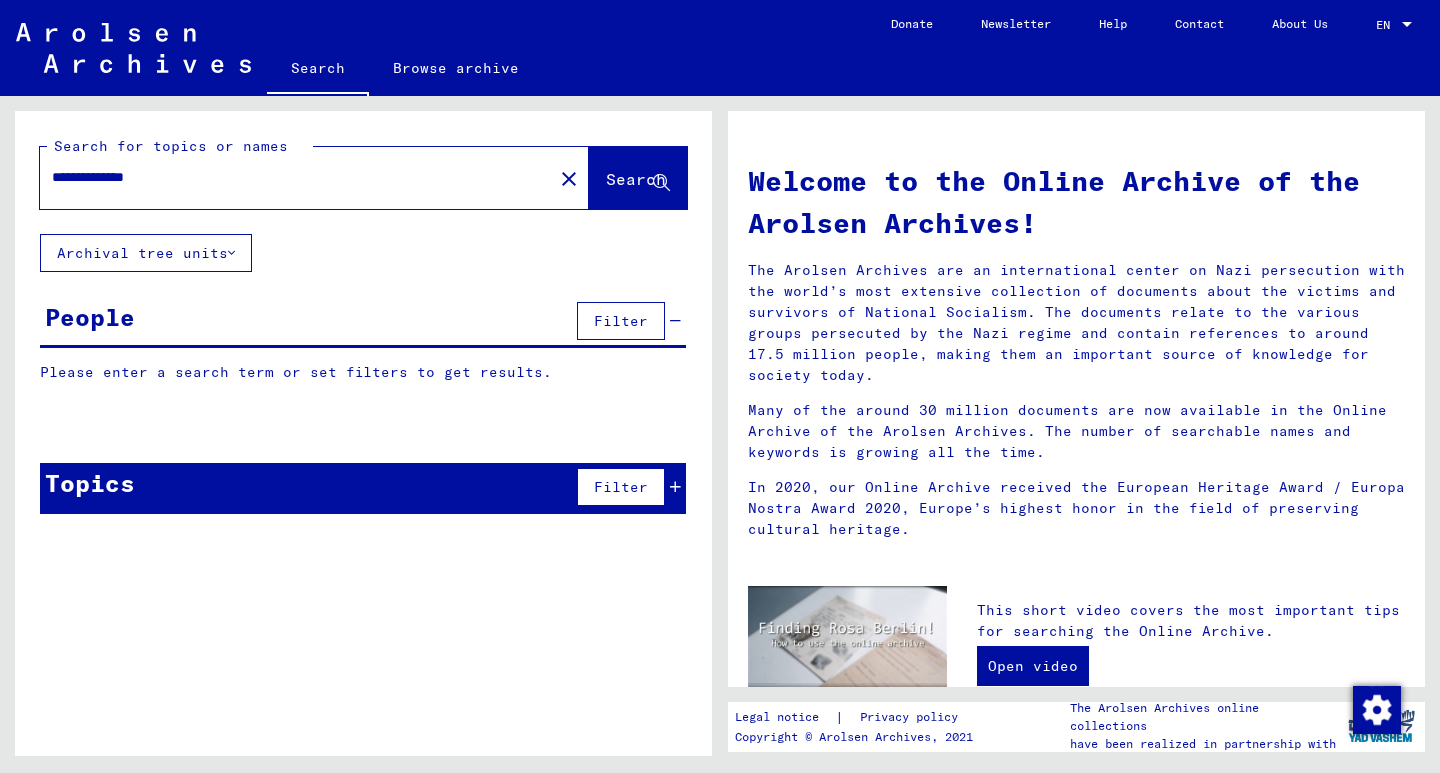 type on "**********" 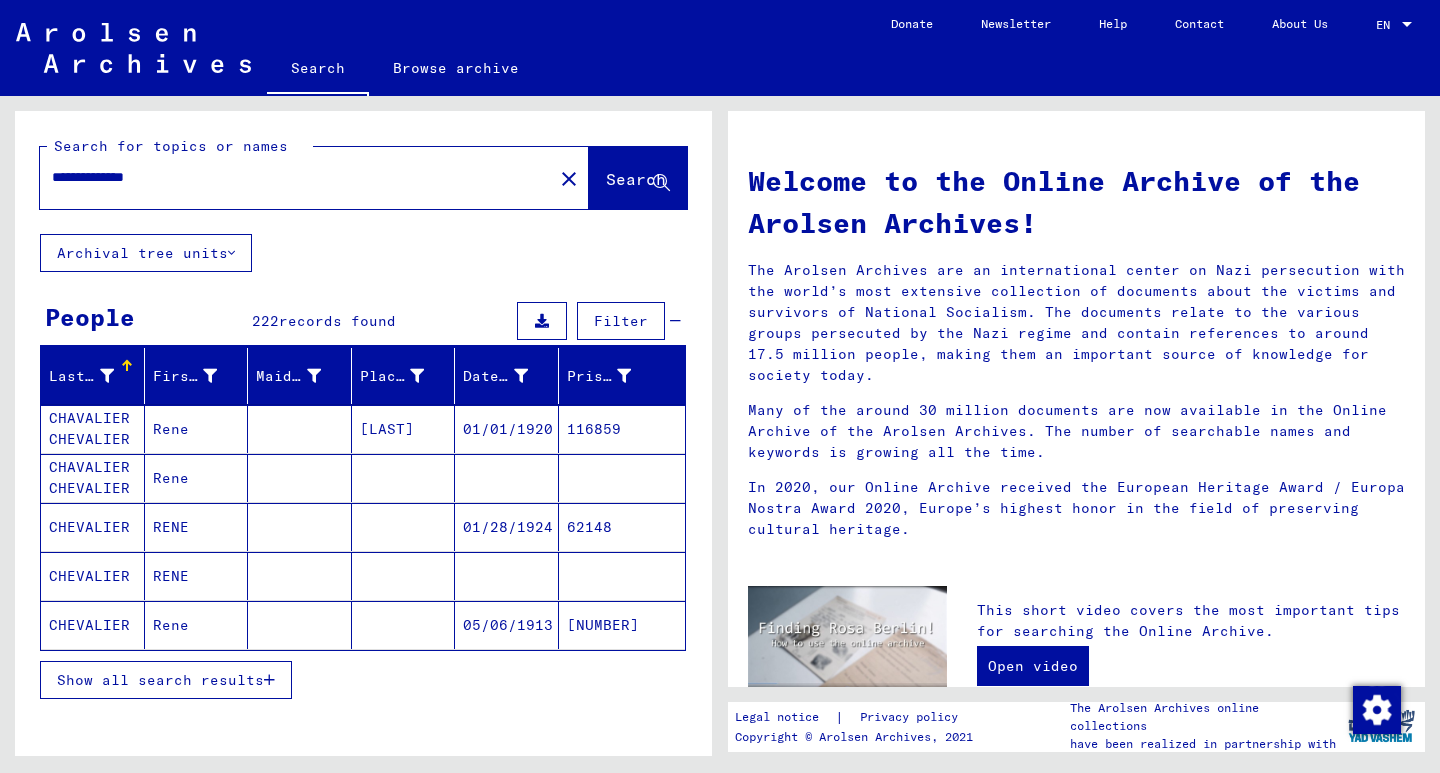 click on "Show all search results" at bounding box center [160, 680] 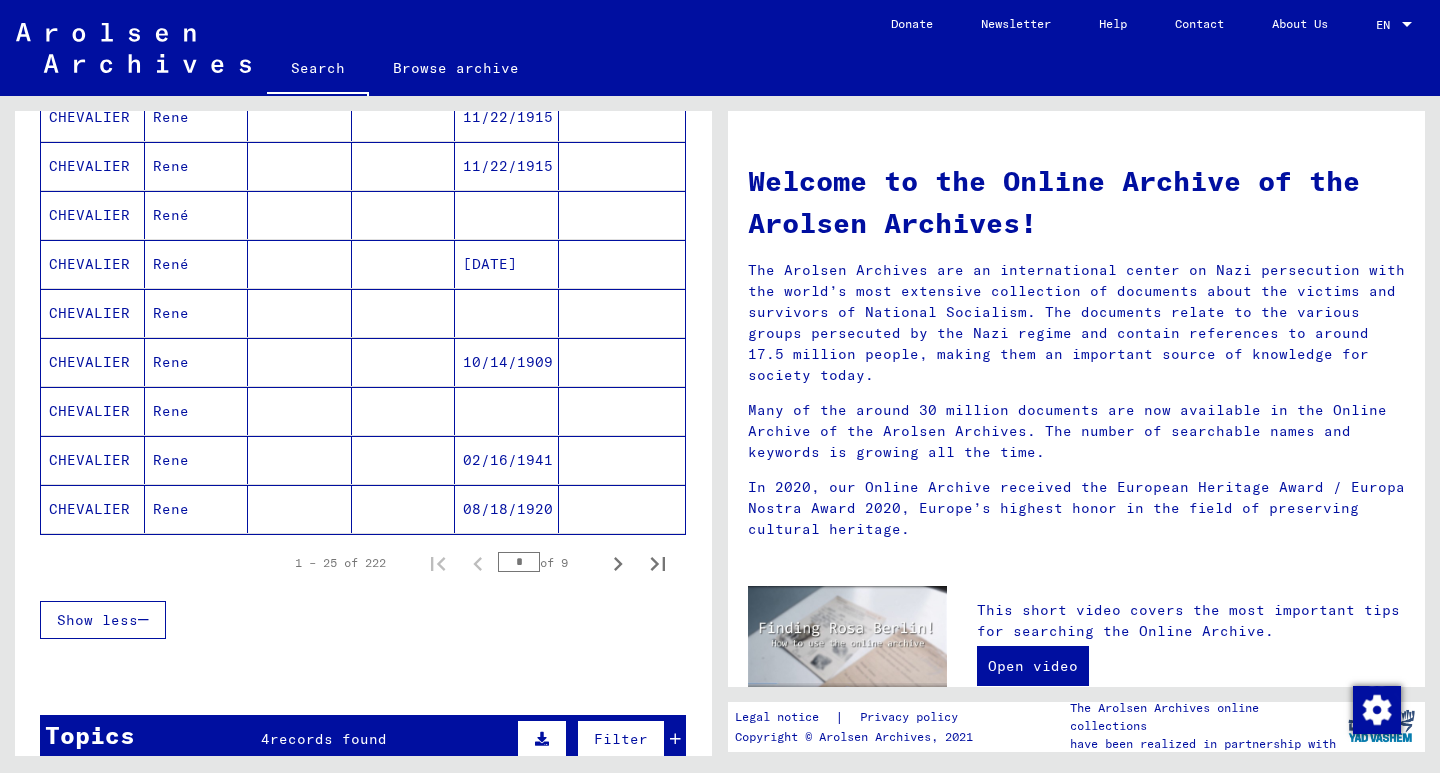 scroll, scrollTop: 1100, scrollLeft: 0, axis: vertical 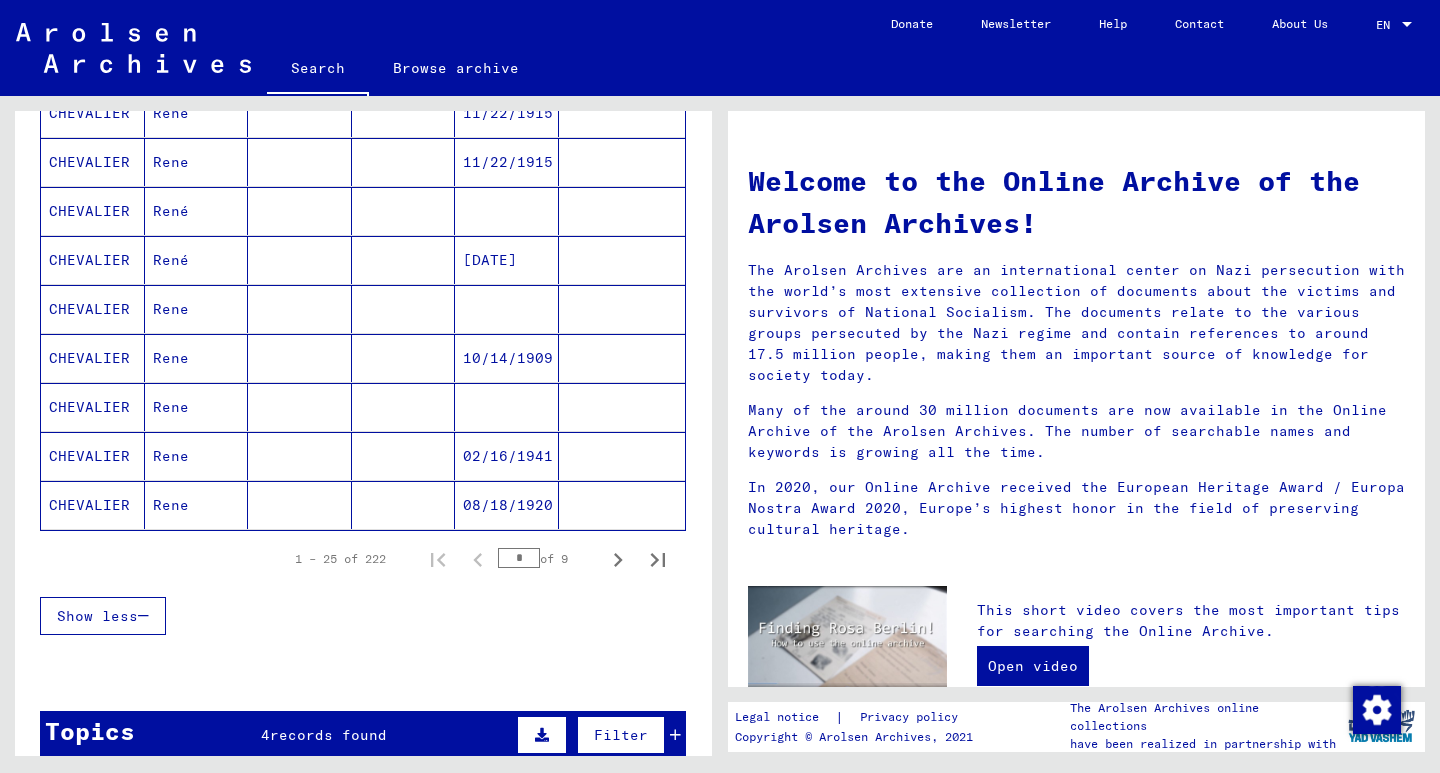 click on "08/18/1920" 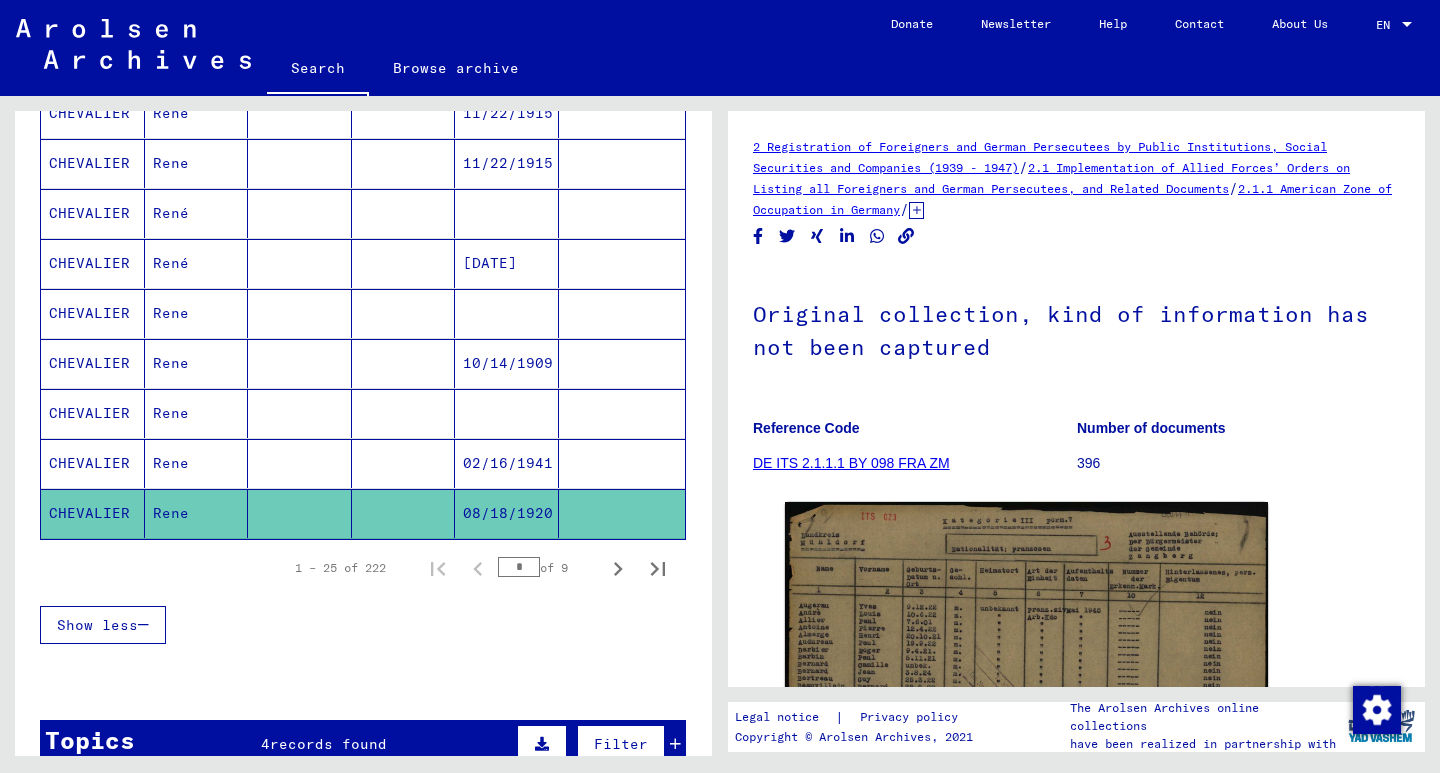 scroll, scrollTop: 0, scrollLeft: 0, axis: both 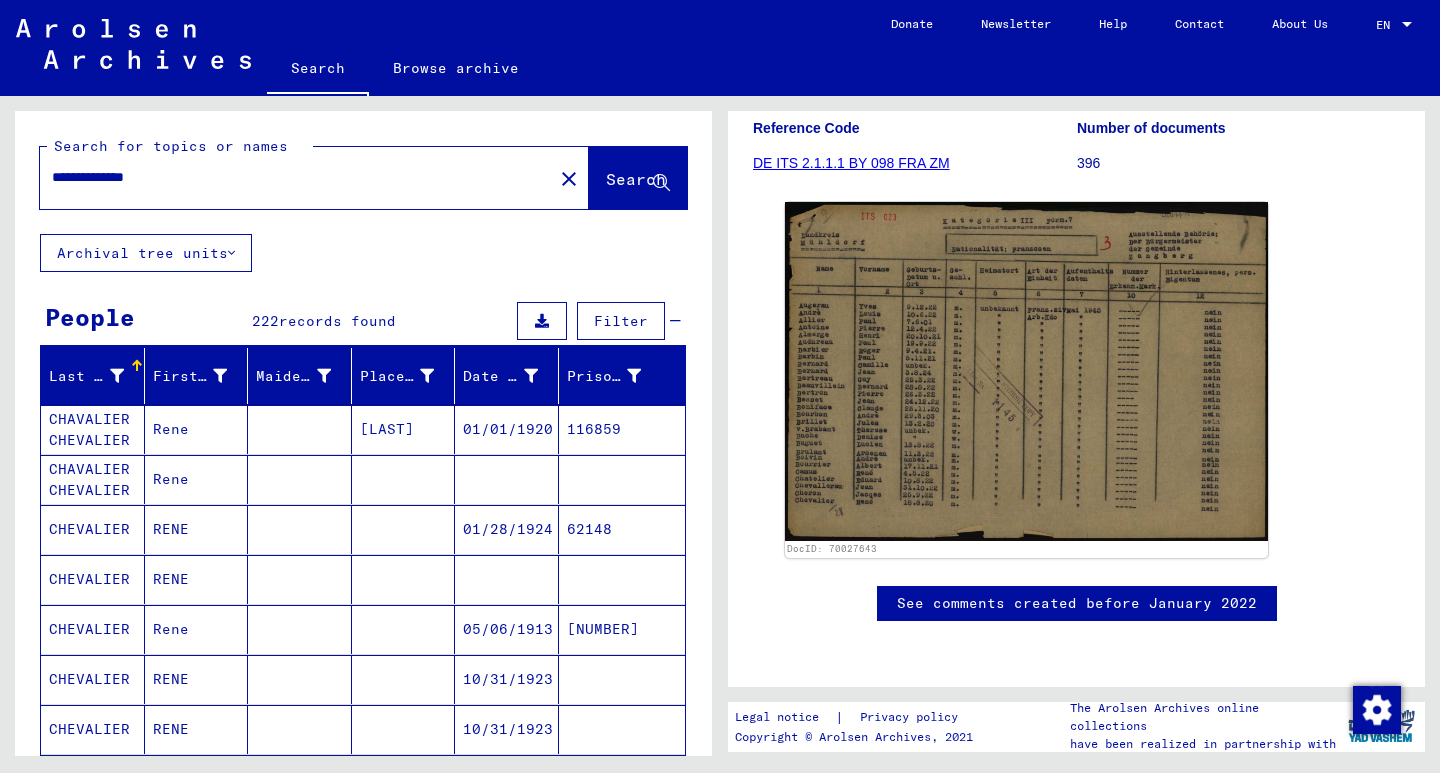 click on "**********" at bounding box center (296, 177) 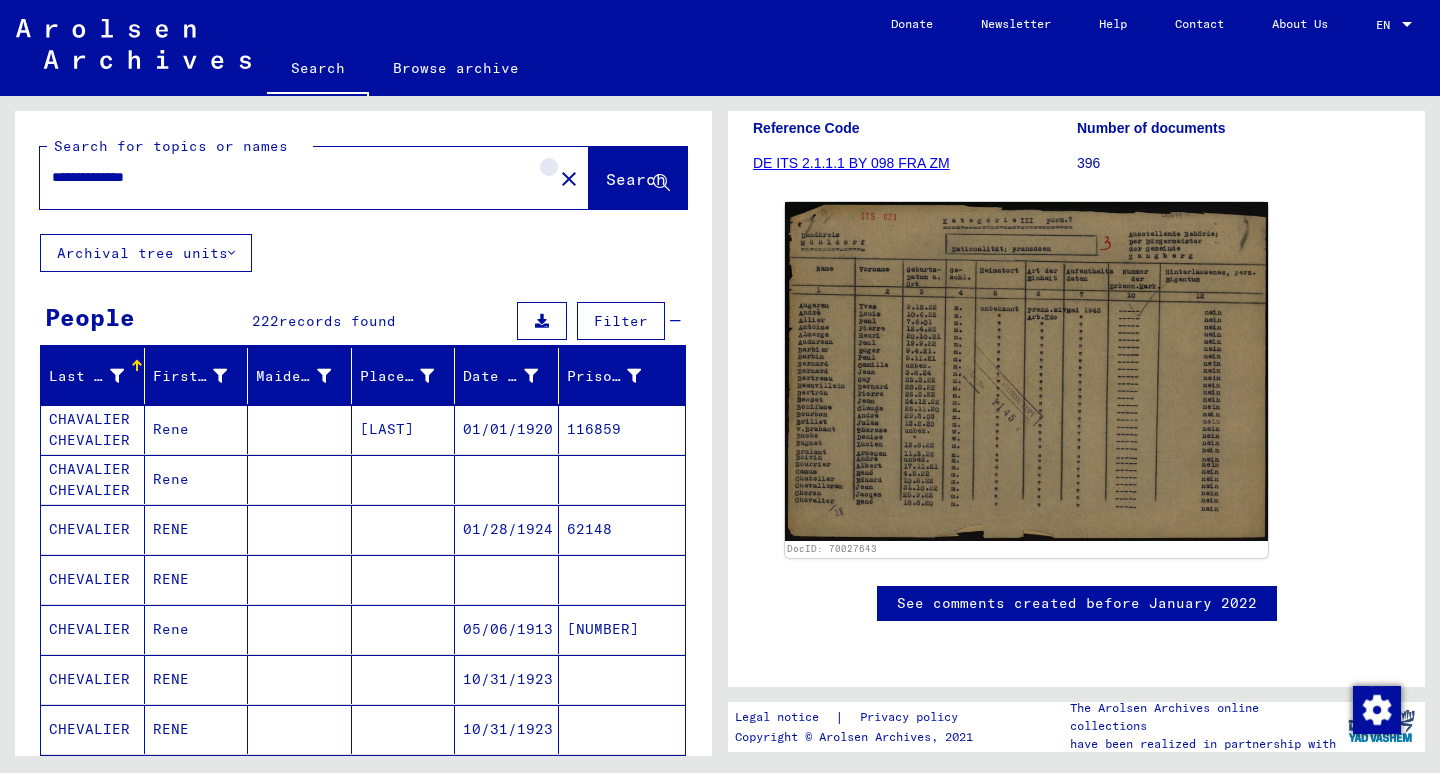 click on "close" 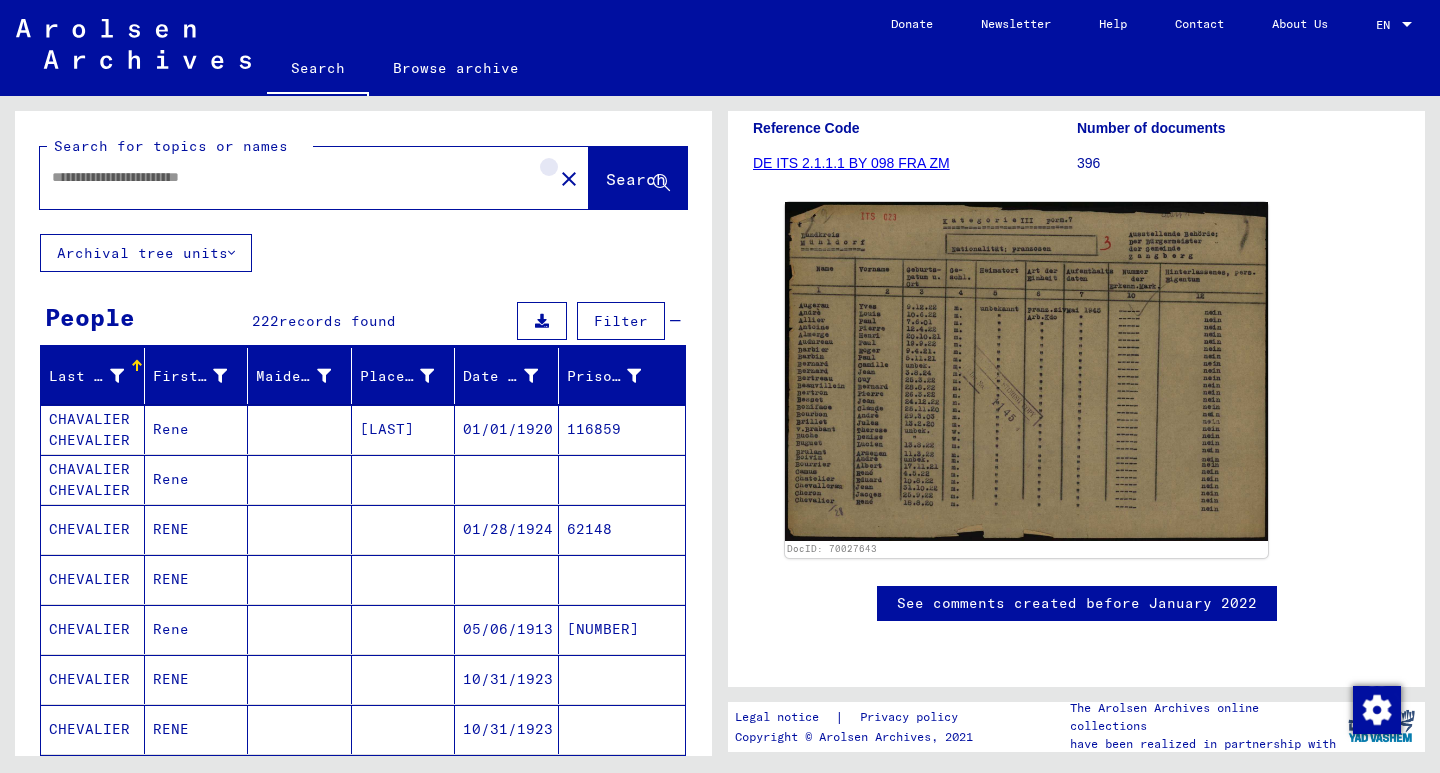 scroll, scrollTop: 0, scrollLeft: 0, axis: both 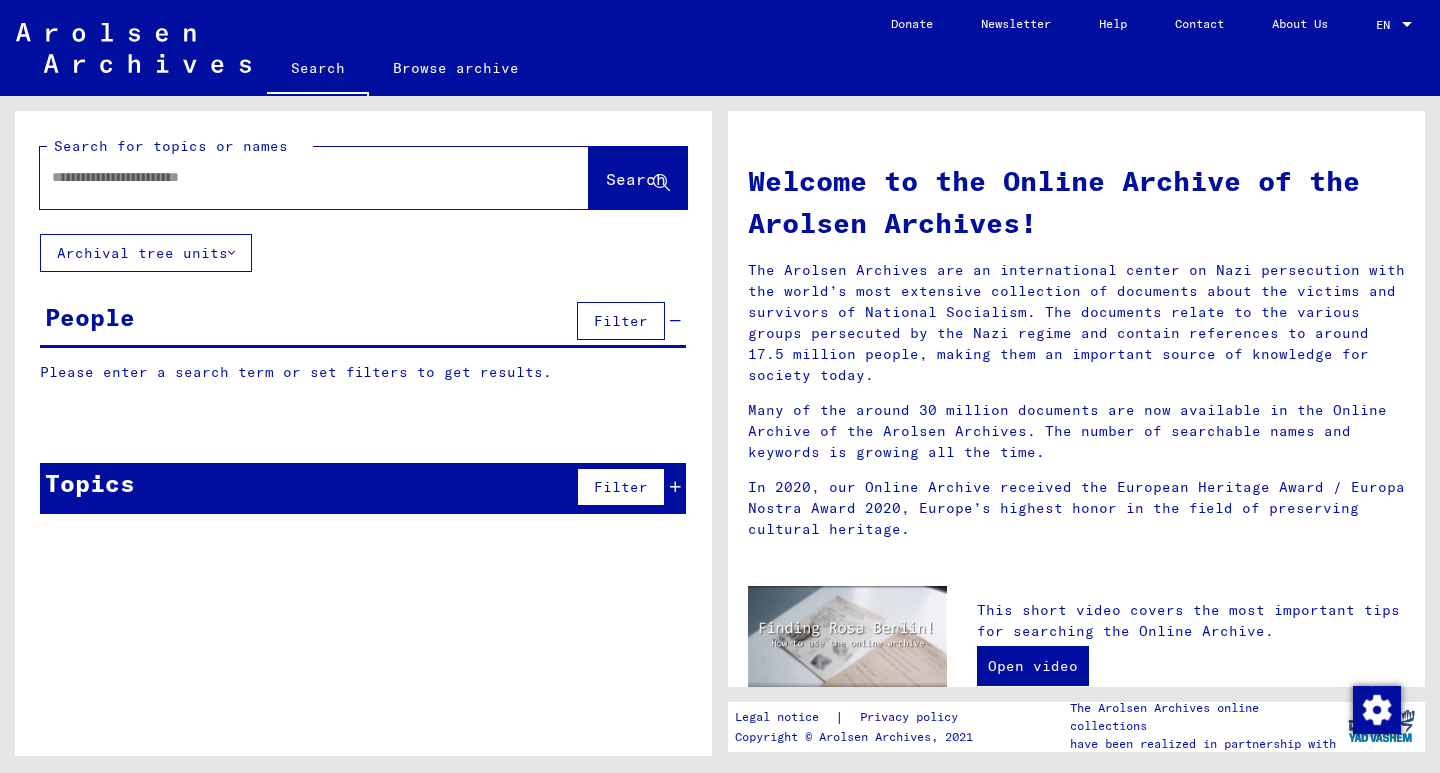 click at bounding box center [290, 177] 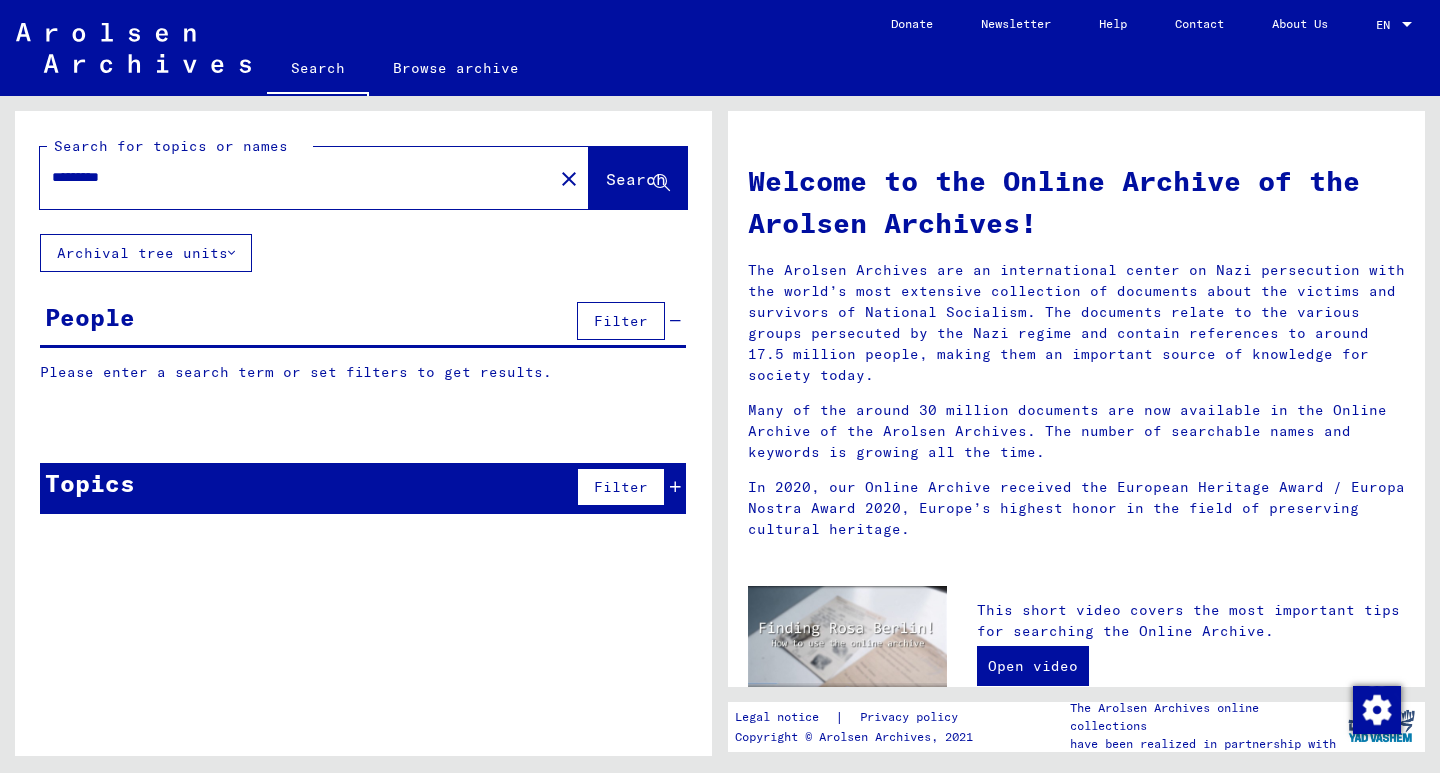 type on "*********" 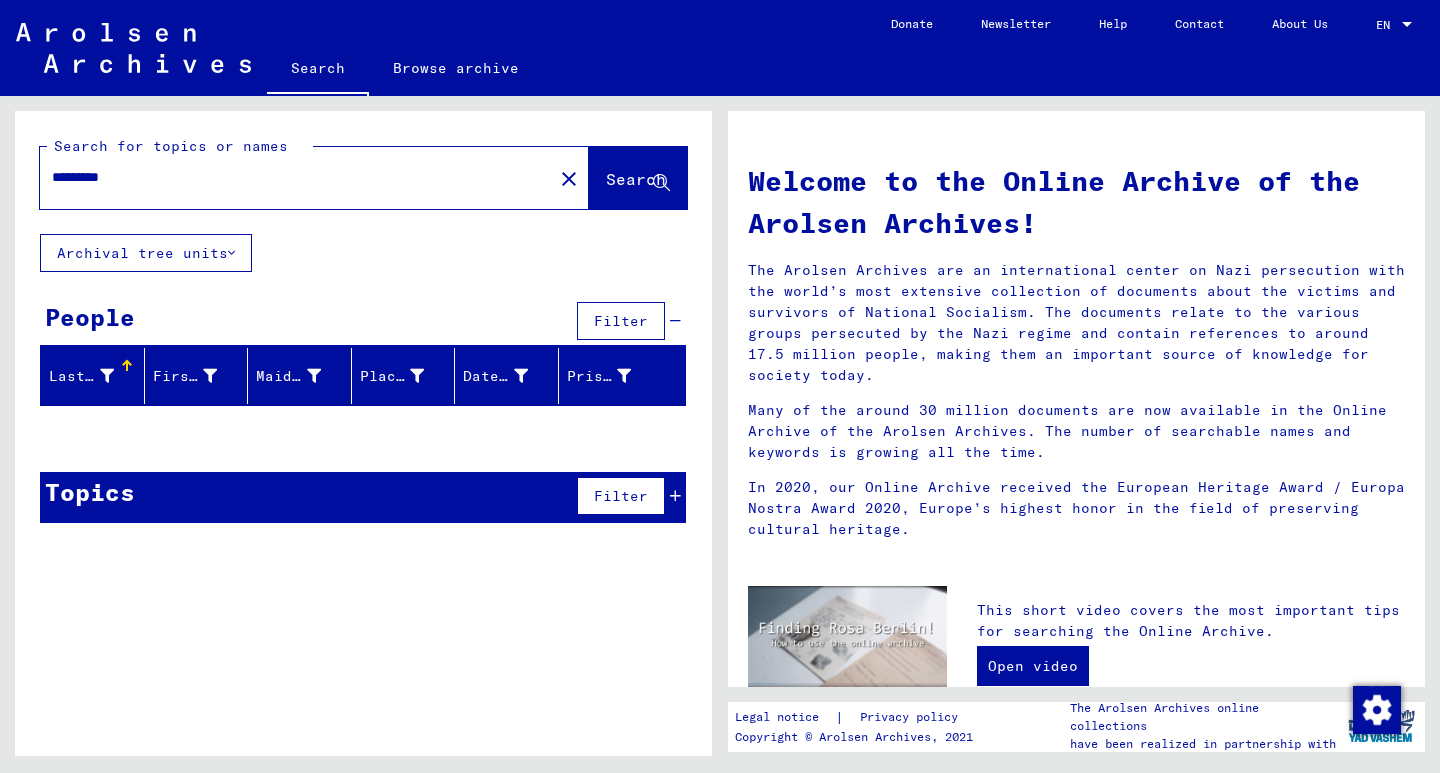 click on "*********" 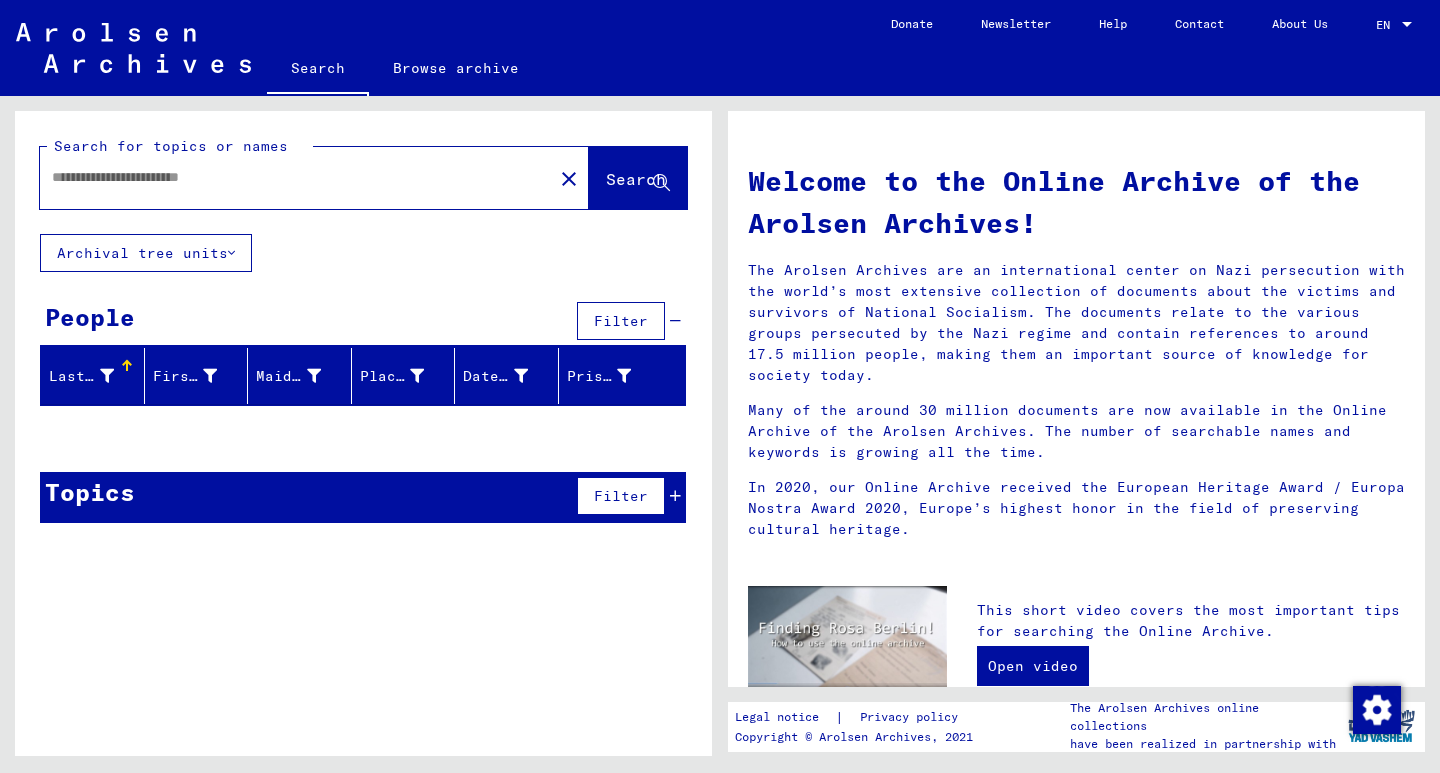 click at bounding box center [290, 177] 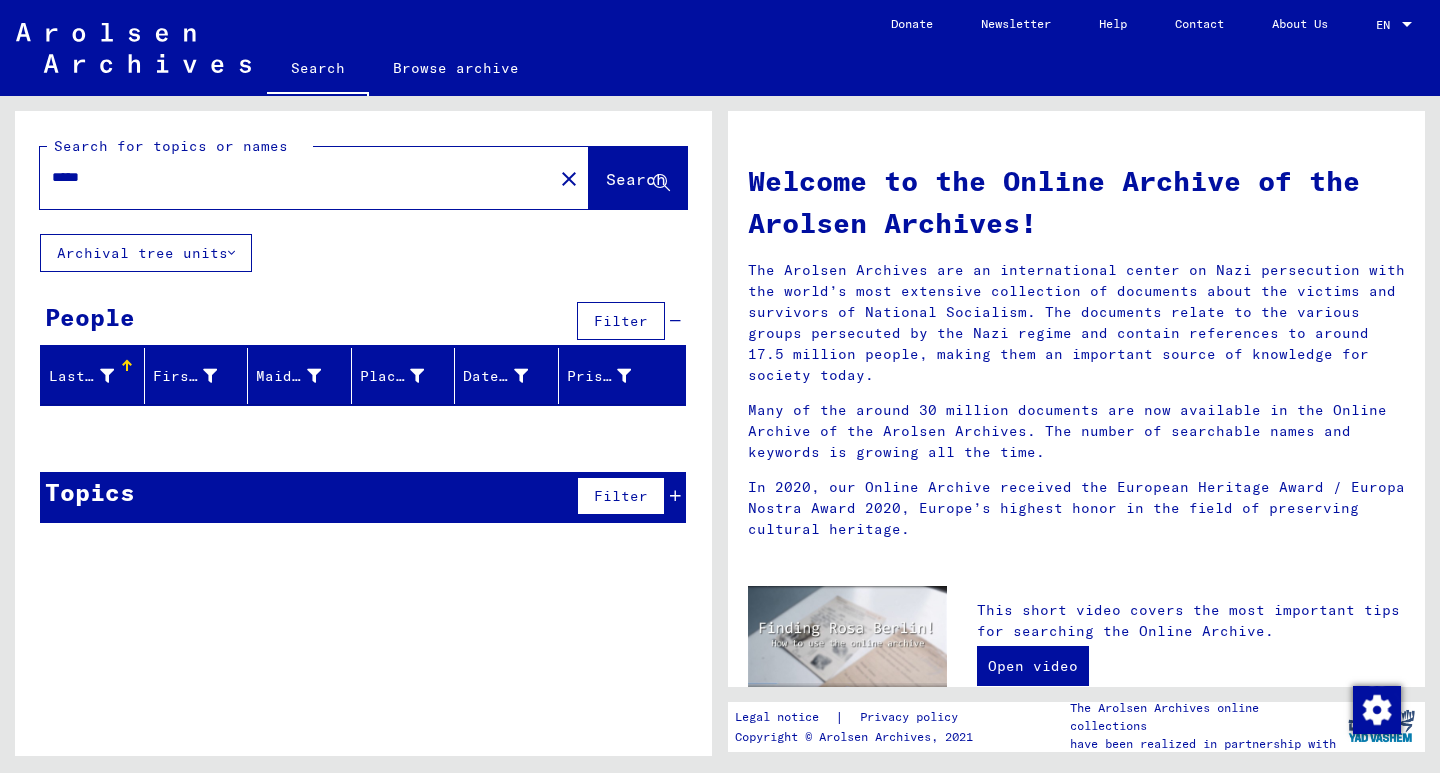 click on "*****" at bounding box center [290, 177] 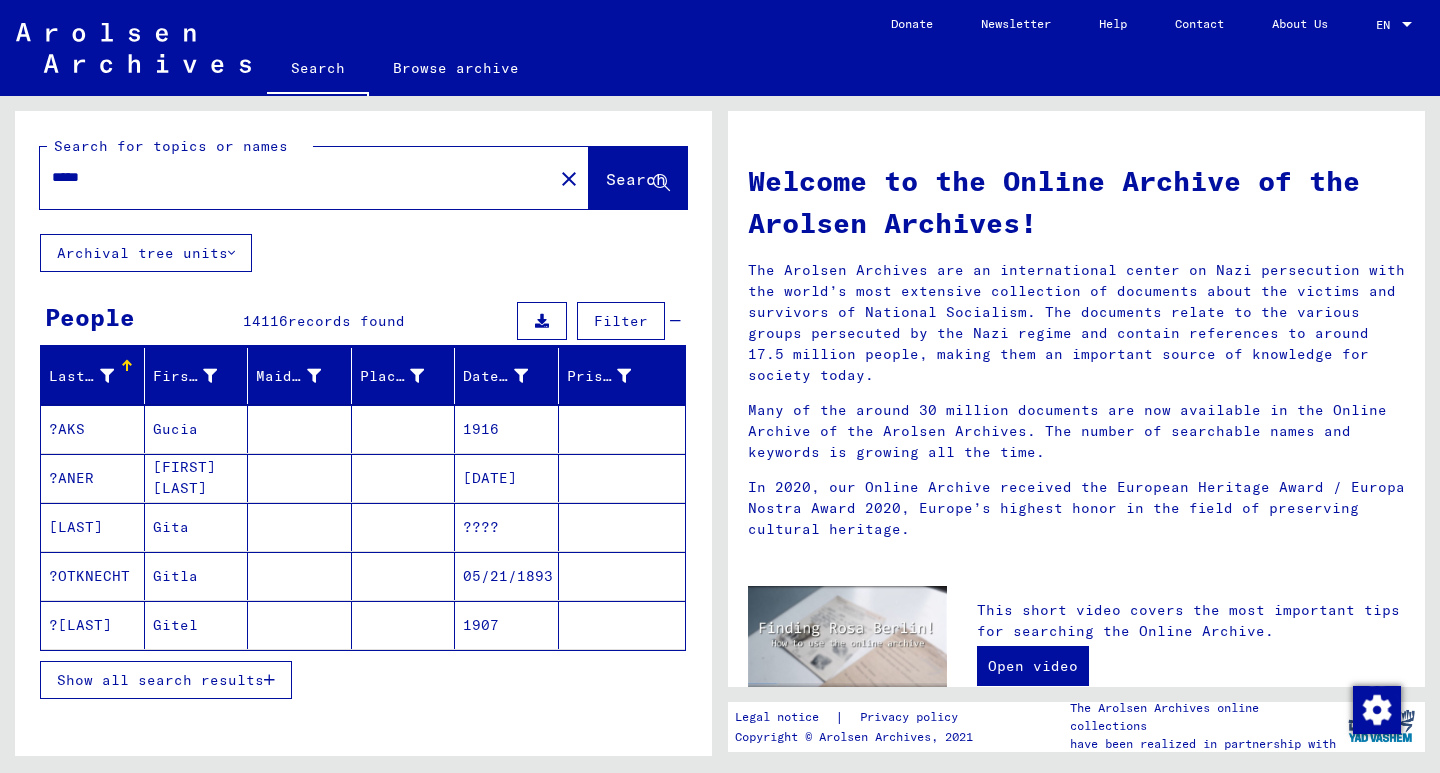 paste on "*******" 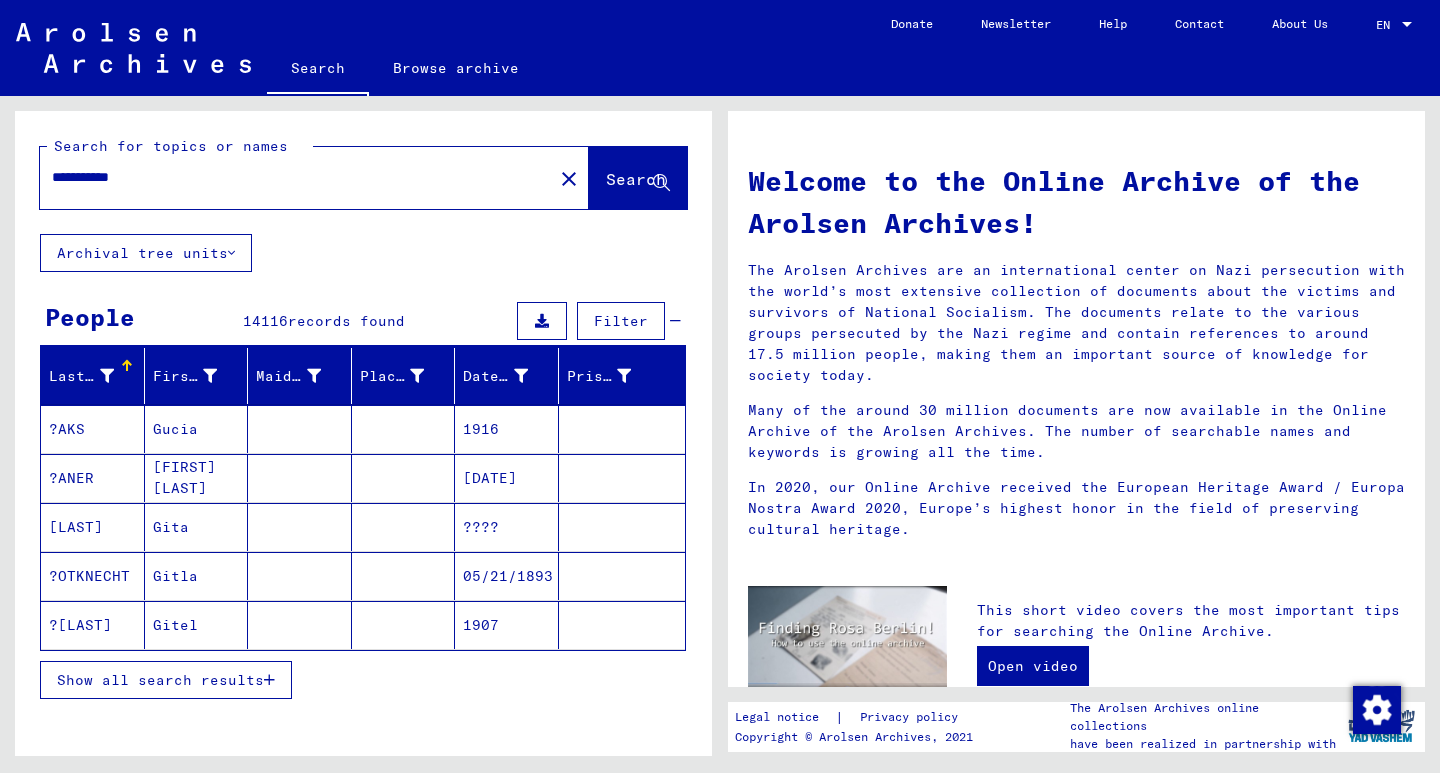 click on "Search" 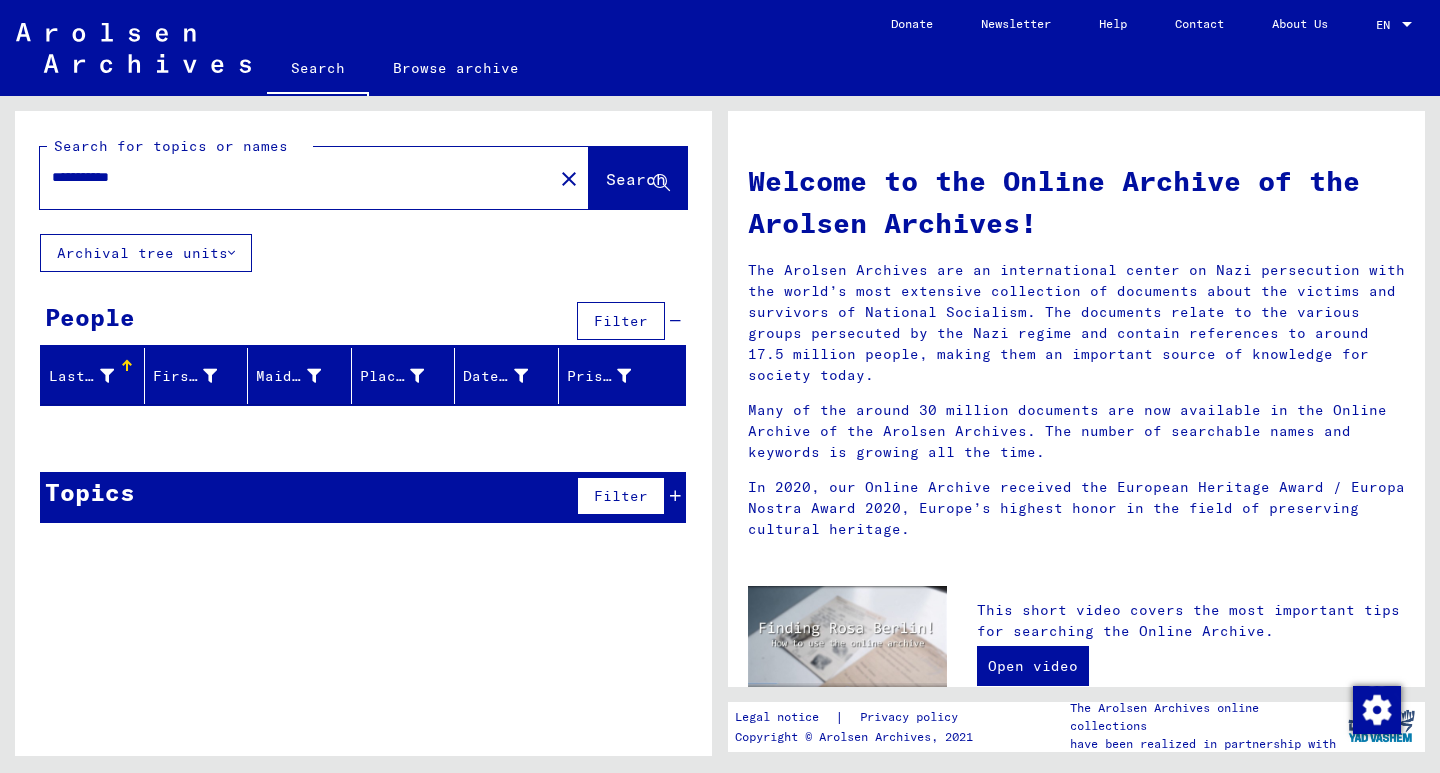 click on "**********" at bounding box center [290, 177] 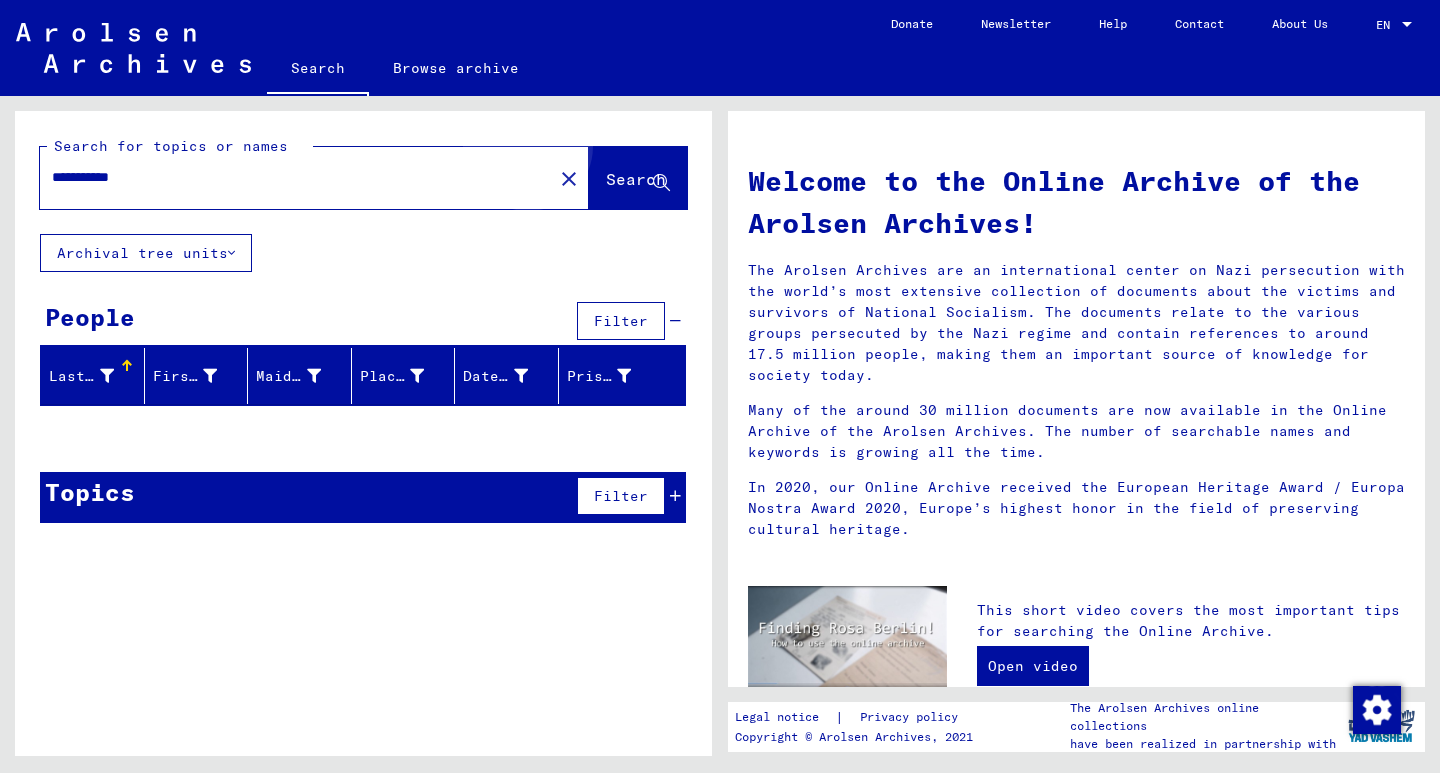 click on "Search" 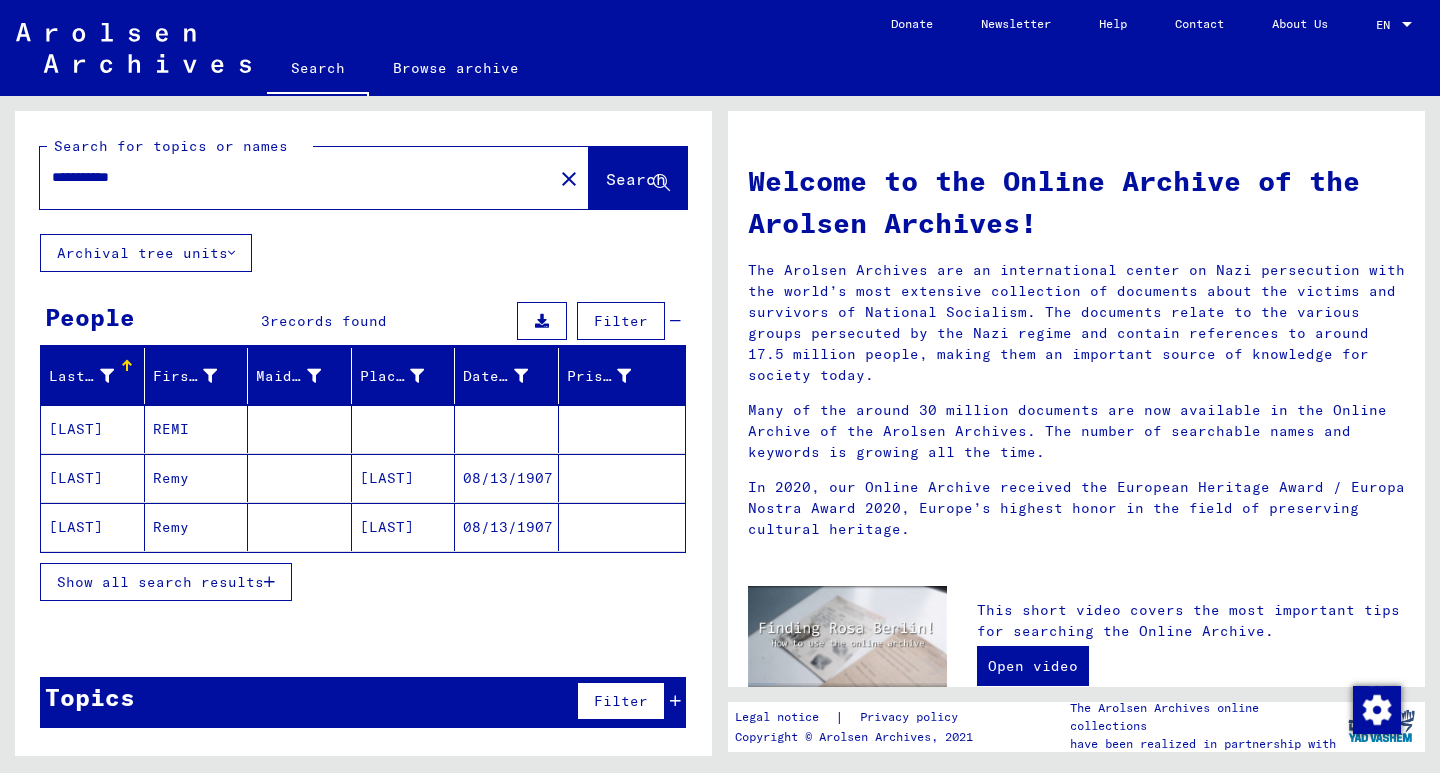 click 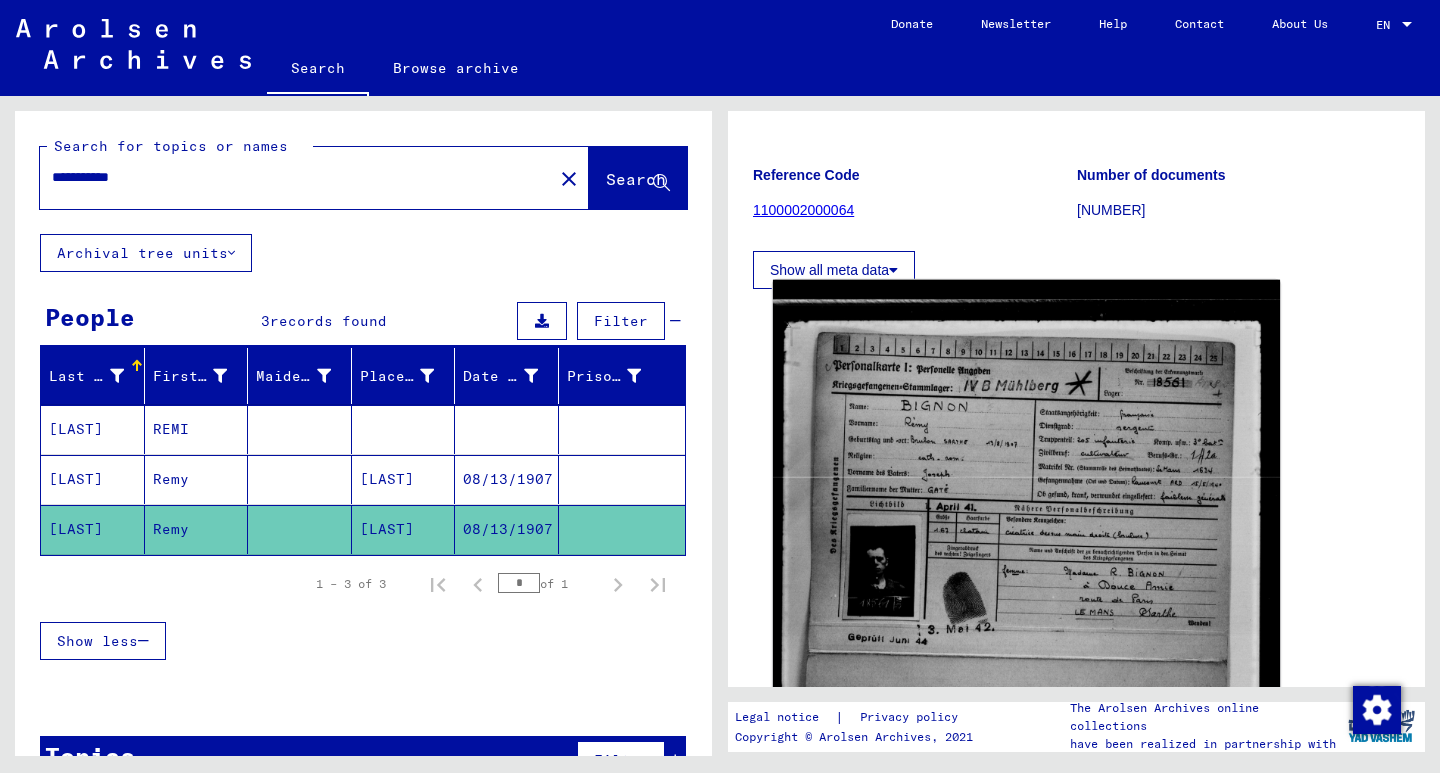 scroll, scrollTop: 300, scrollLeft: 0, axis: vertical 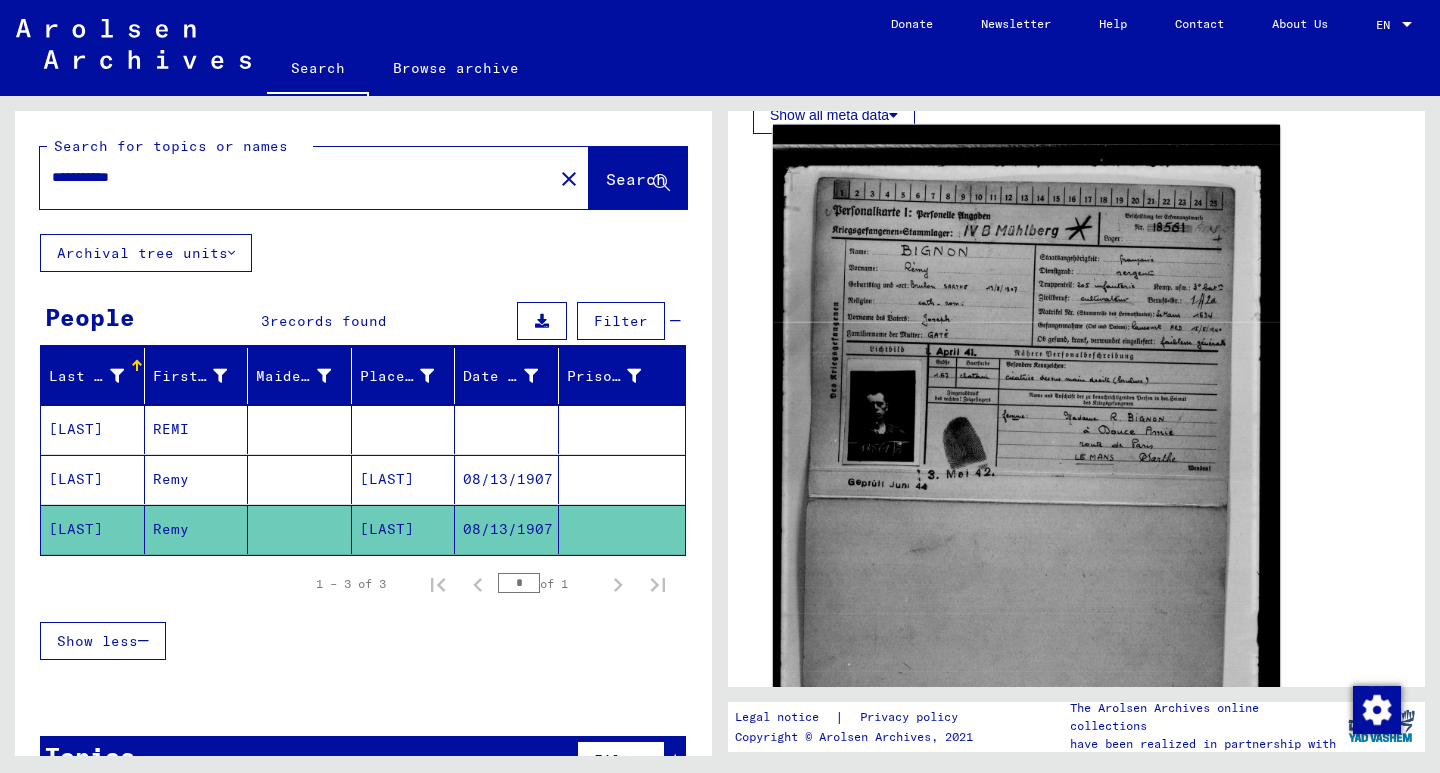 drag, startPoint x: 1169, startPoint y: 589, endPoint x: 1153, endPoint y: 613, distance: 28.84441 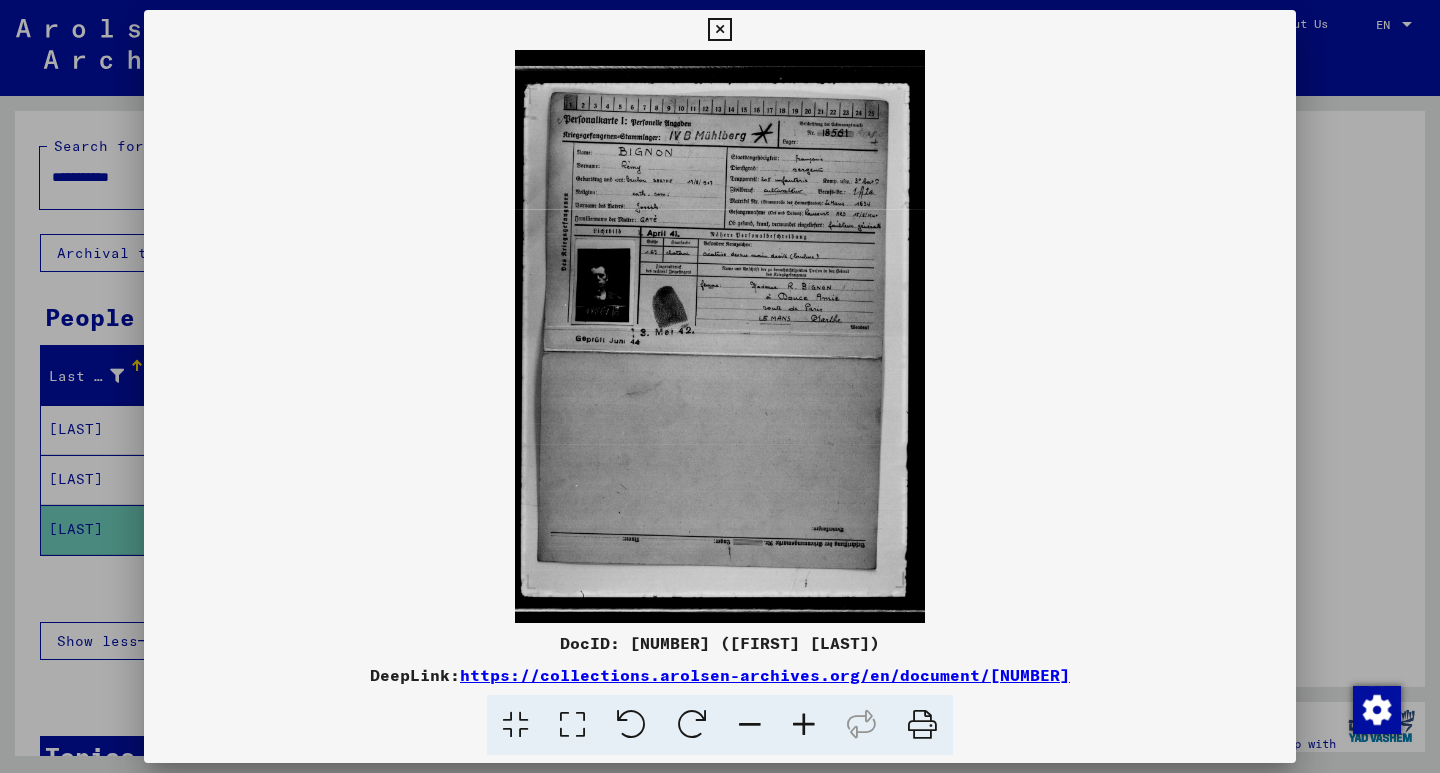 click at bounding box center [804, 725] 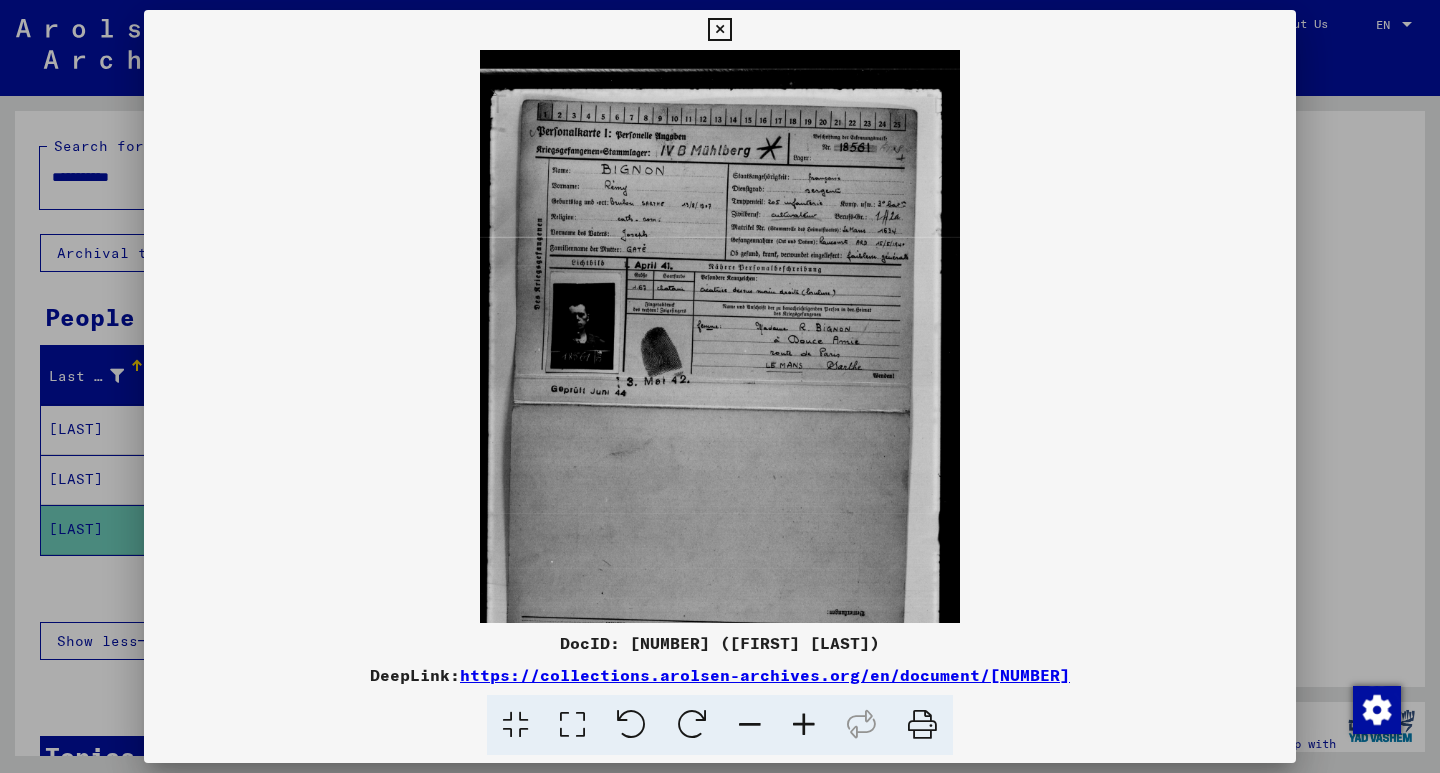 click at bounding box center (804, 725) 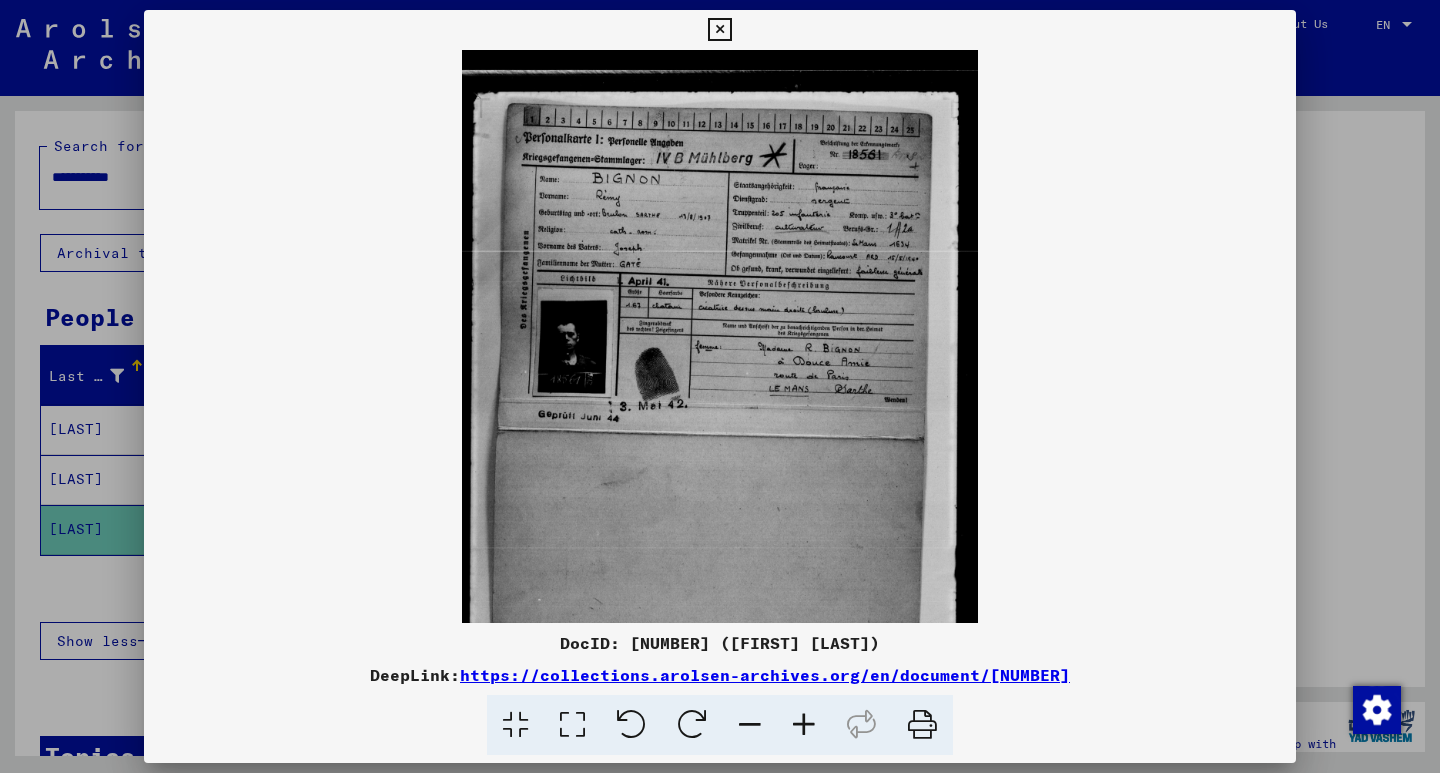 click at bounding box center [804, 725] 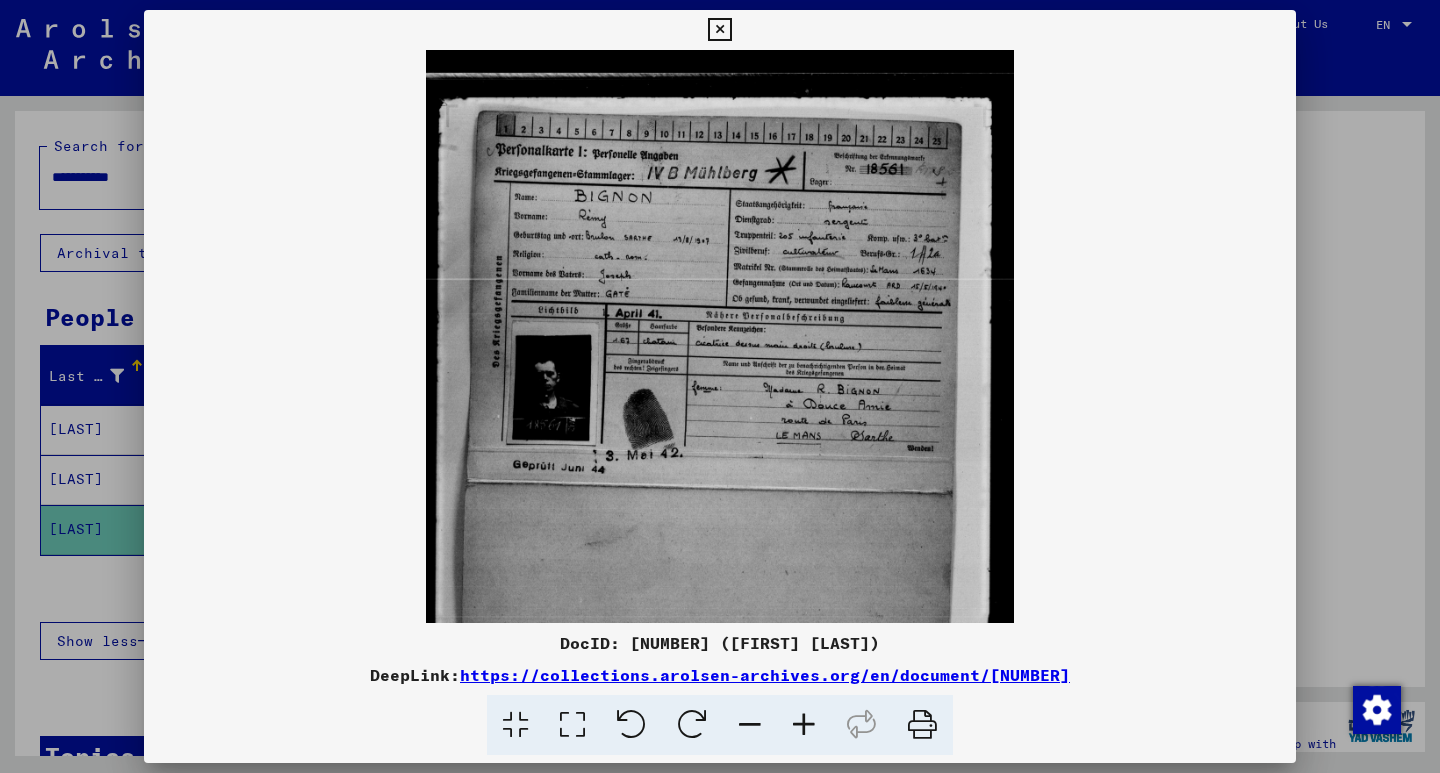 click at bounding box center (804, 725) 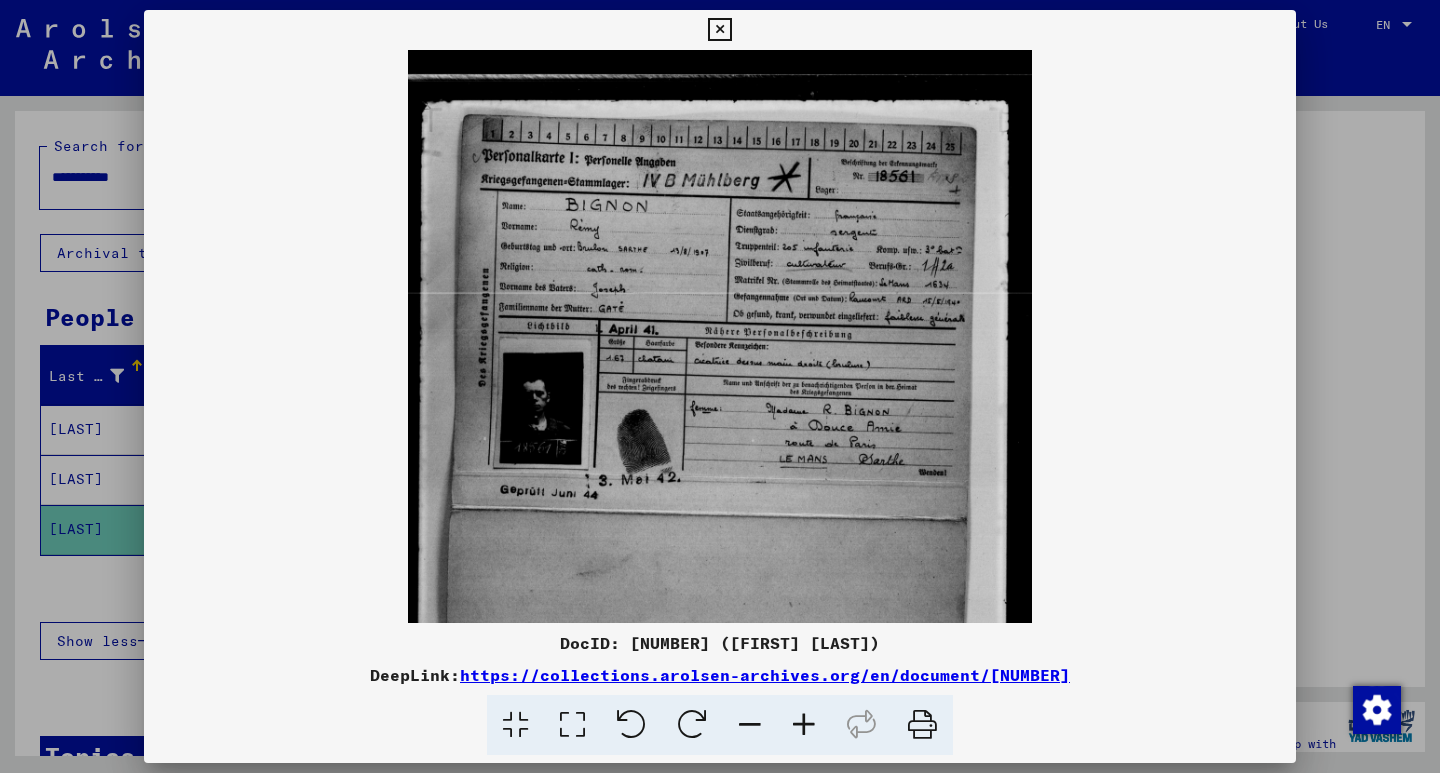 click at bounding box center [804, 725] 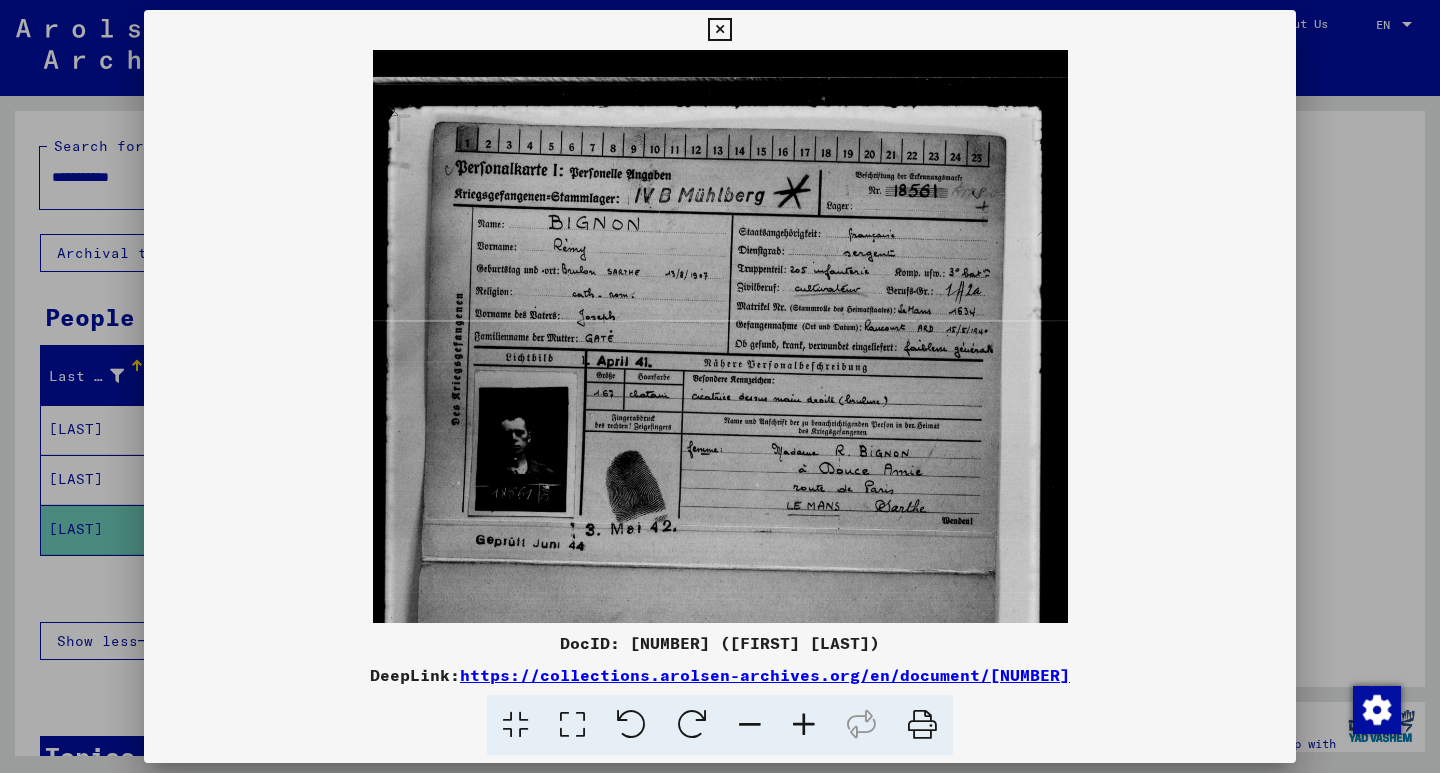 click at bounding box center [804, 725] 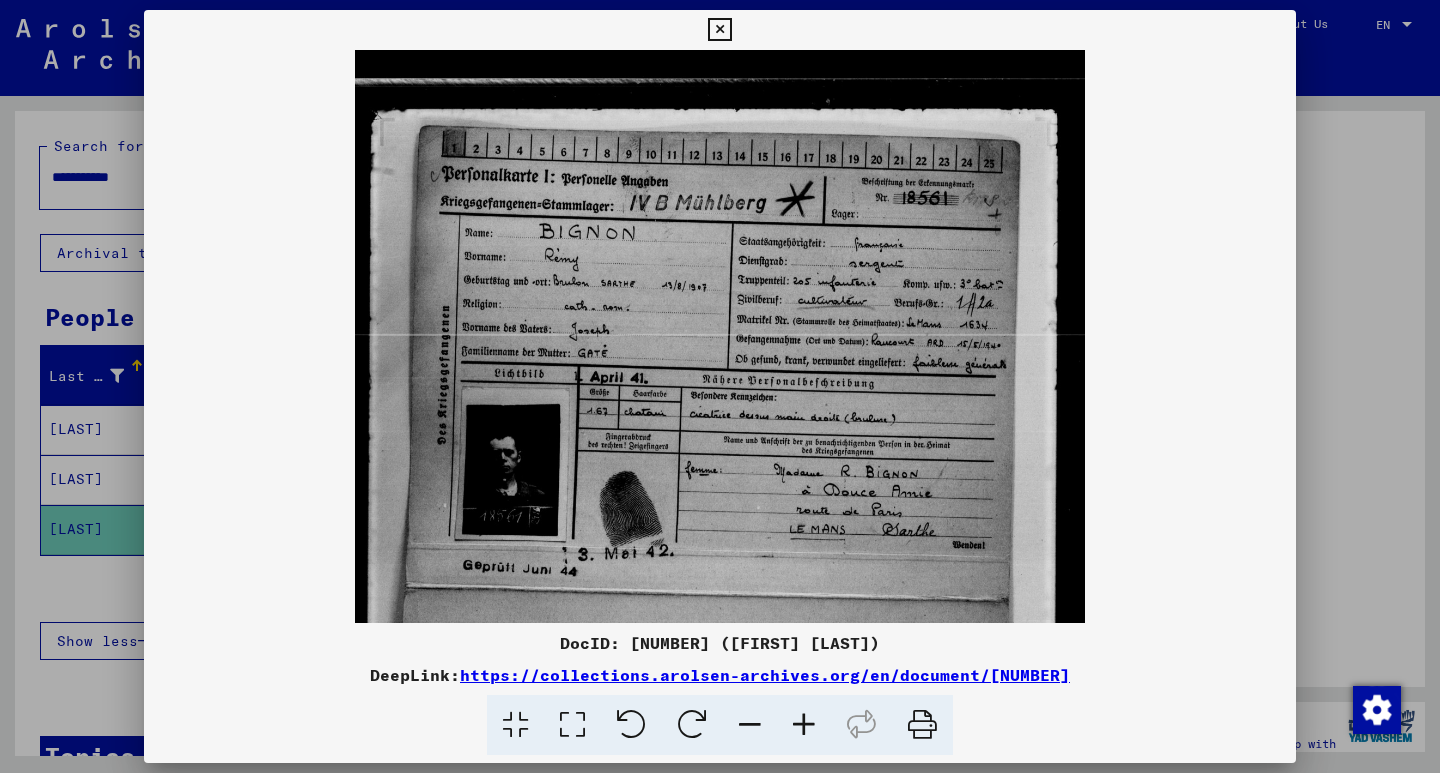 click at bounding box center (804, 725) 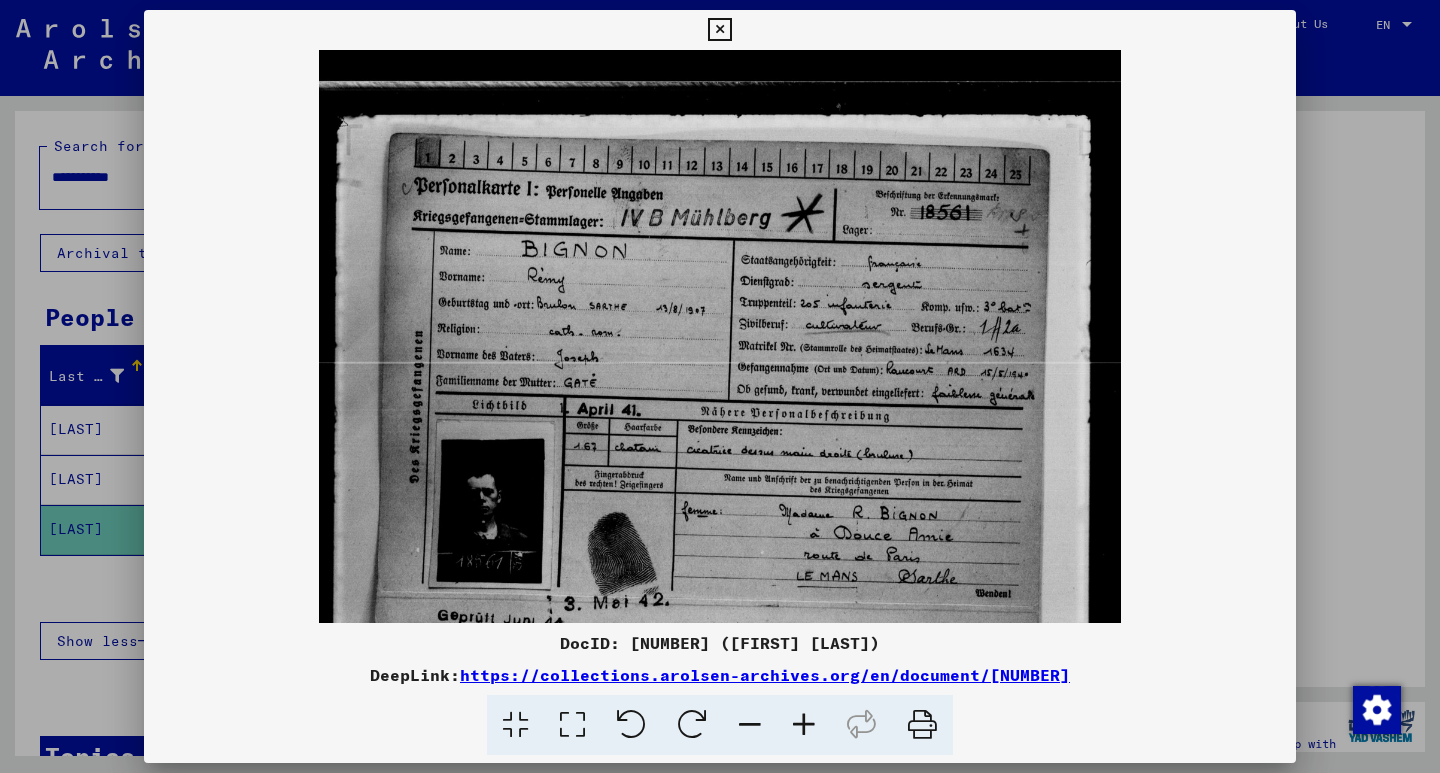 click at bounding box center [804, 725] 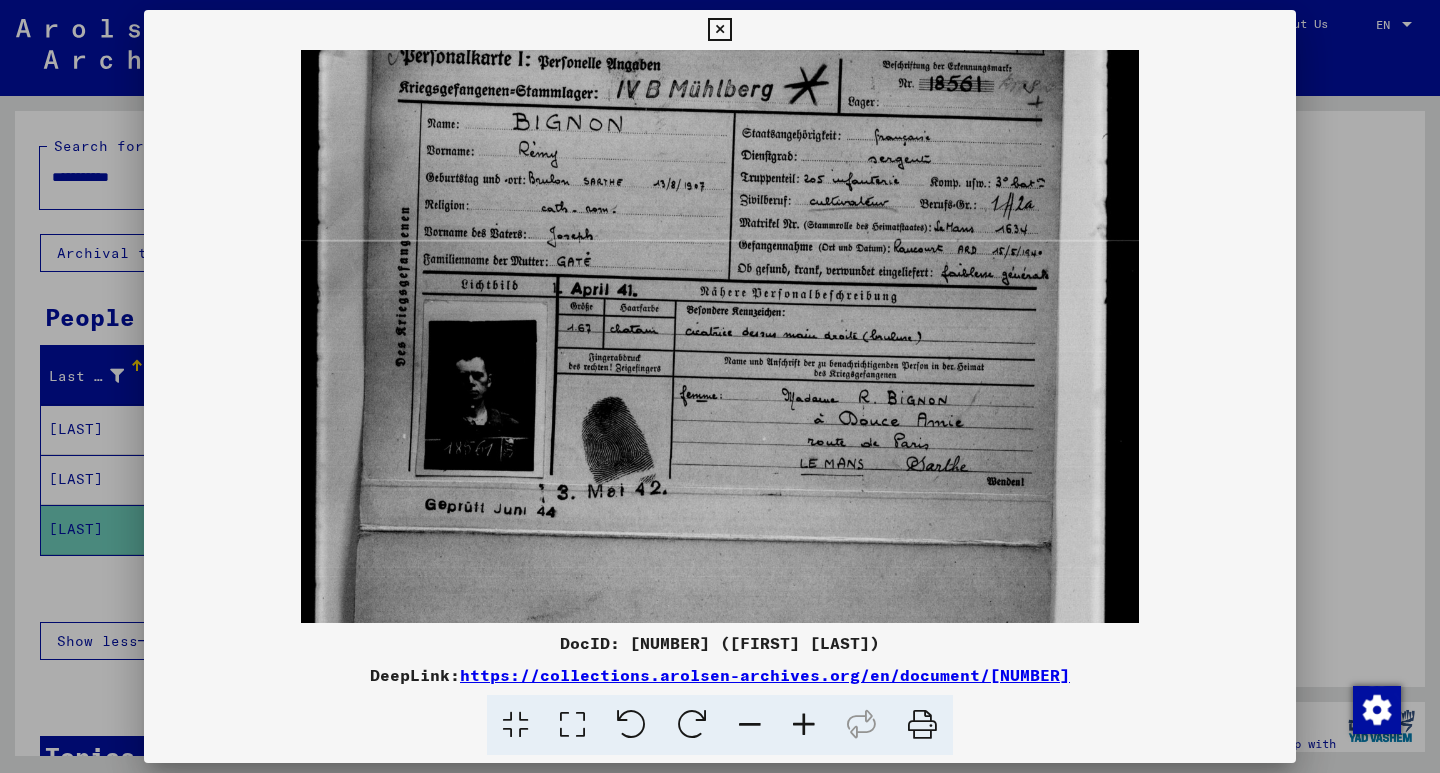 drag, startPoint x: 725, startPoint y: 339, endPoint x: 714, endPoint y: 237, distance: 102.59142 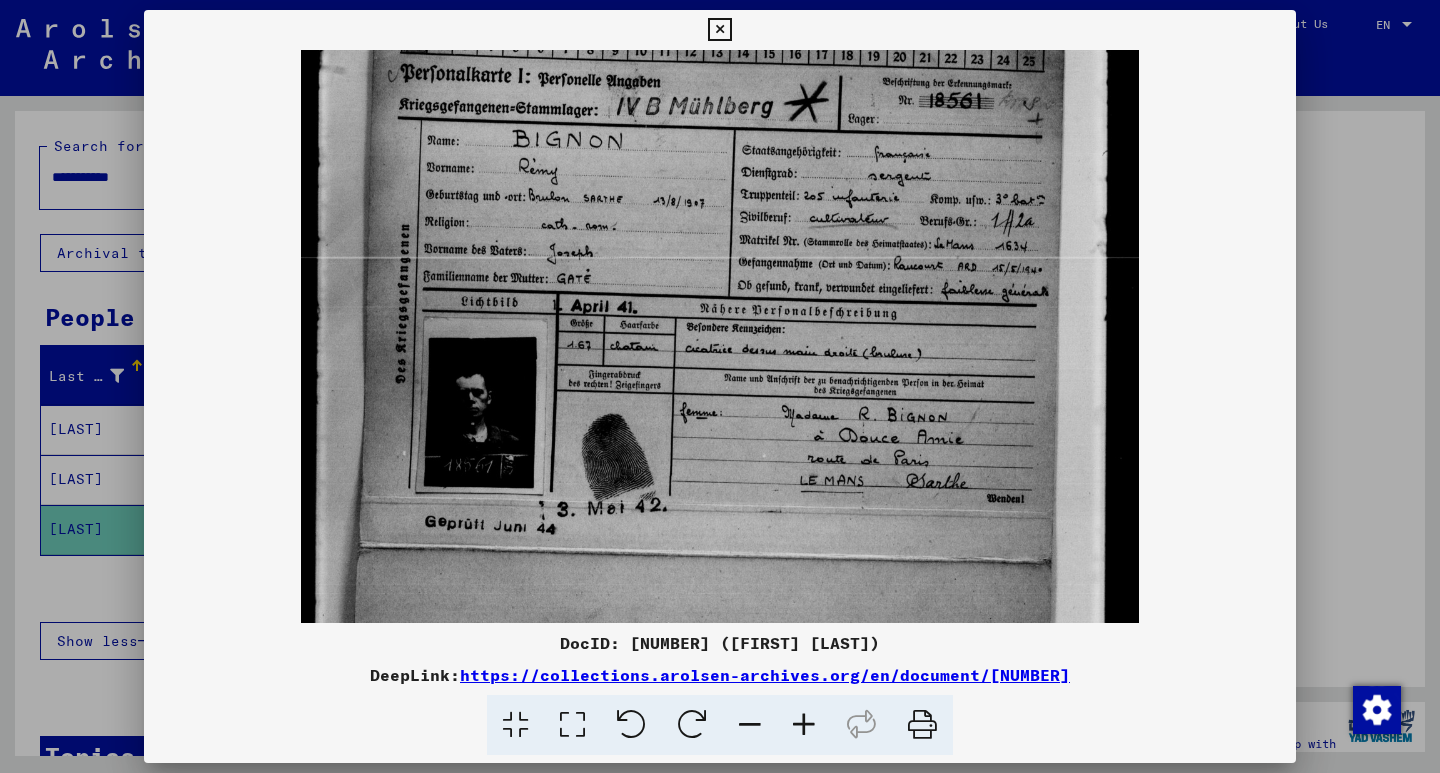 scroll, scrollTop: 60, scrollLeft: 0, axis: vertical 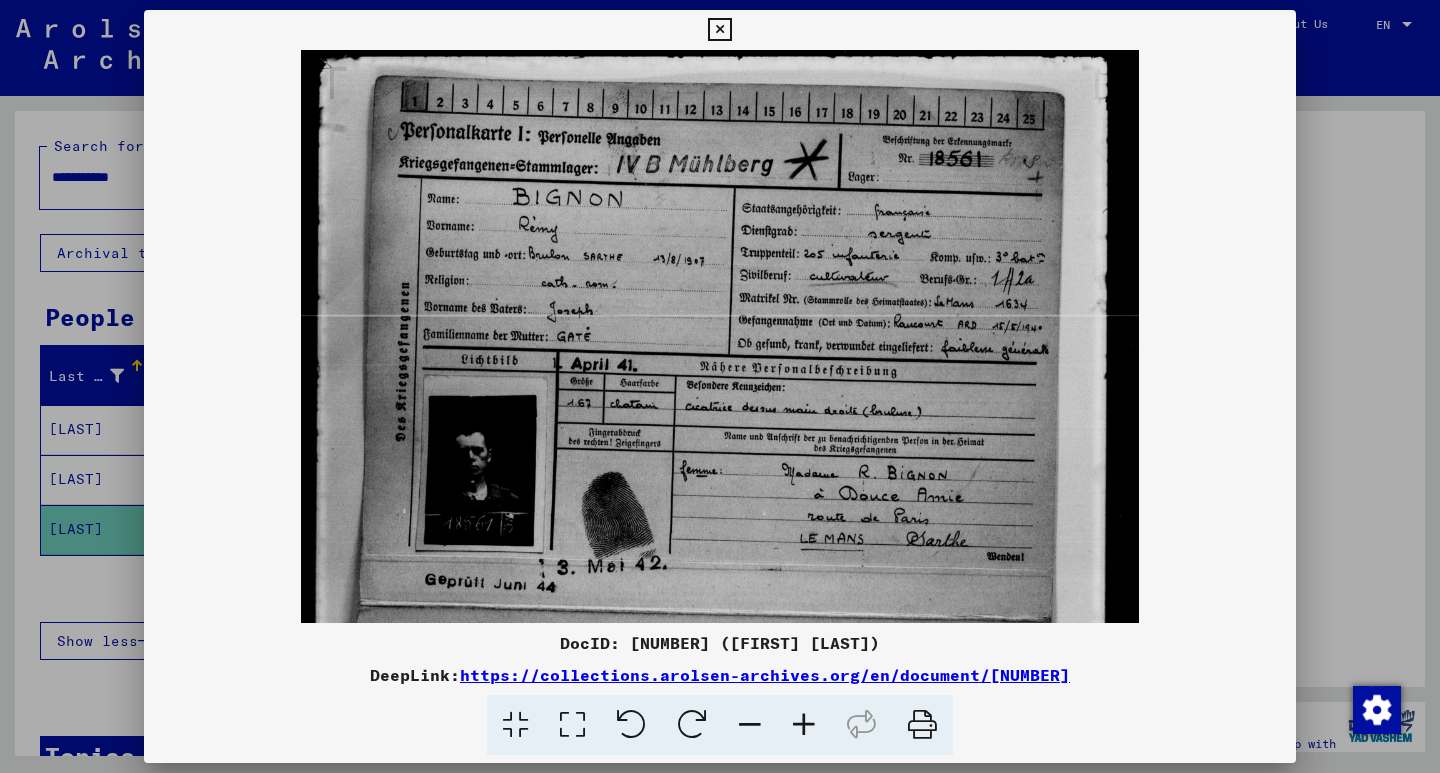 drag, startPoint x: 725, startPoint y: 298, endPoint x: 643, endPoint y: 367, distance: 107.16809 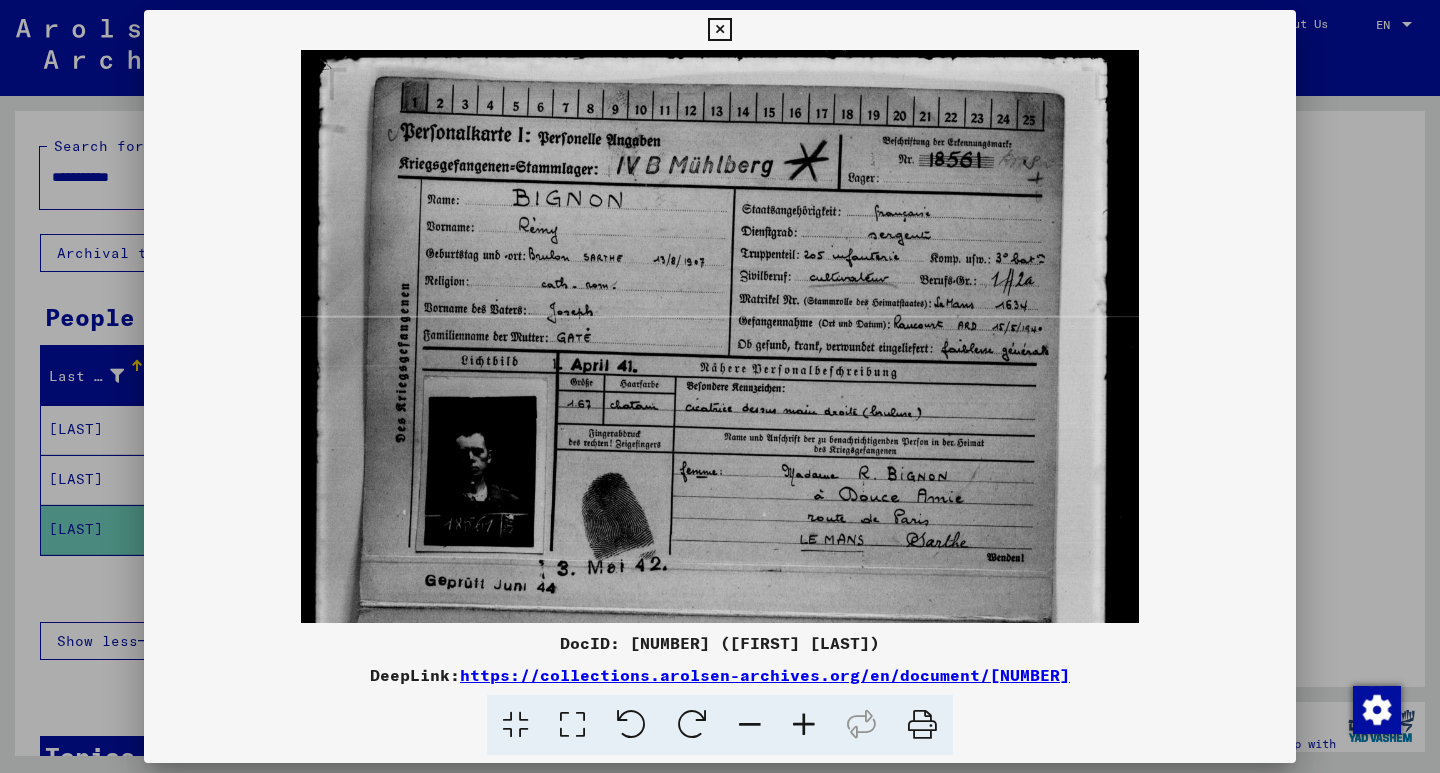 click at bounding box center [720, 576] 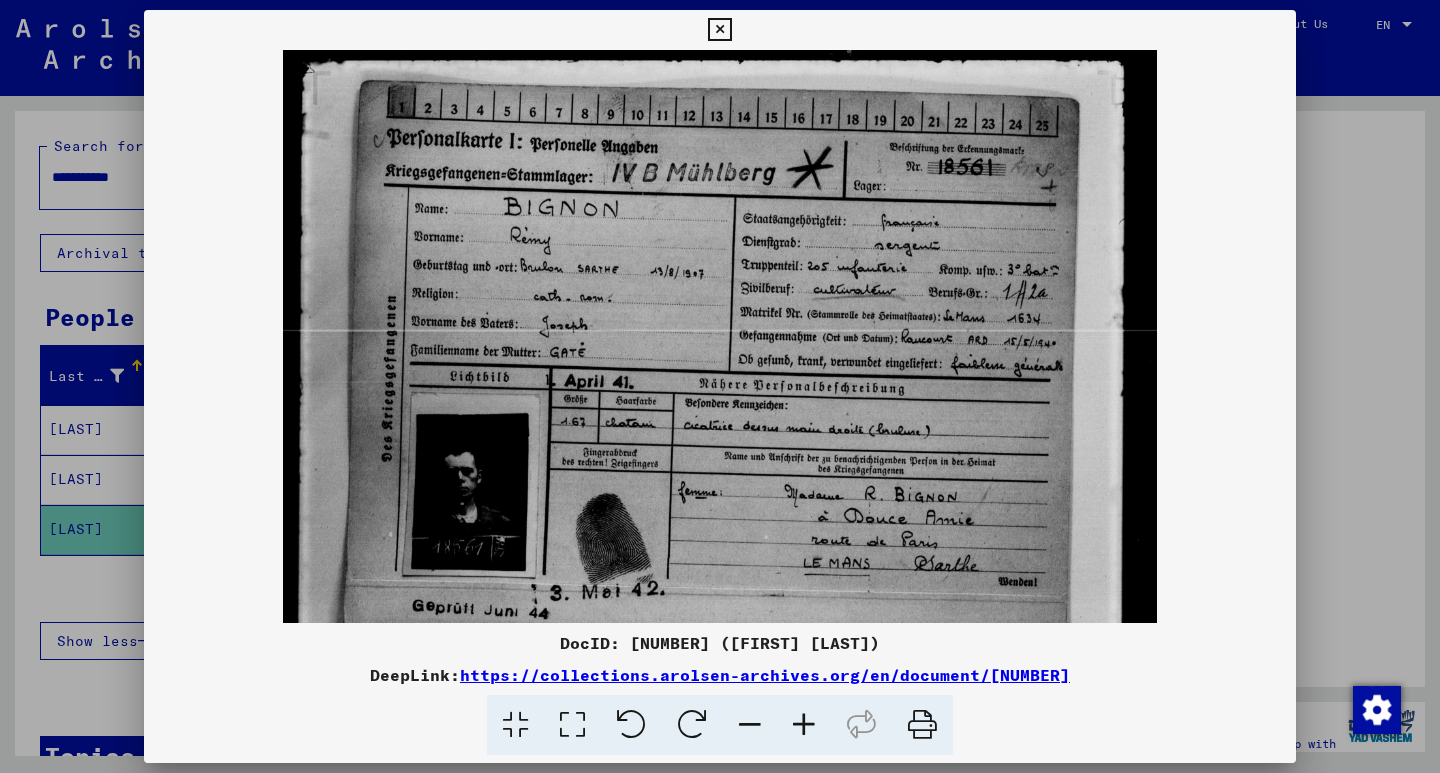 click at bounding box center (804, 725) 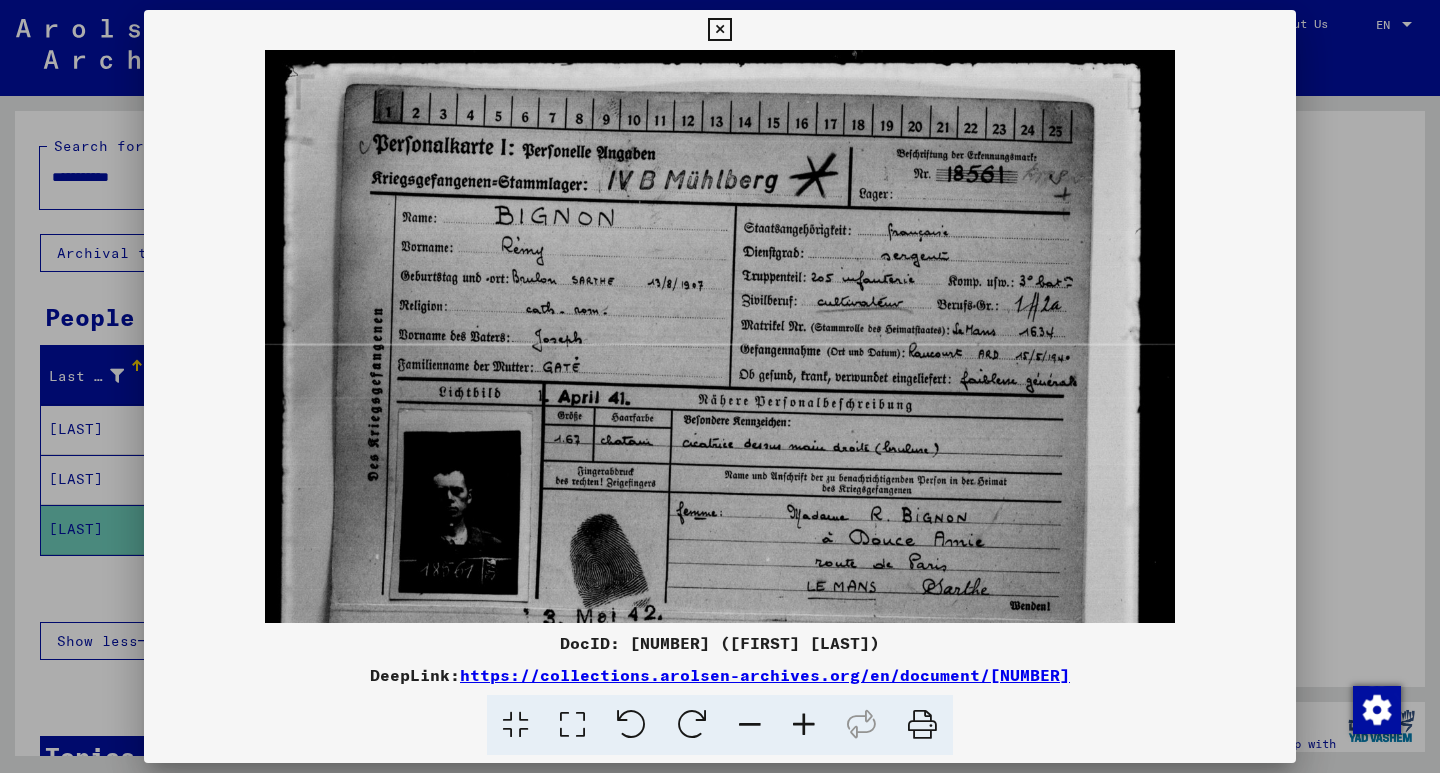 click at bounding box center (804, 725) 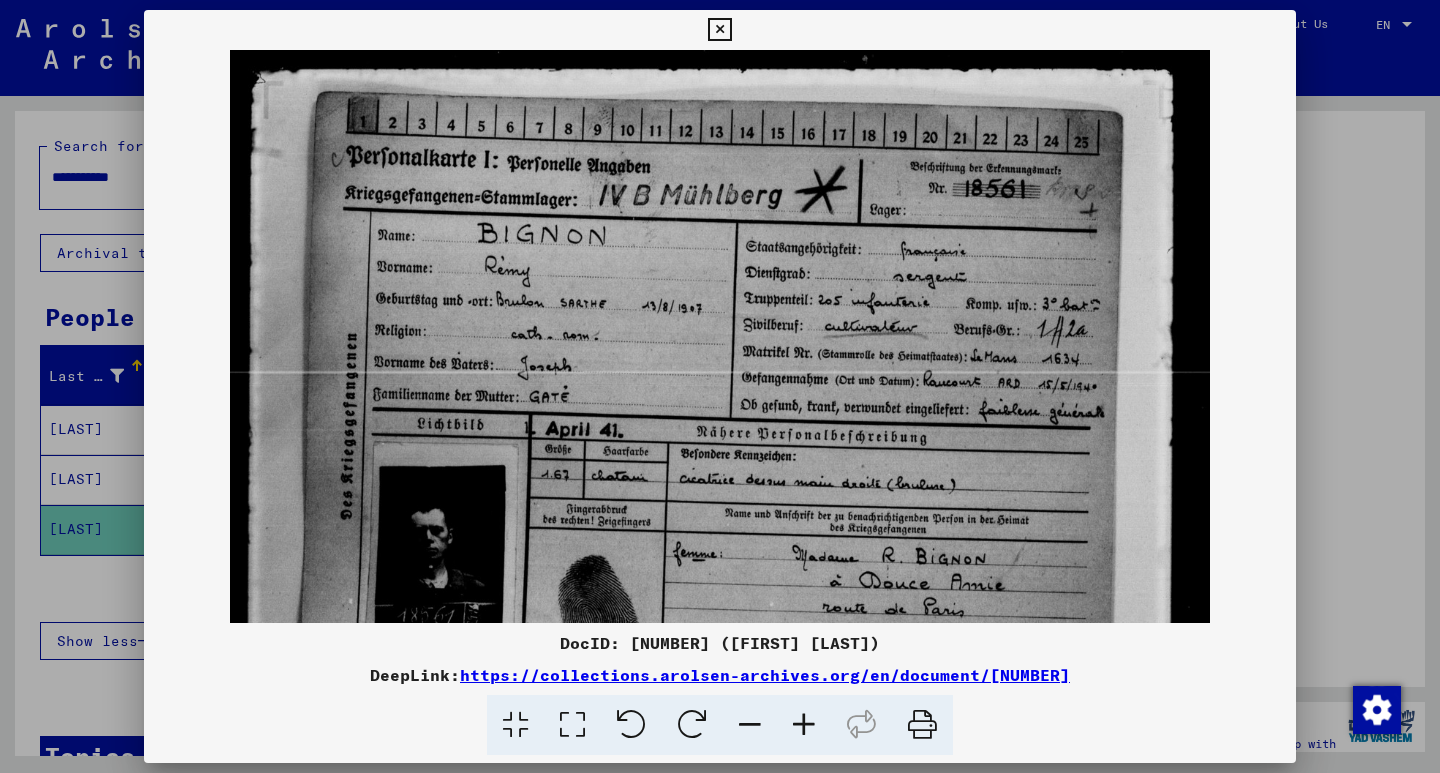click at bounding box center (804, 725) 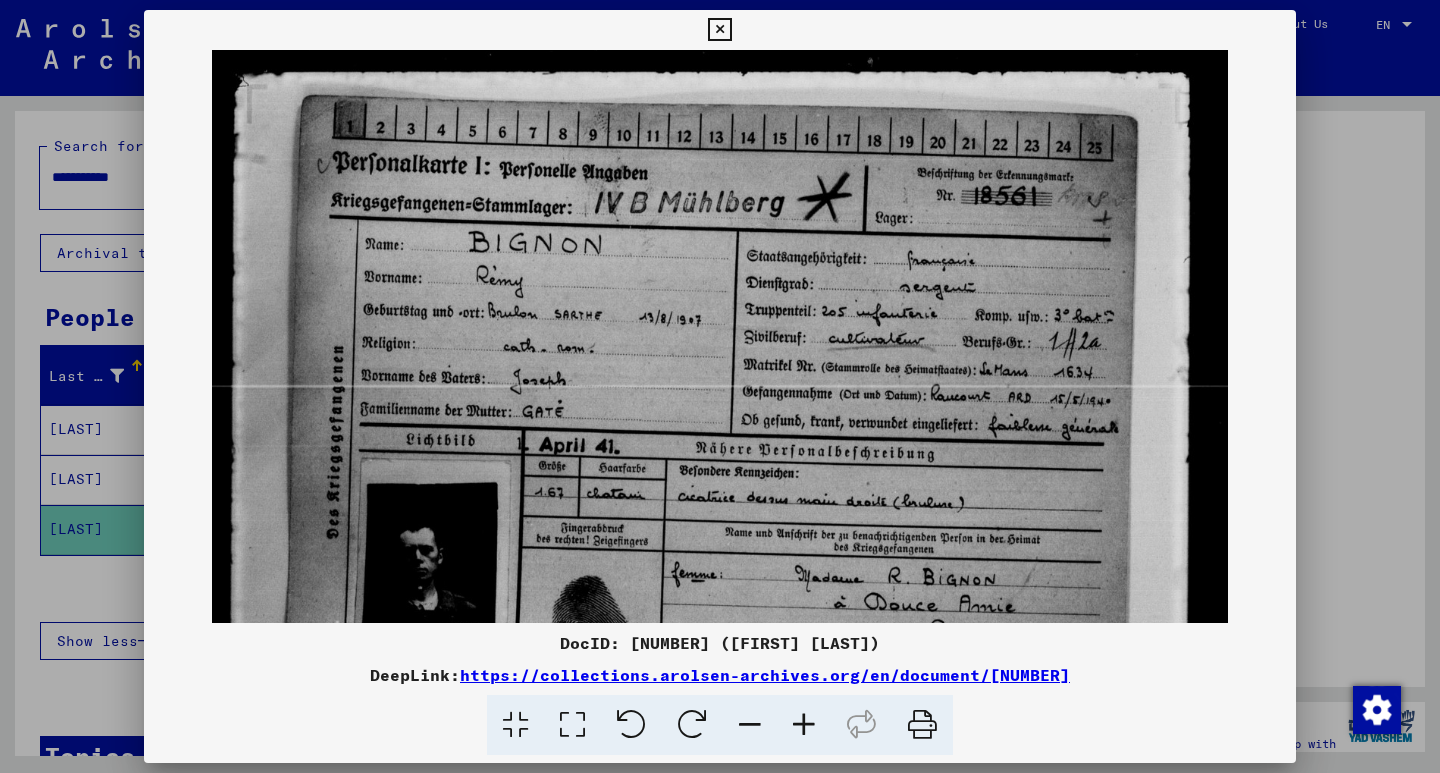 click at bounding box center (804, 725) 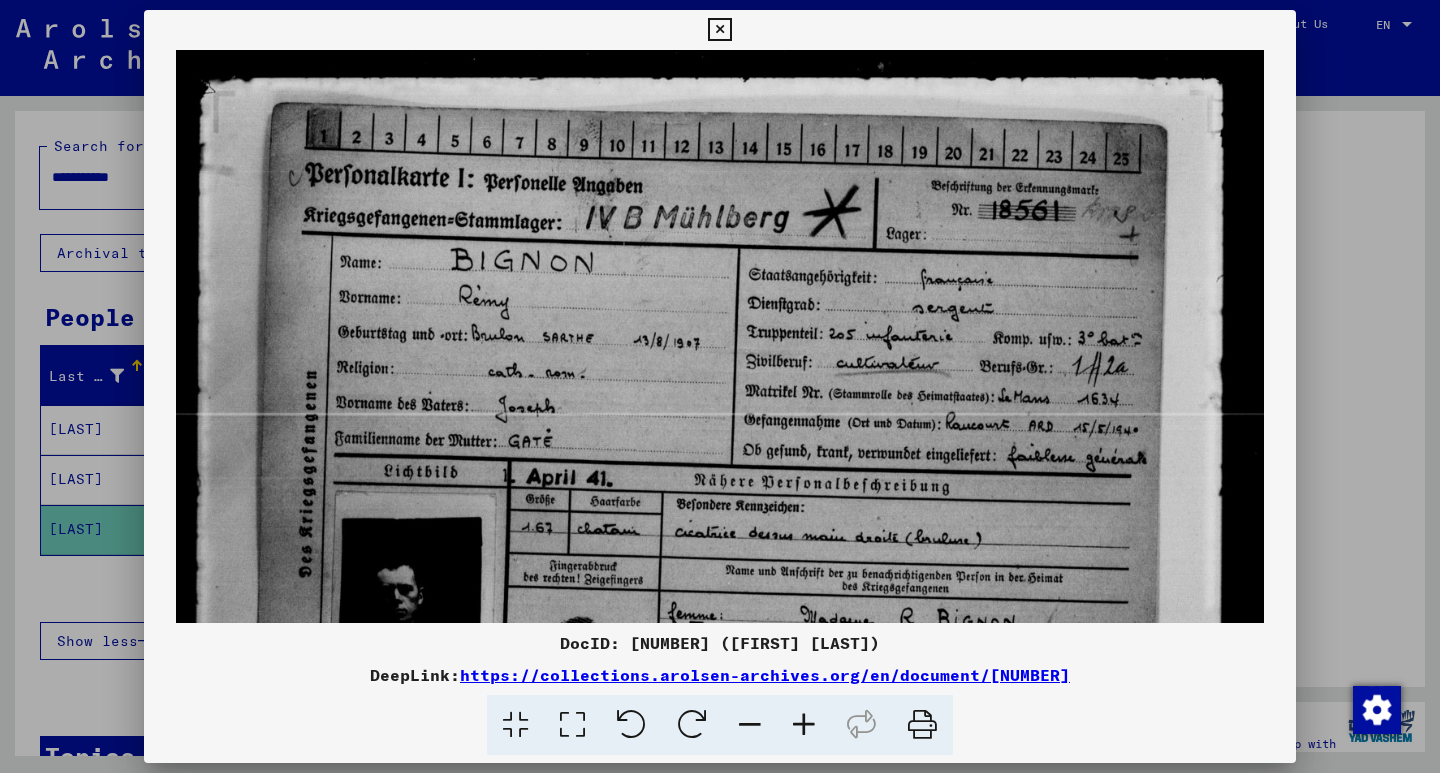 click at bounding box center [804, 725] 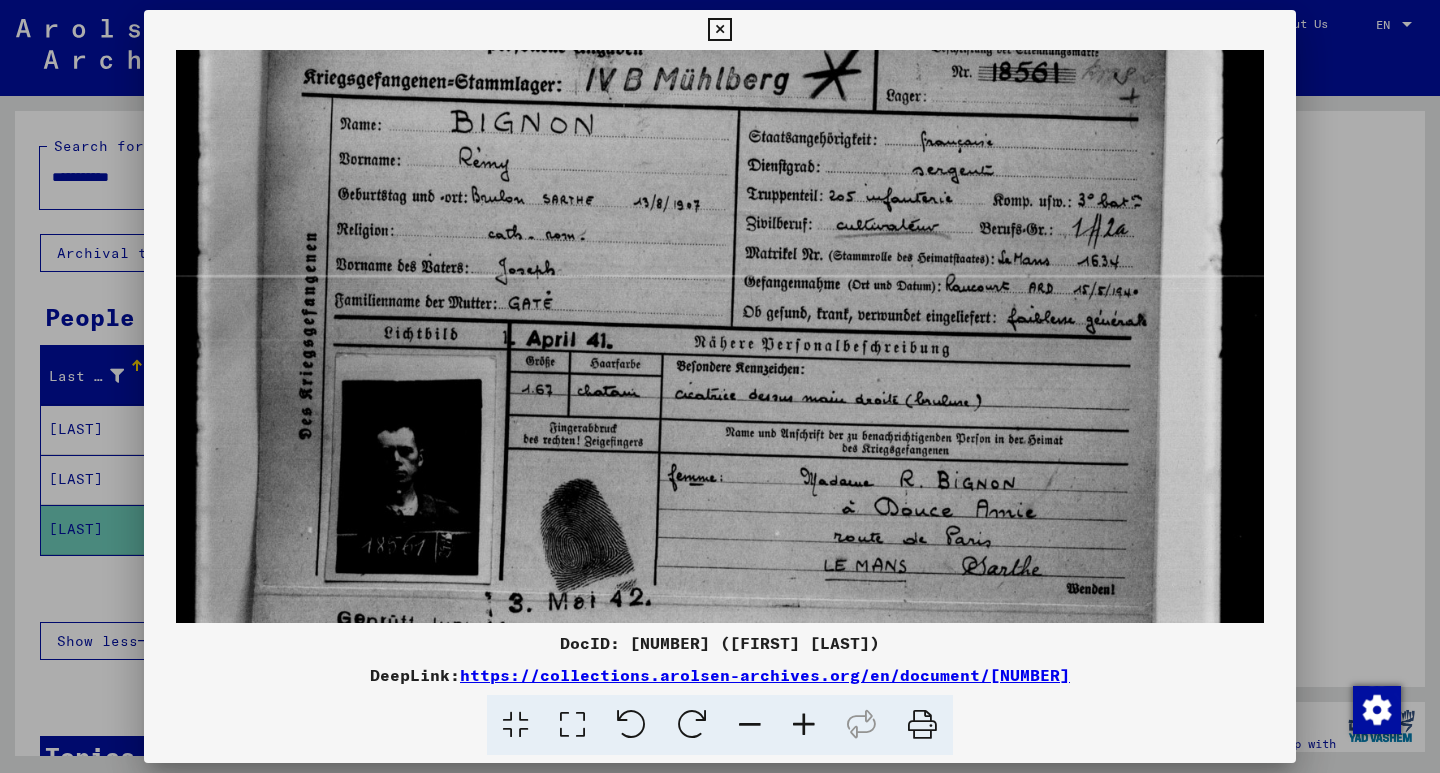 scroll, scrollTop: 203, scrollLeft: 0, axis: vertical 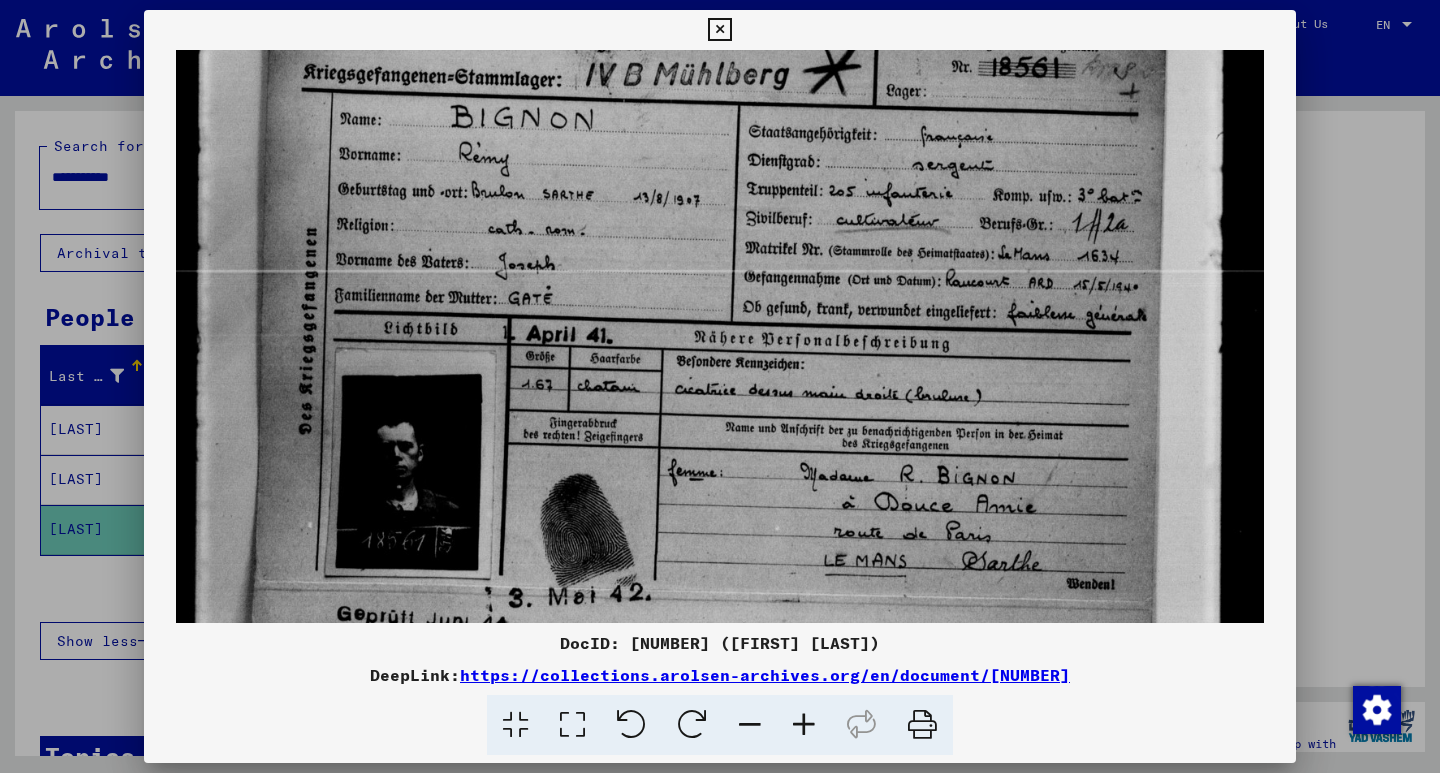 drag, startPoint x: 978, startPoint y: 358, endPoint x: 913, endPoint y: 215, distance: 157.0796 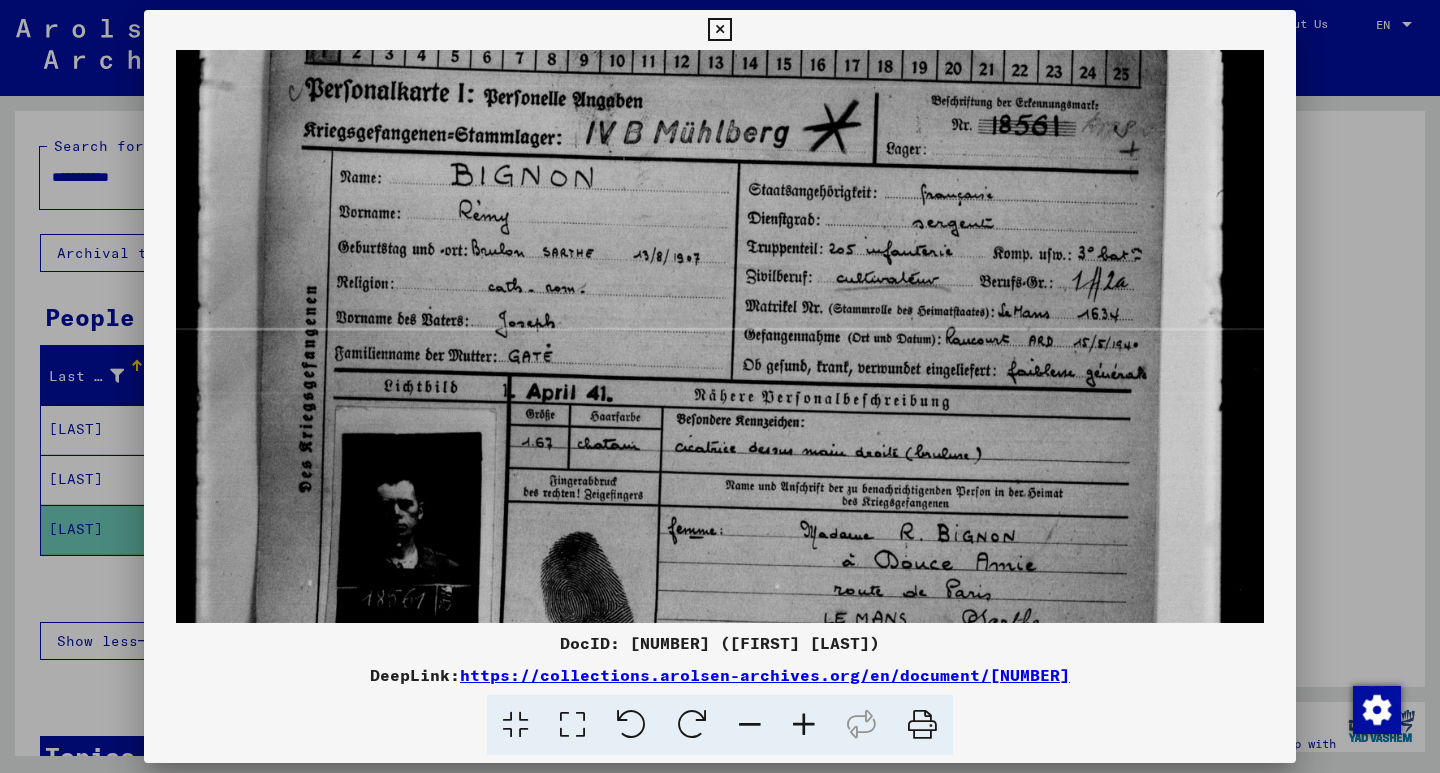 scroll, scrollTop: 134, scrollLeft: 0, axis: vertical 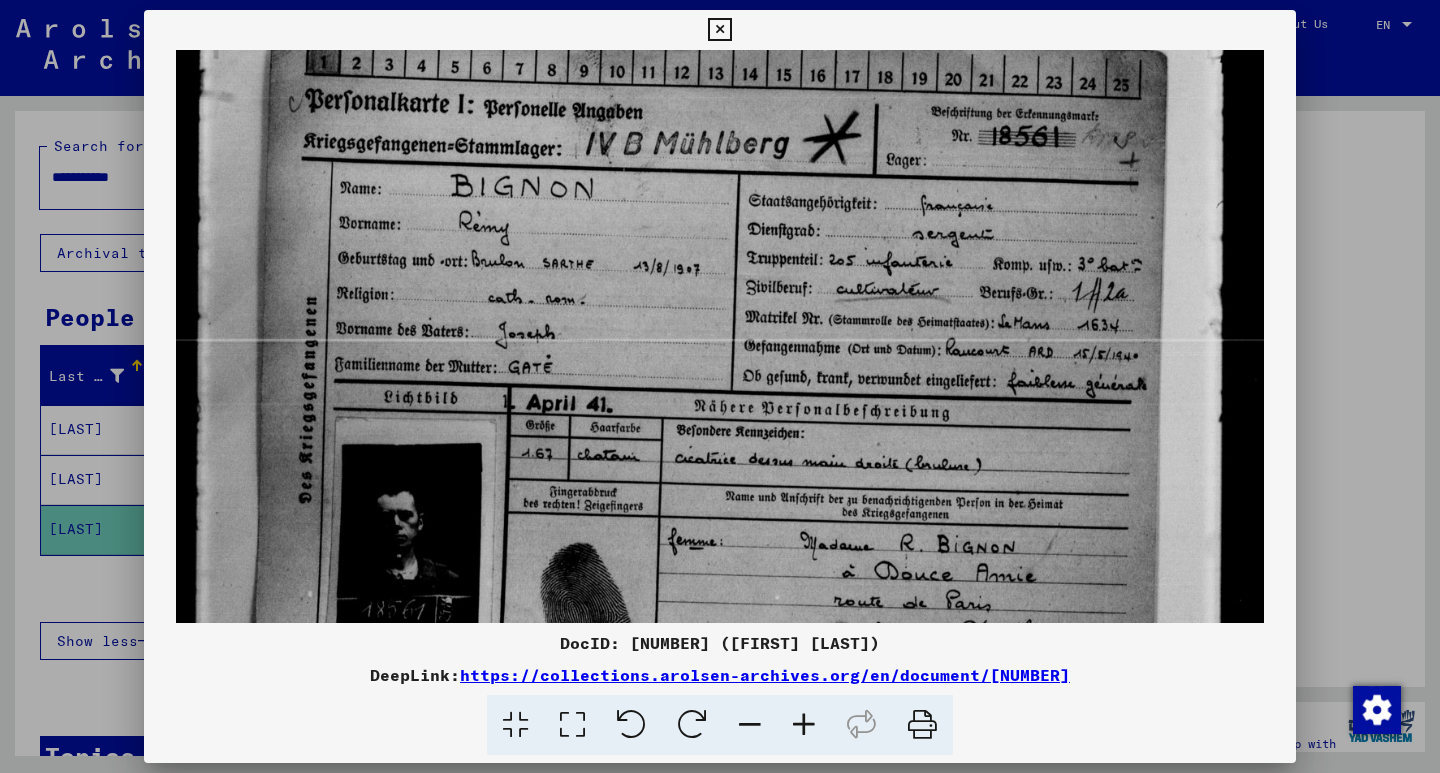 drag, startPoint x: 950, startPoint y: 341, endPoint x: 879, endPoint y: 410, distance: 99.00505 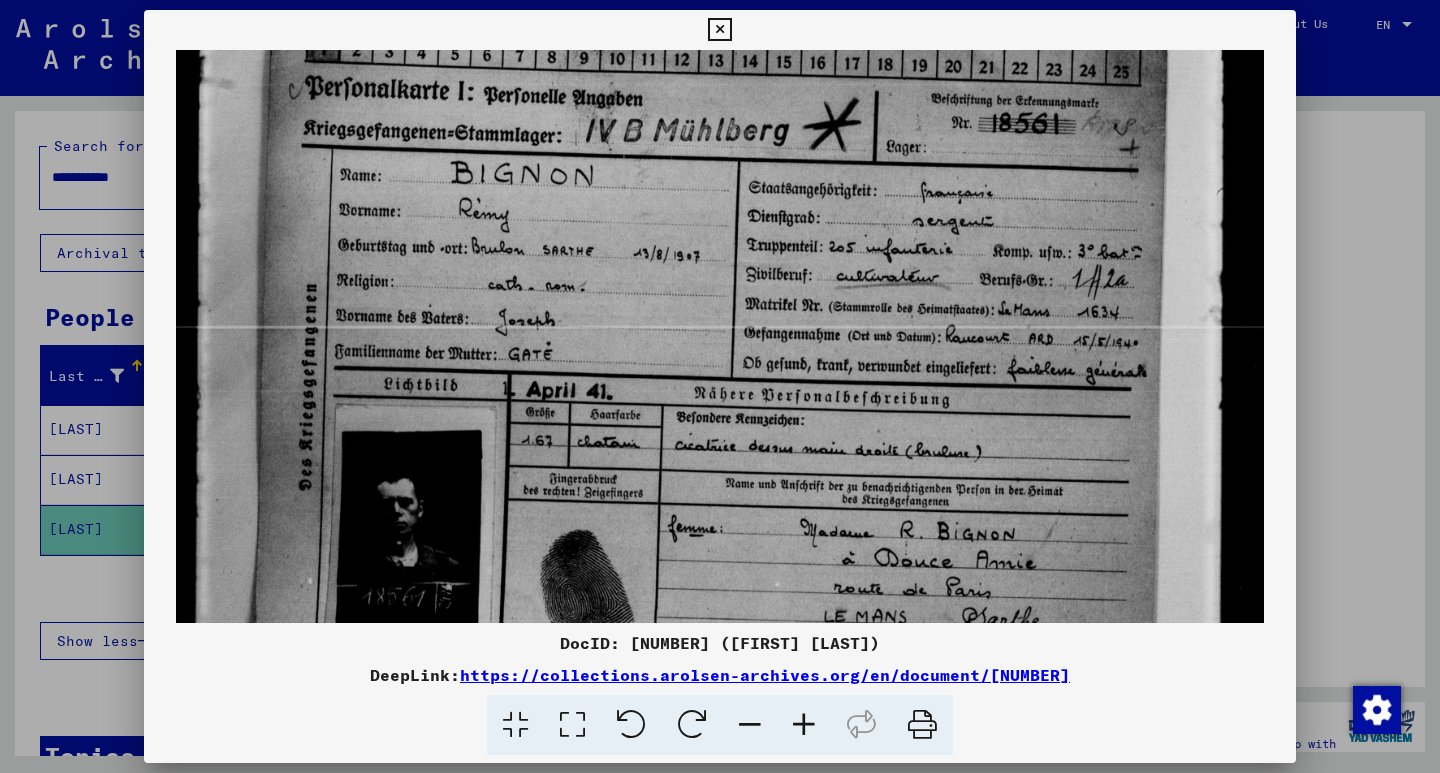 scroll, scrollTop: 159, scrollLeft: 0, axis: vertical 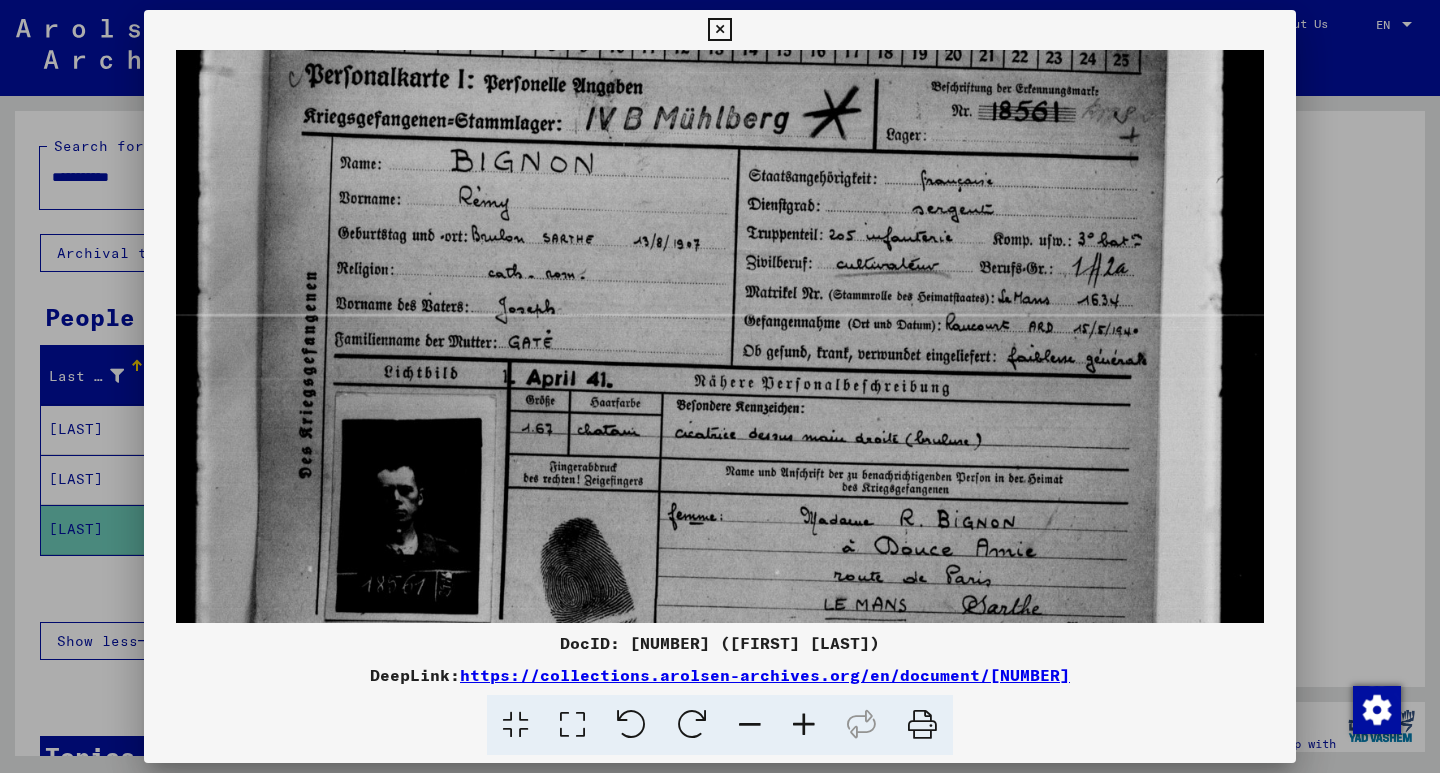 drag, startPoint x: 973, startPoint y: 311, endPoint x: 887, endPoint y: 286, distance: 89.560036 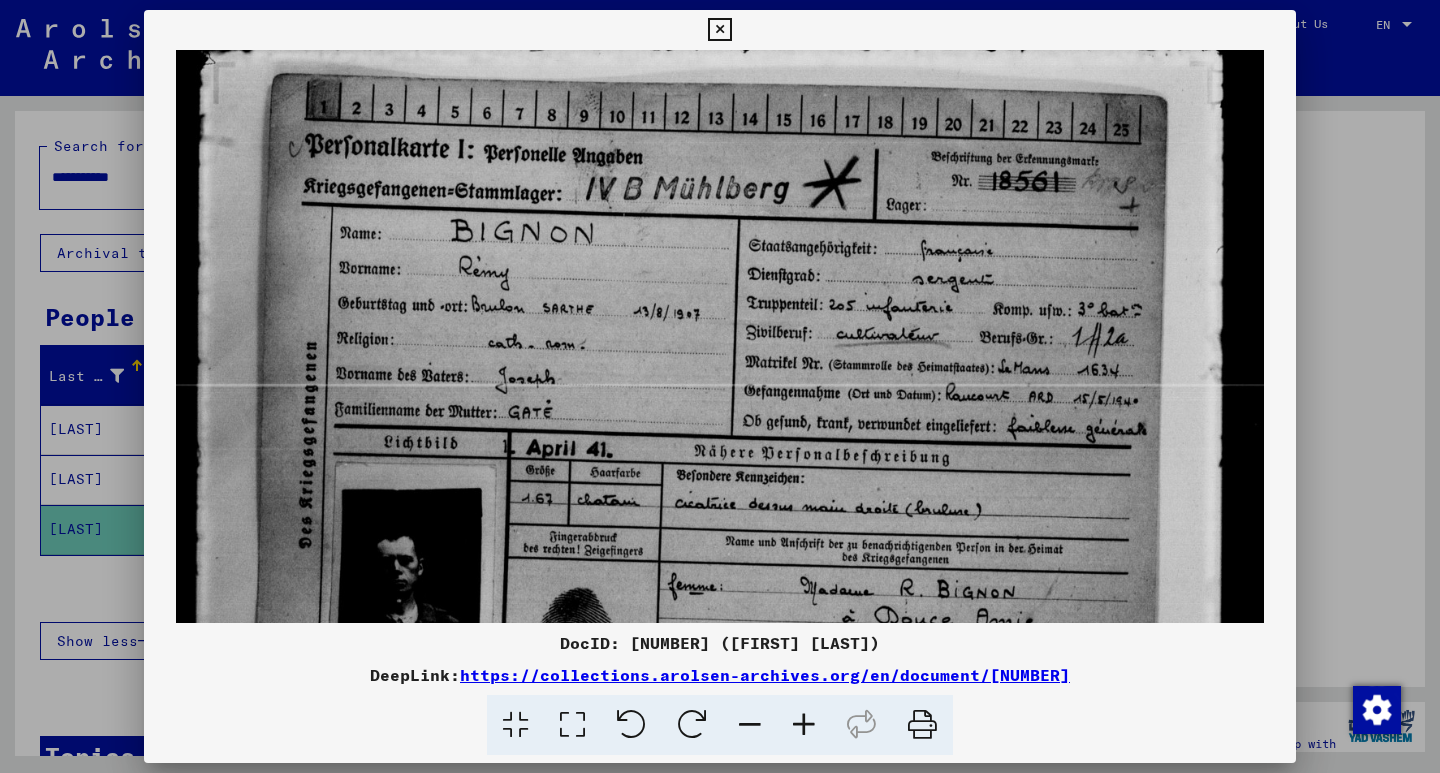 scroll, scrollTop: 88, scrollLeft: 0, axis: vertical 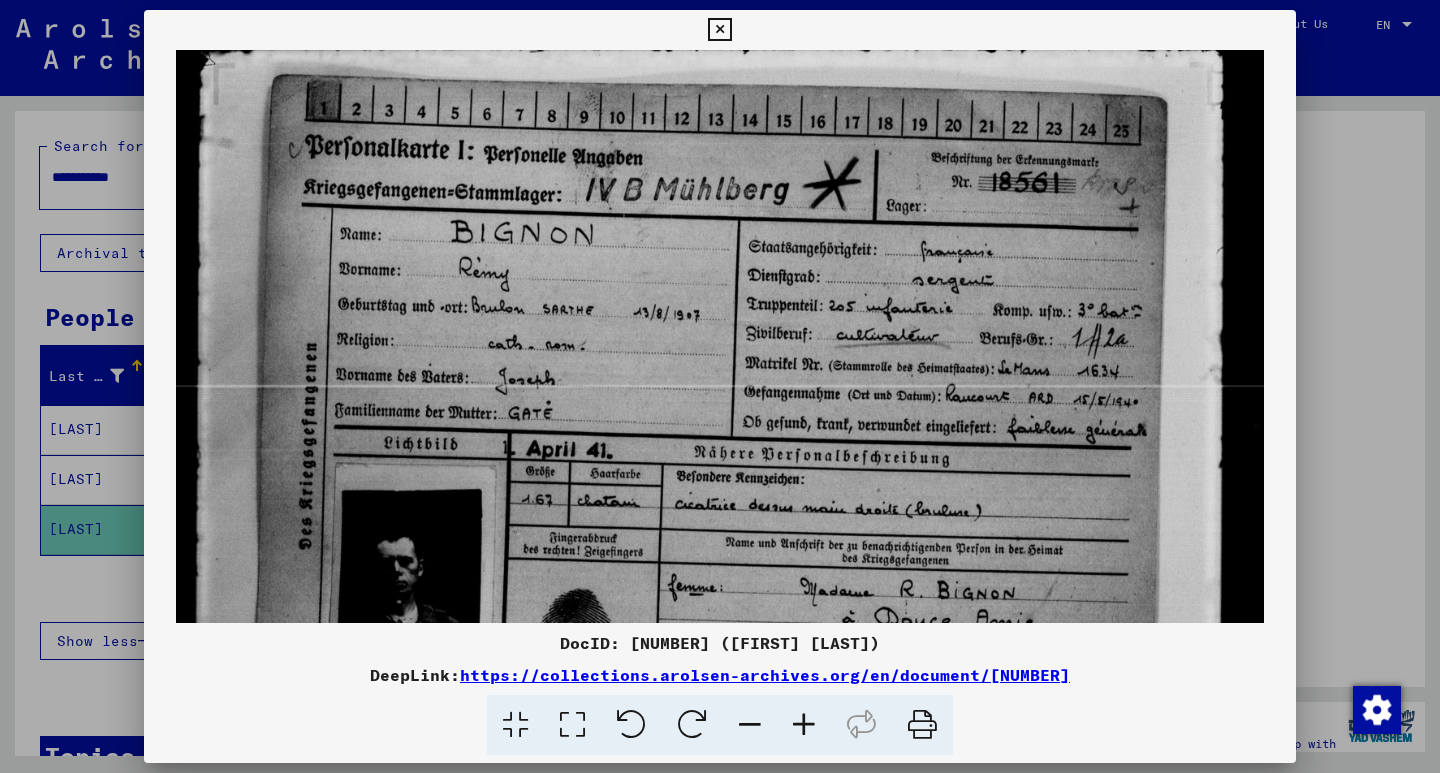 drag, startPoint x: 822, startPoint y: 416, endPoint x: 771, endPoint y: 536, distance: 130.38788 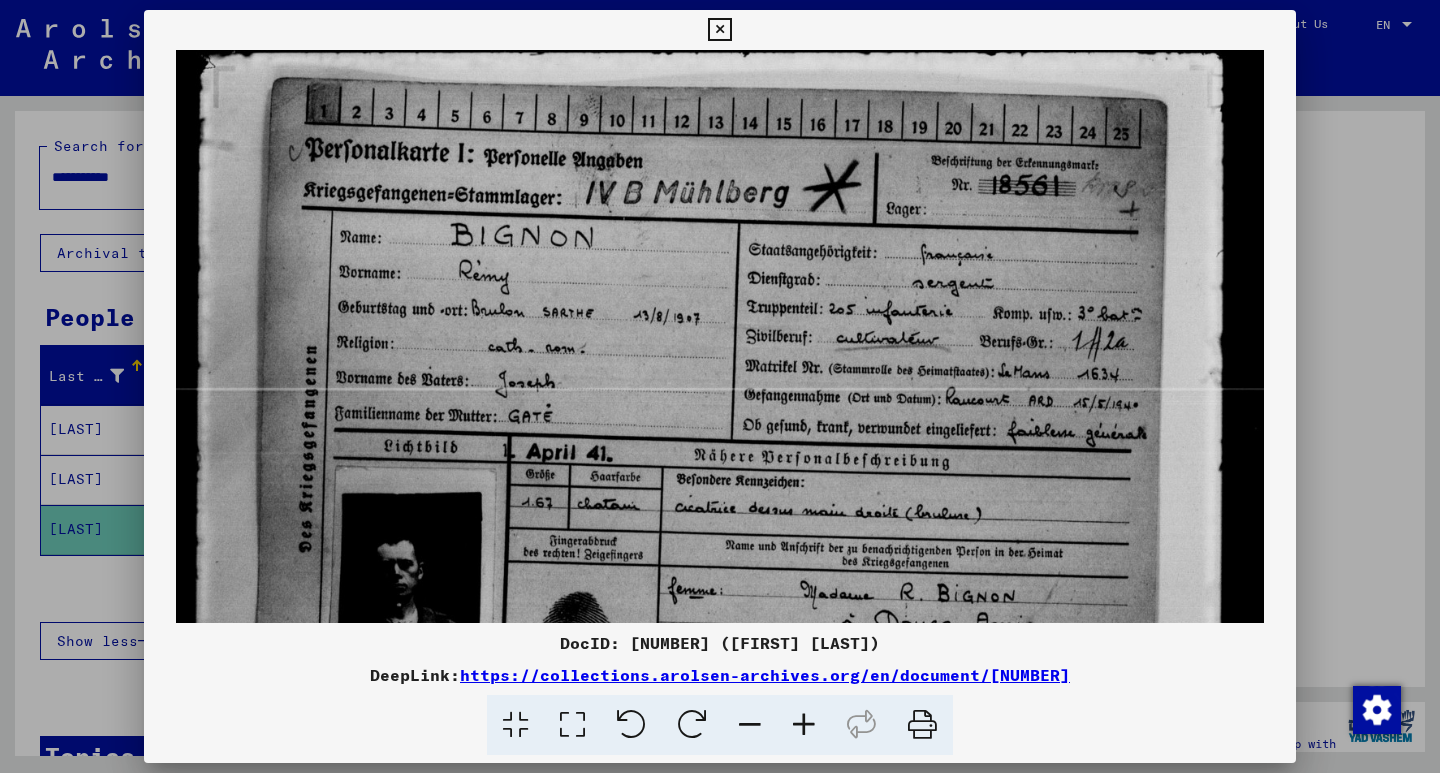 click at bounding box center (720, 726) 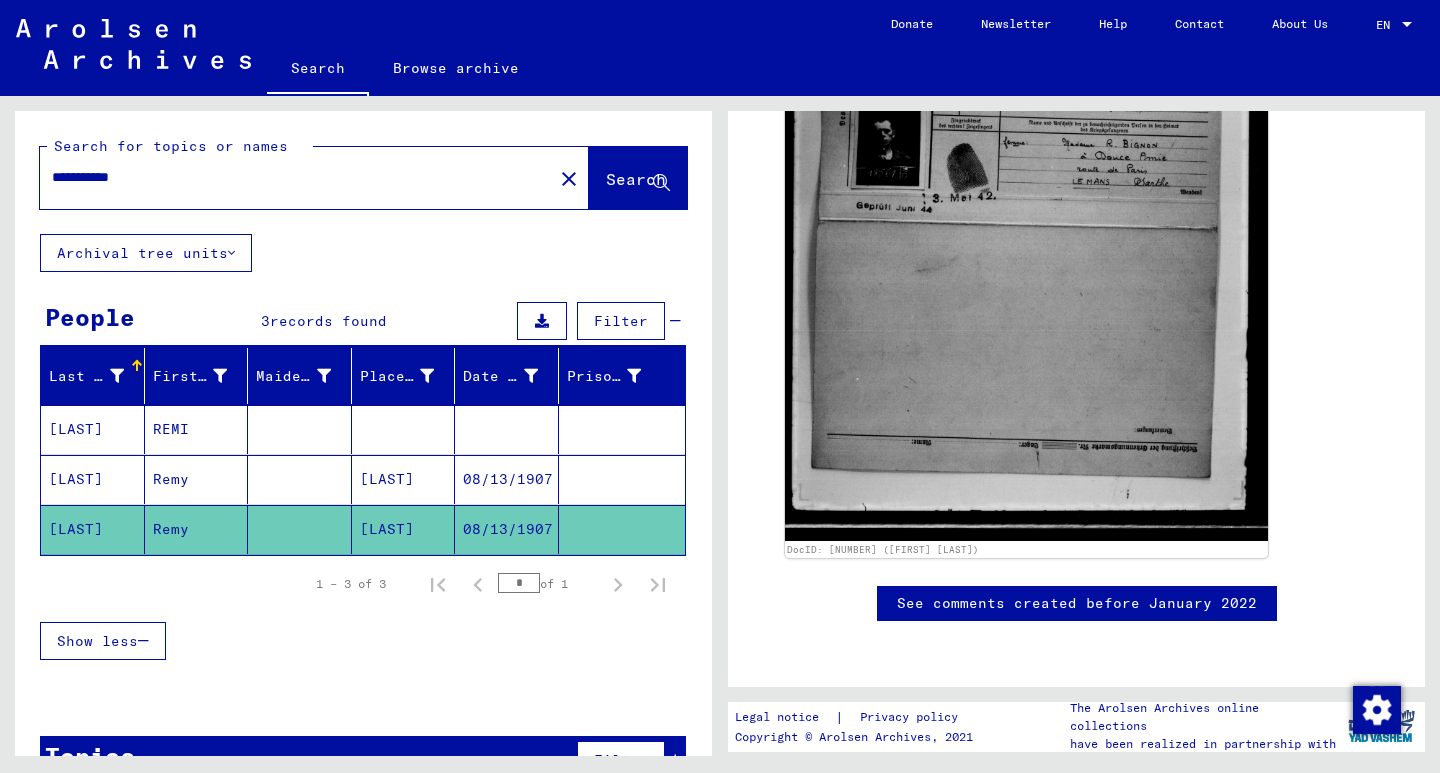 scroll, scrollTop: 510, scrollLeft: 0, axis: vertical 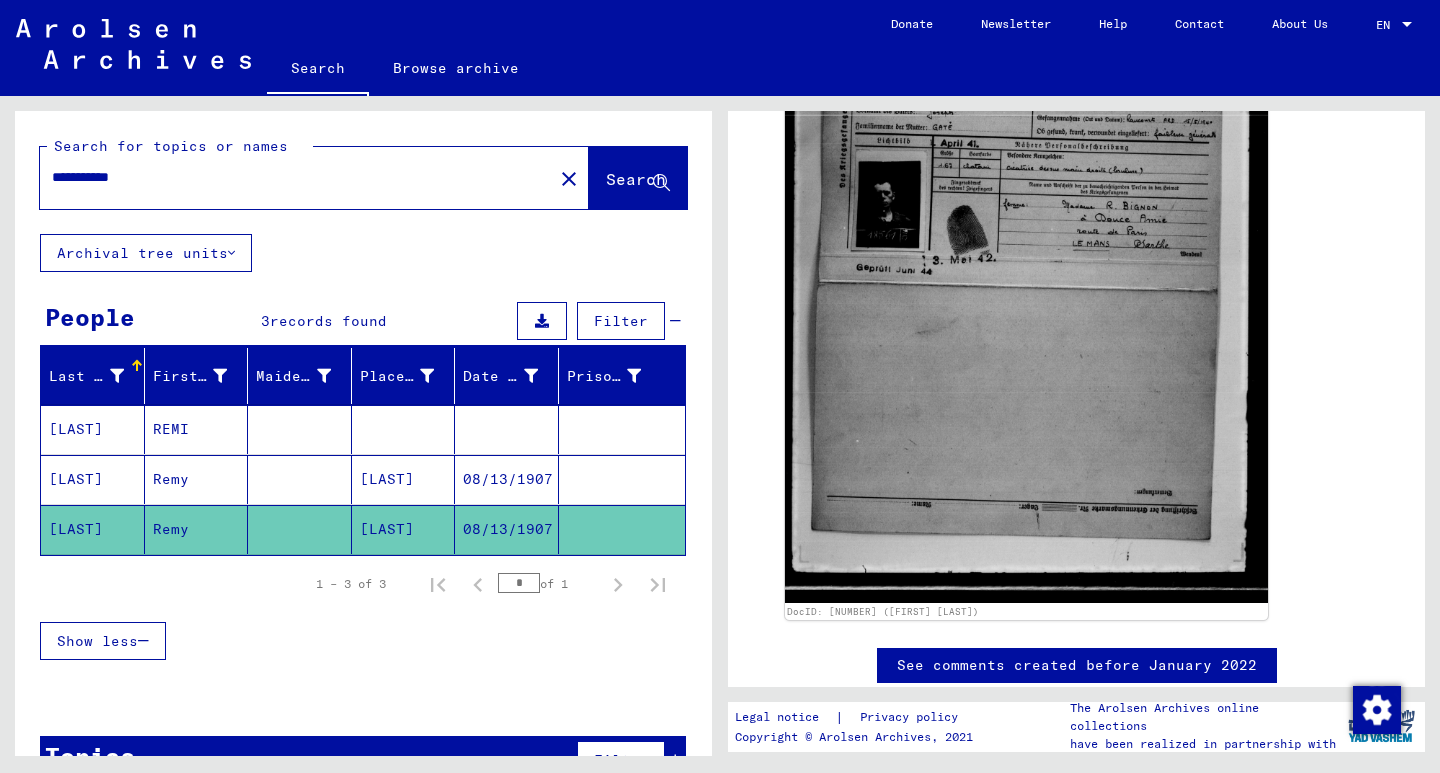 click on "DocID: [NUMBER] ([FIRST] [LAST])" 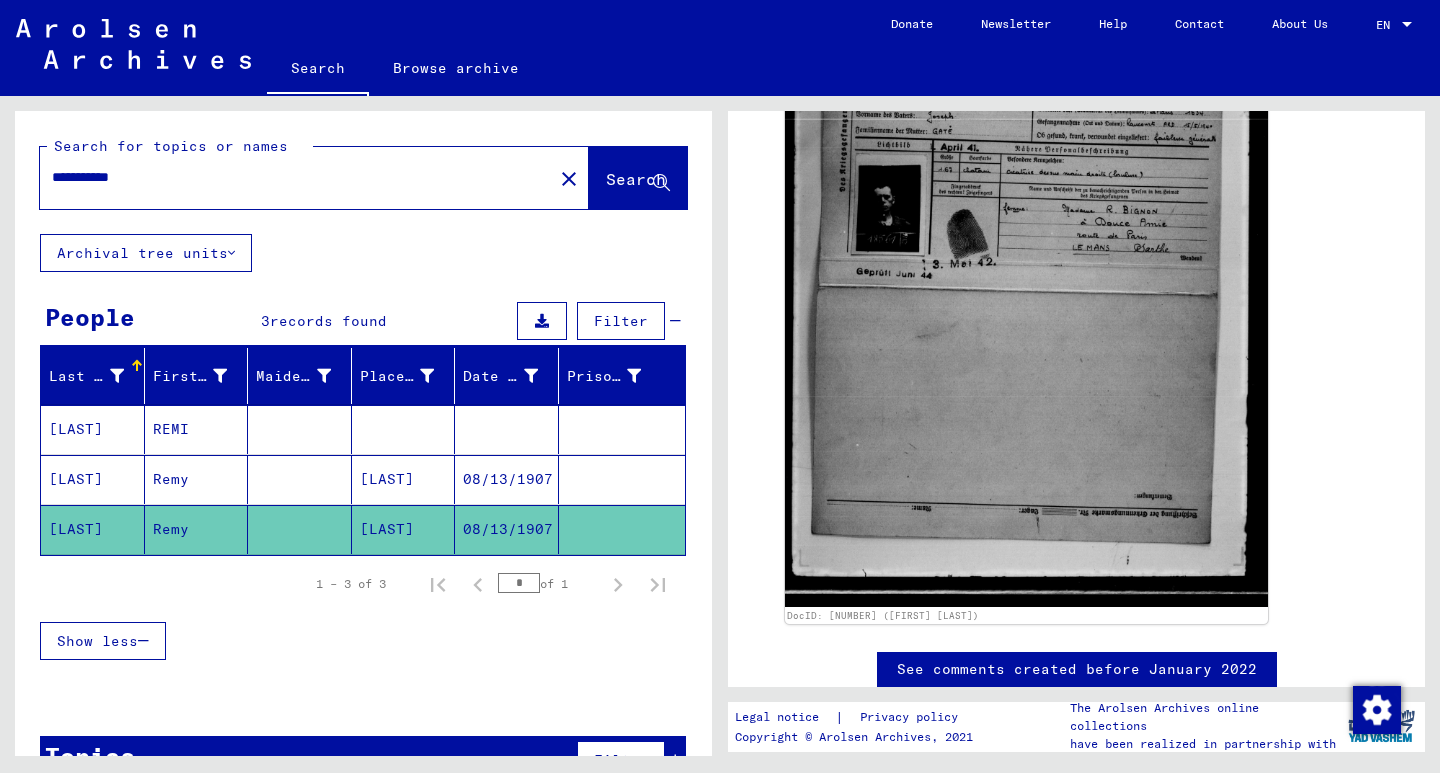 click on "DocID: [NUMBER] ([FIRST] [LAST])" 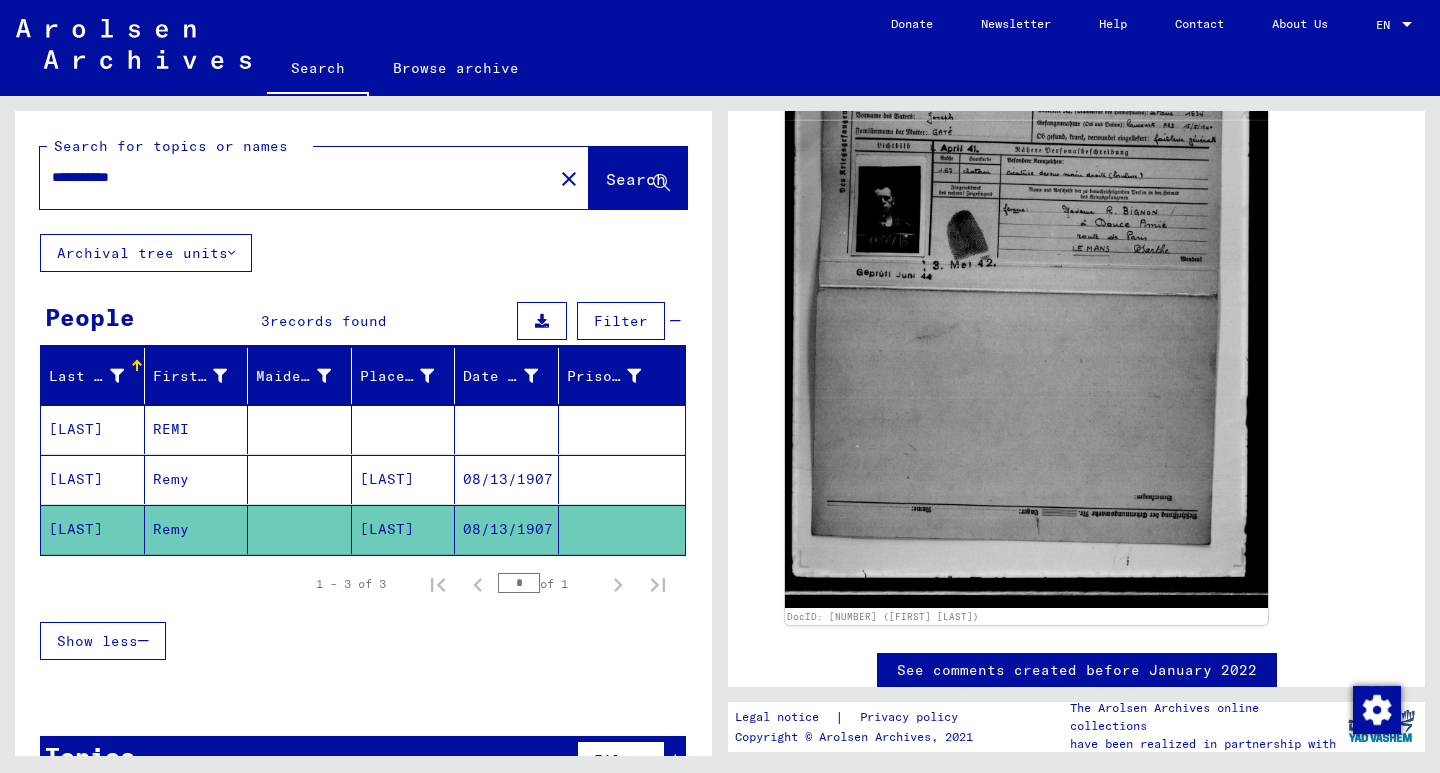 click at bounding box center (622, 529) 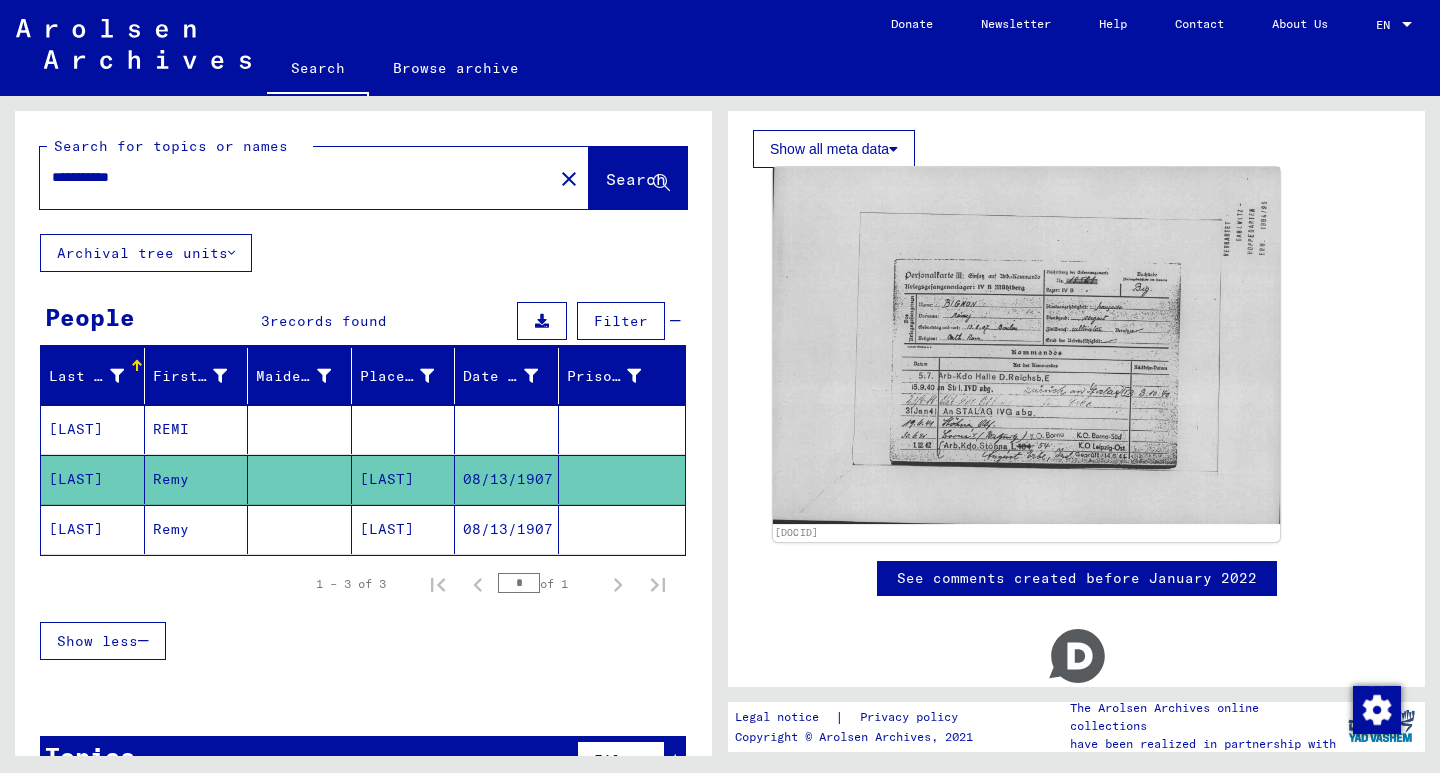 scroll, scrollTop: 300, scrollLeft: 0, axis: vertical 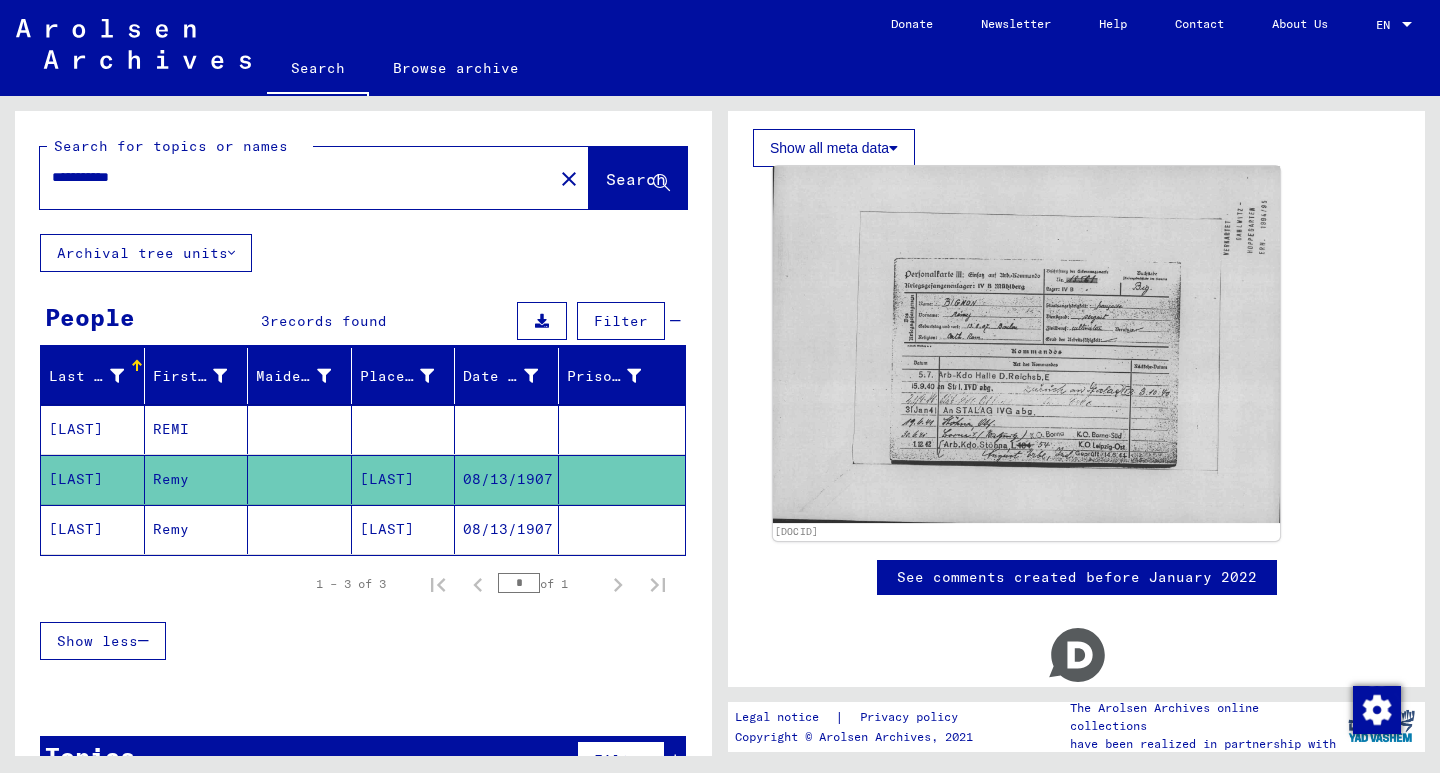 click 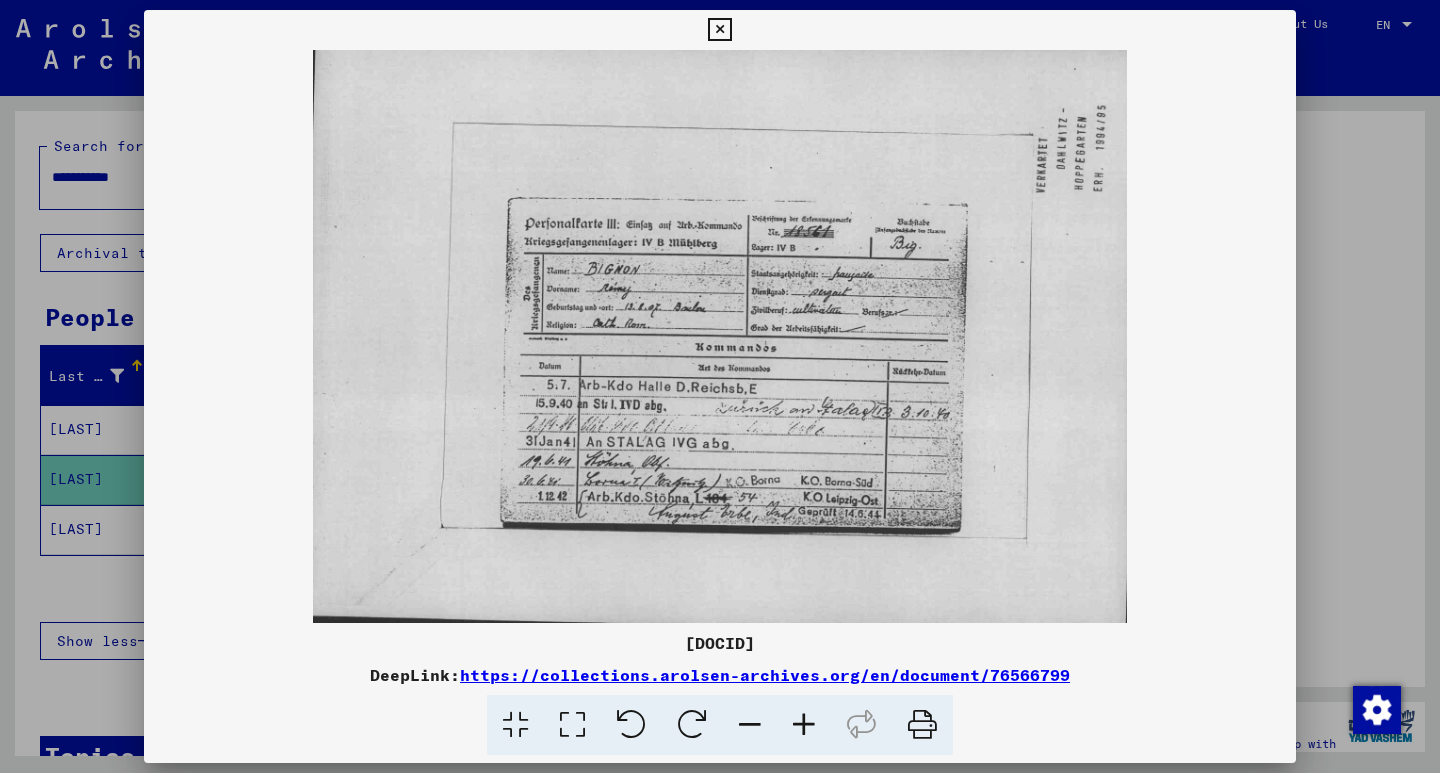 scroll, scrollTop: 0, scrollLeft: 0, axis: both 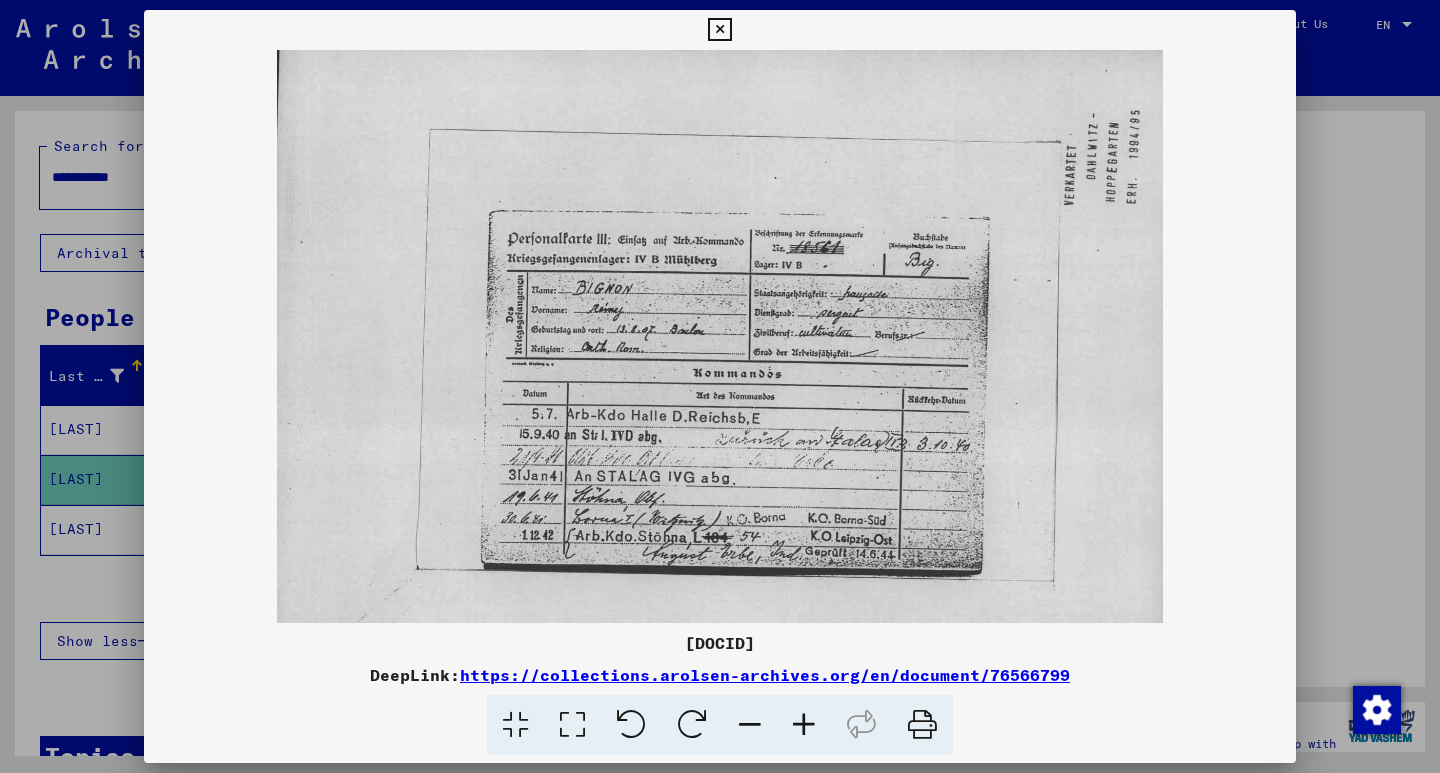 click at bounding box center [804, 725] 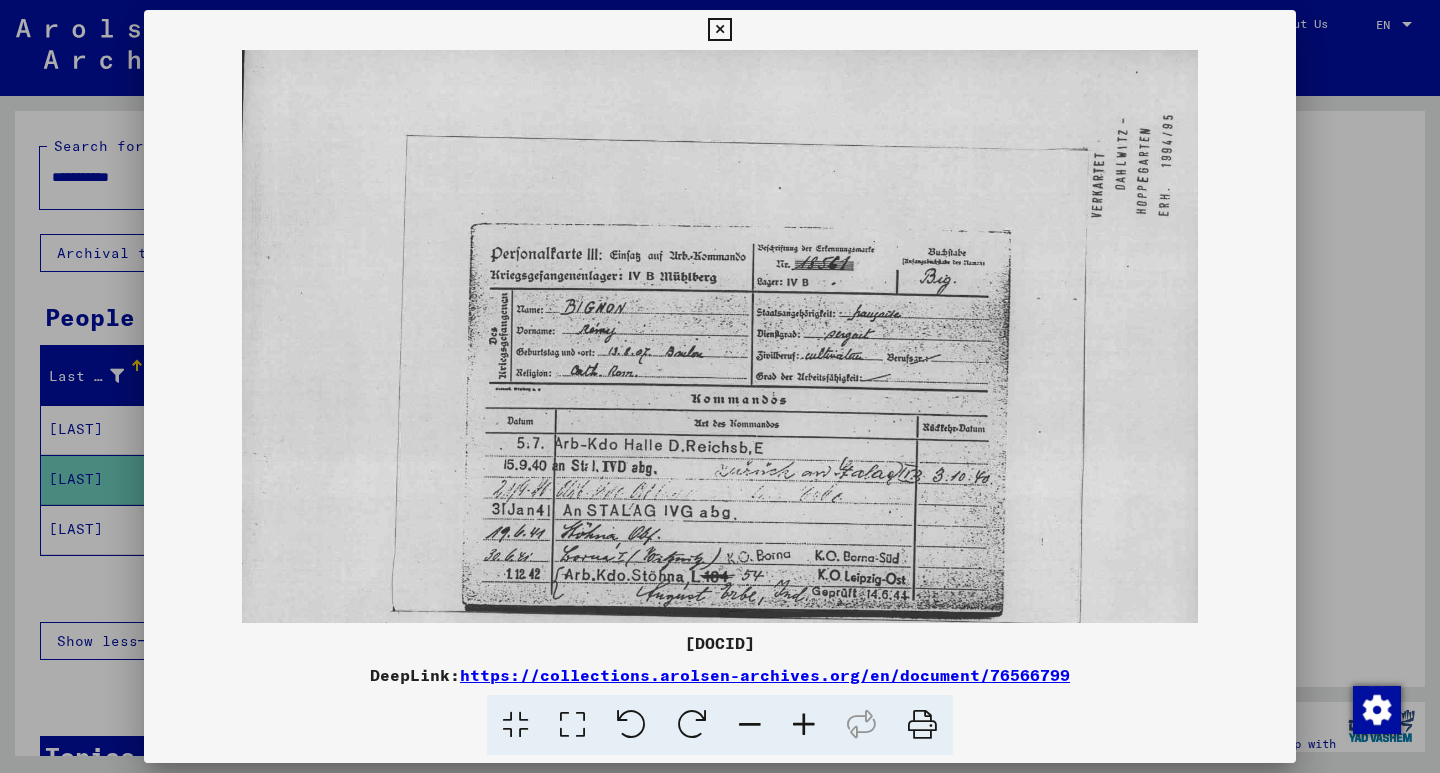 click at bounding box center [804, 725] 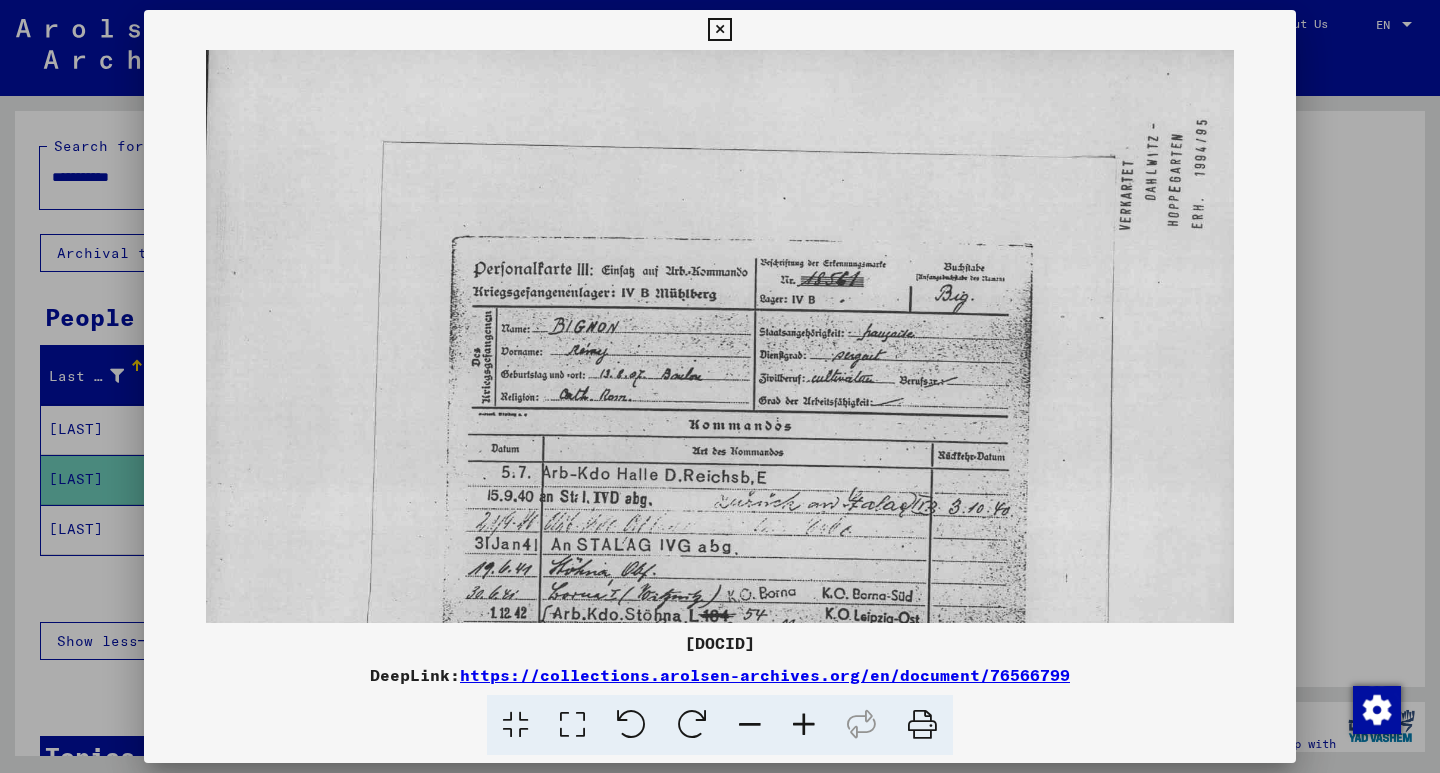 click at bounding box center [804, 725] 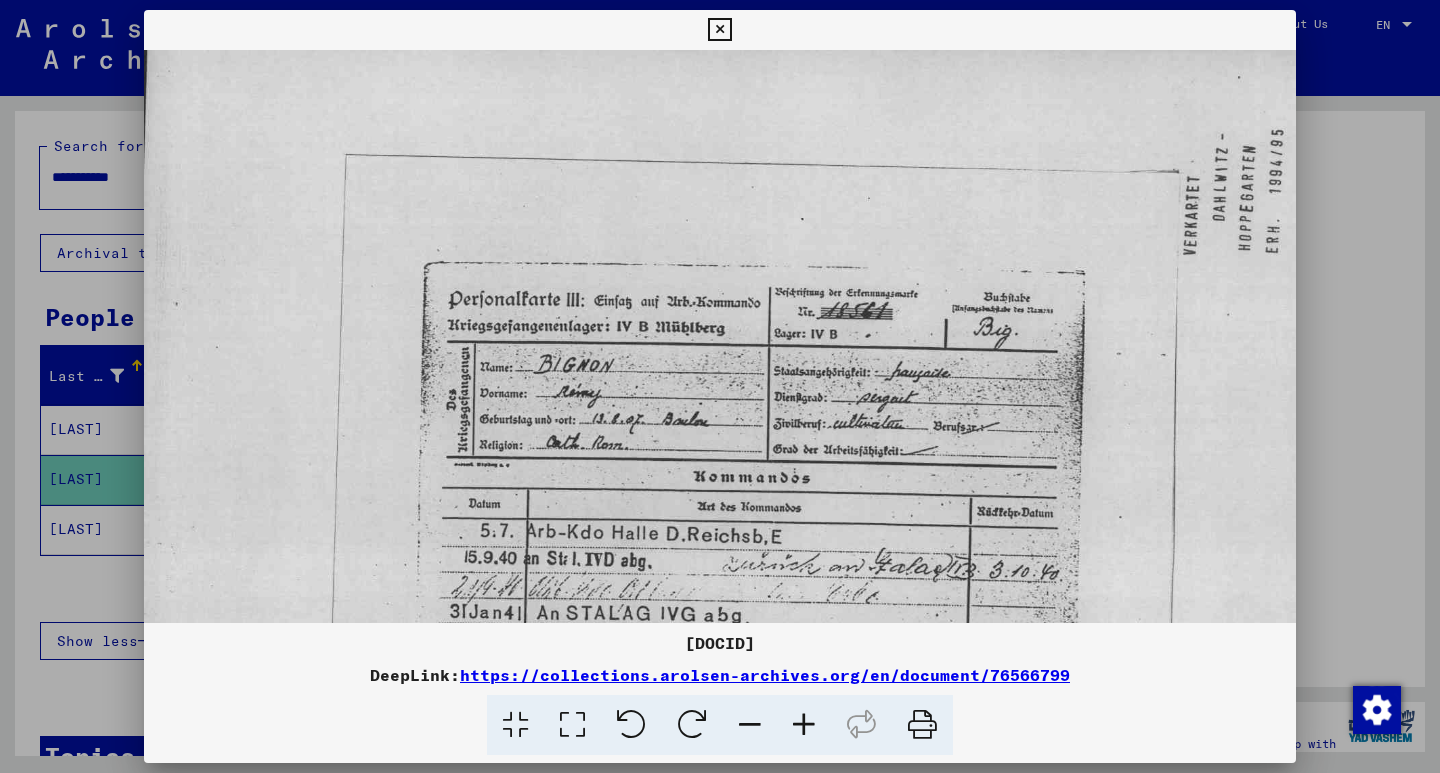 click at bounding box center (804, 725) 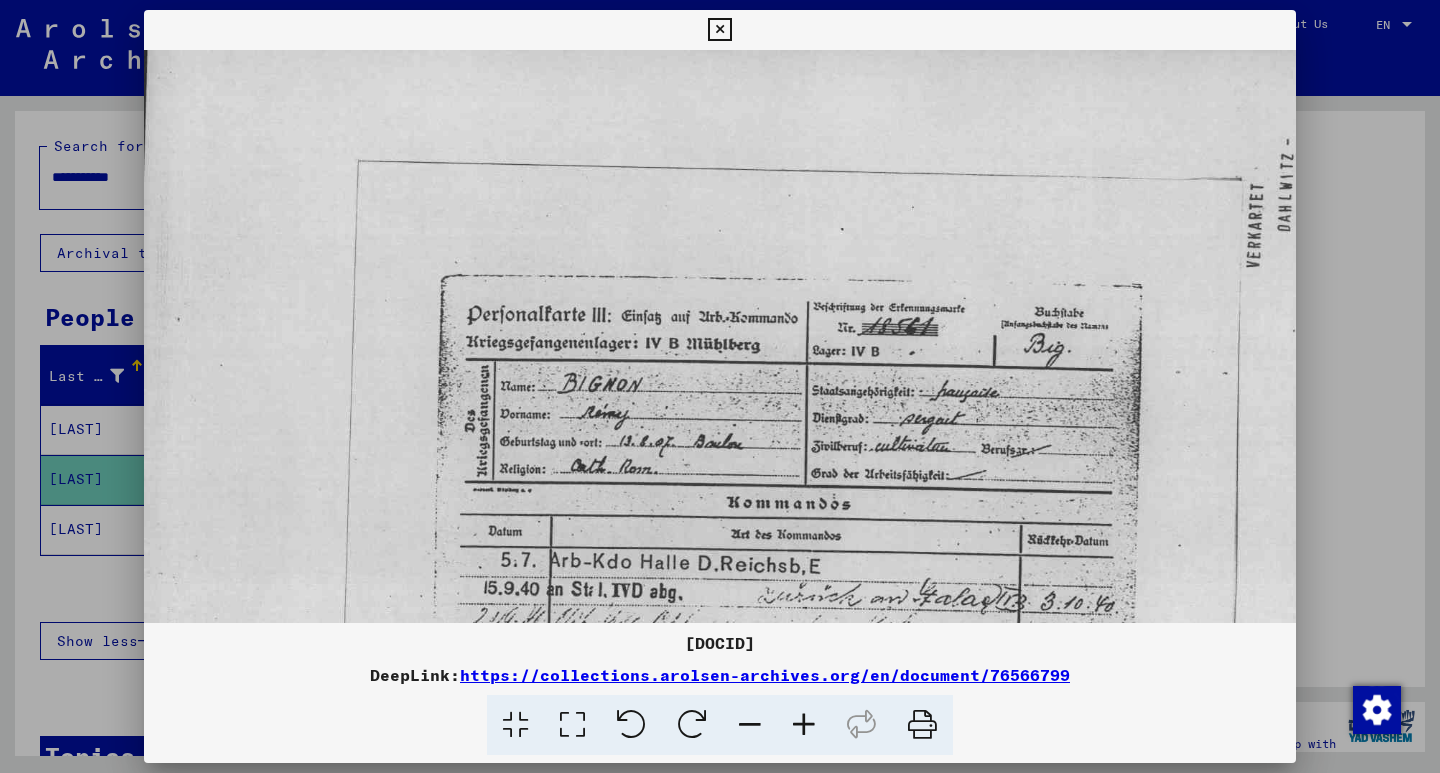 click at bounding box center (804, 725) 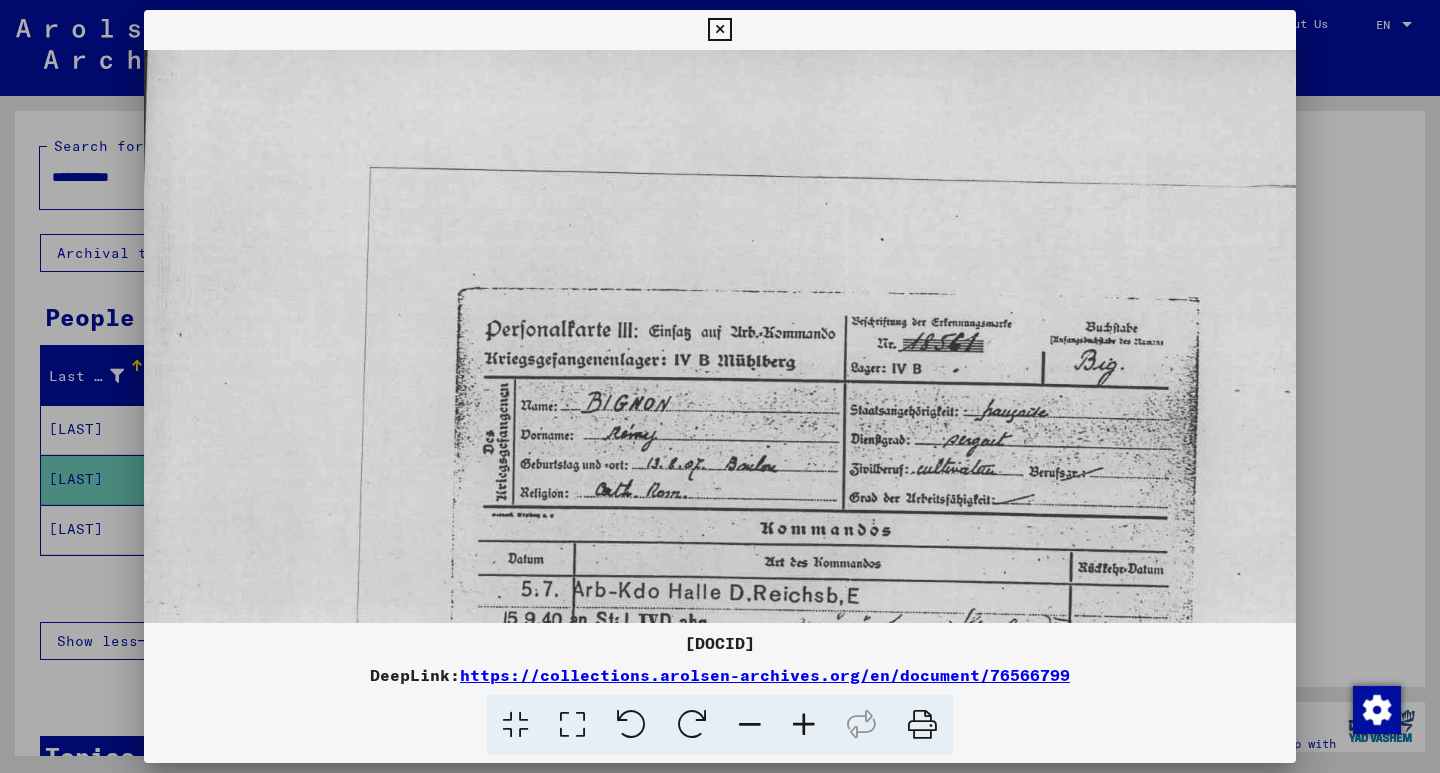 click at bounding box center (804, 725) 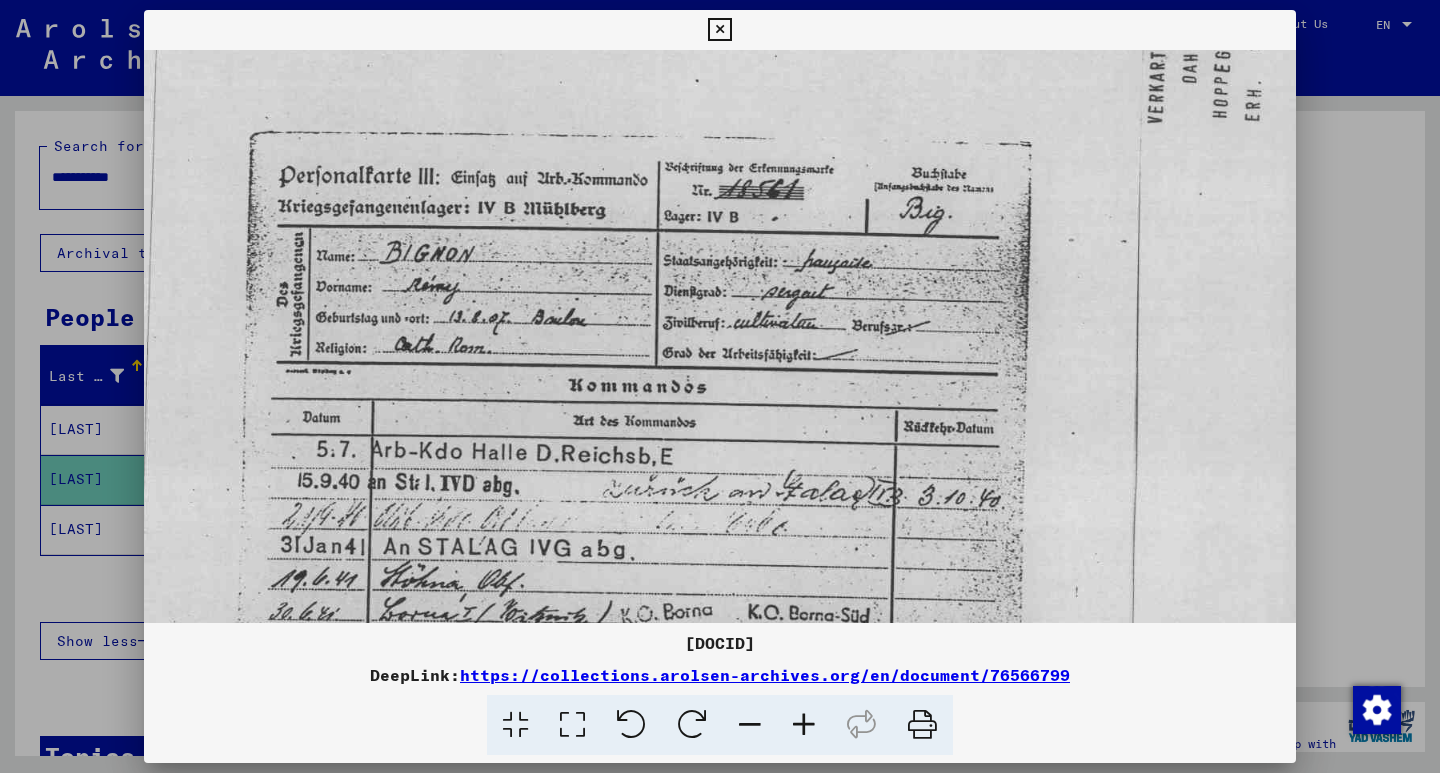 scroll, scrollTop: 170, scrollLeft: 224, axis: both 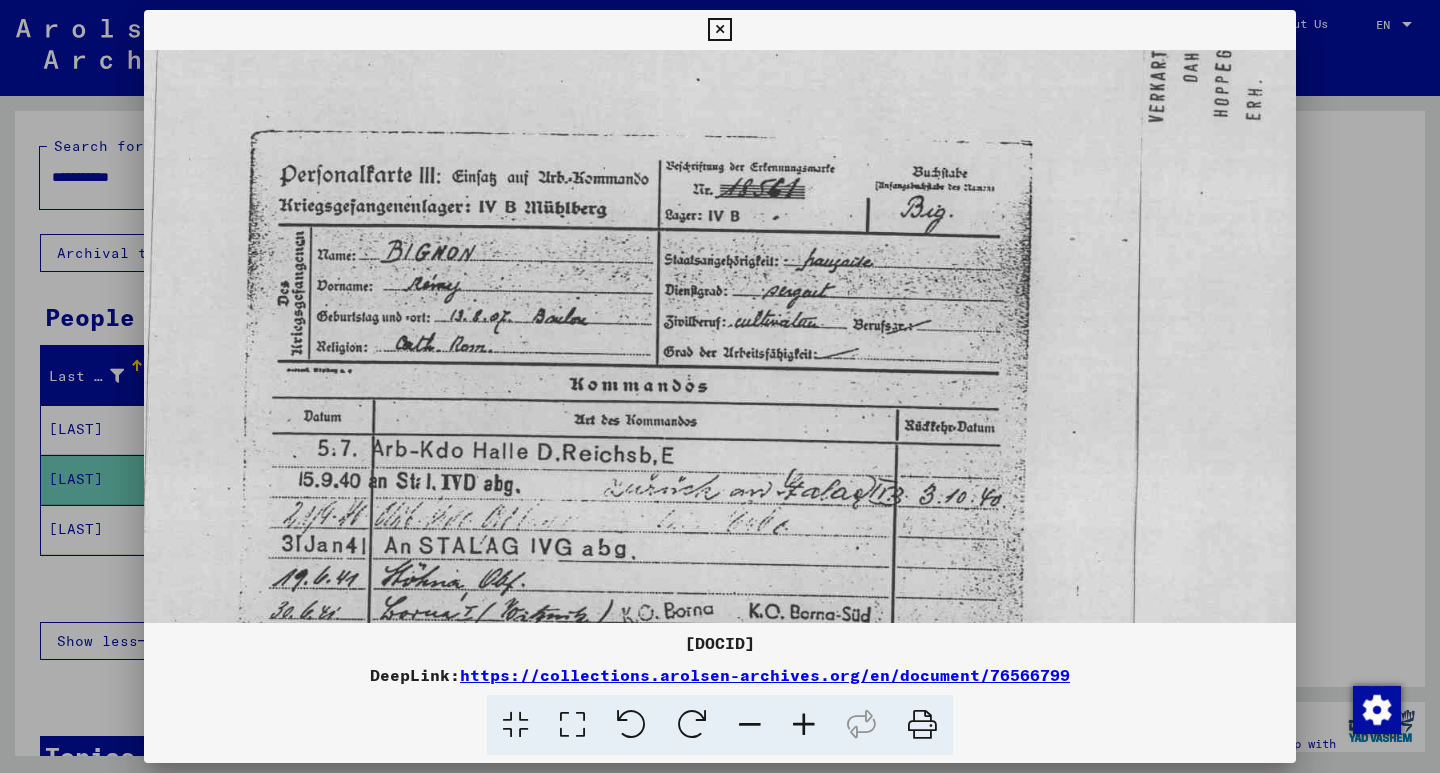 drag, startPoint x: 883, startPoint y: 551, endPoint x: 649, endPoint y: 381, distance: 289.23346 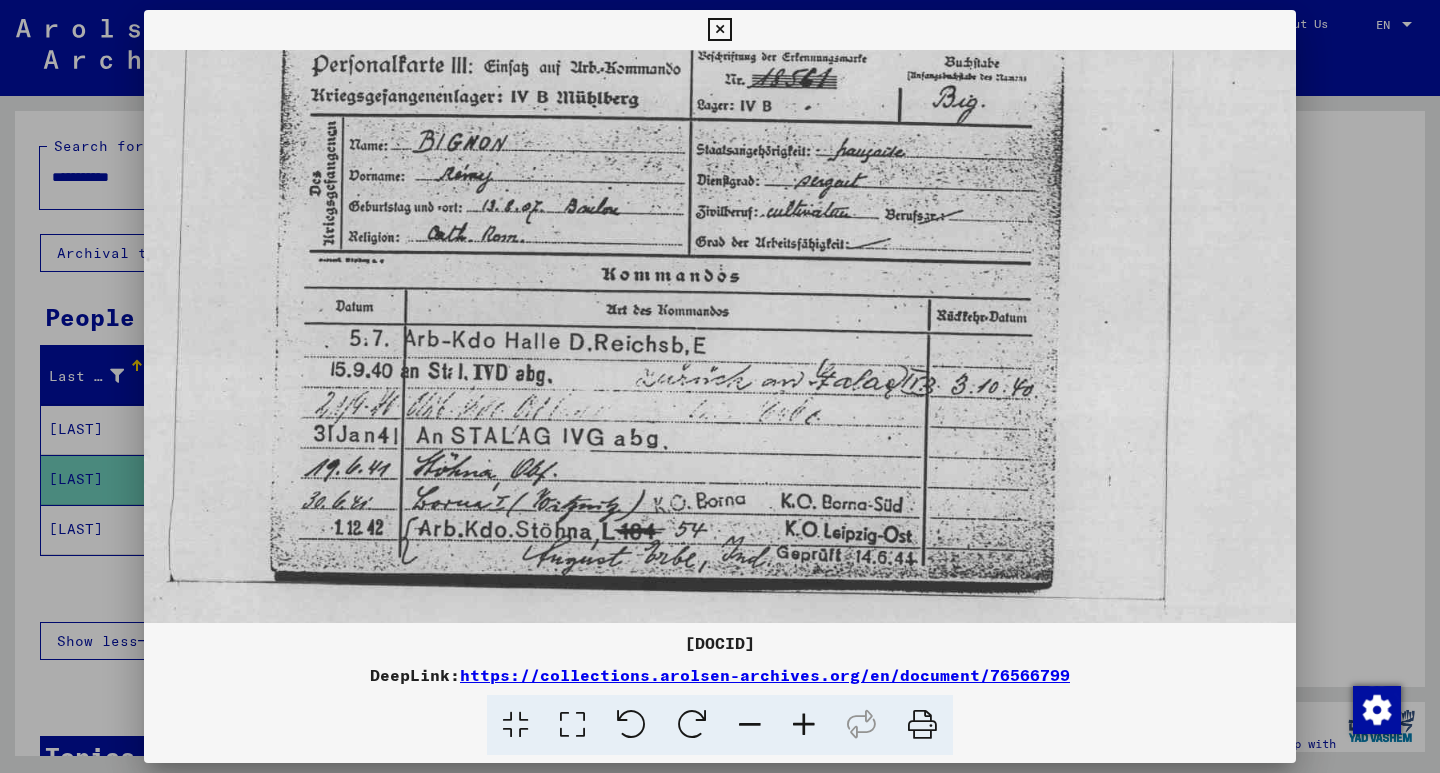 scroll, scrollTop: 284, scrollLeft: 191, axis: both 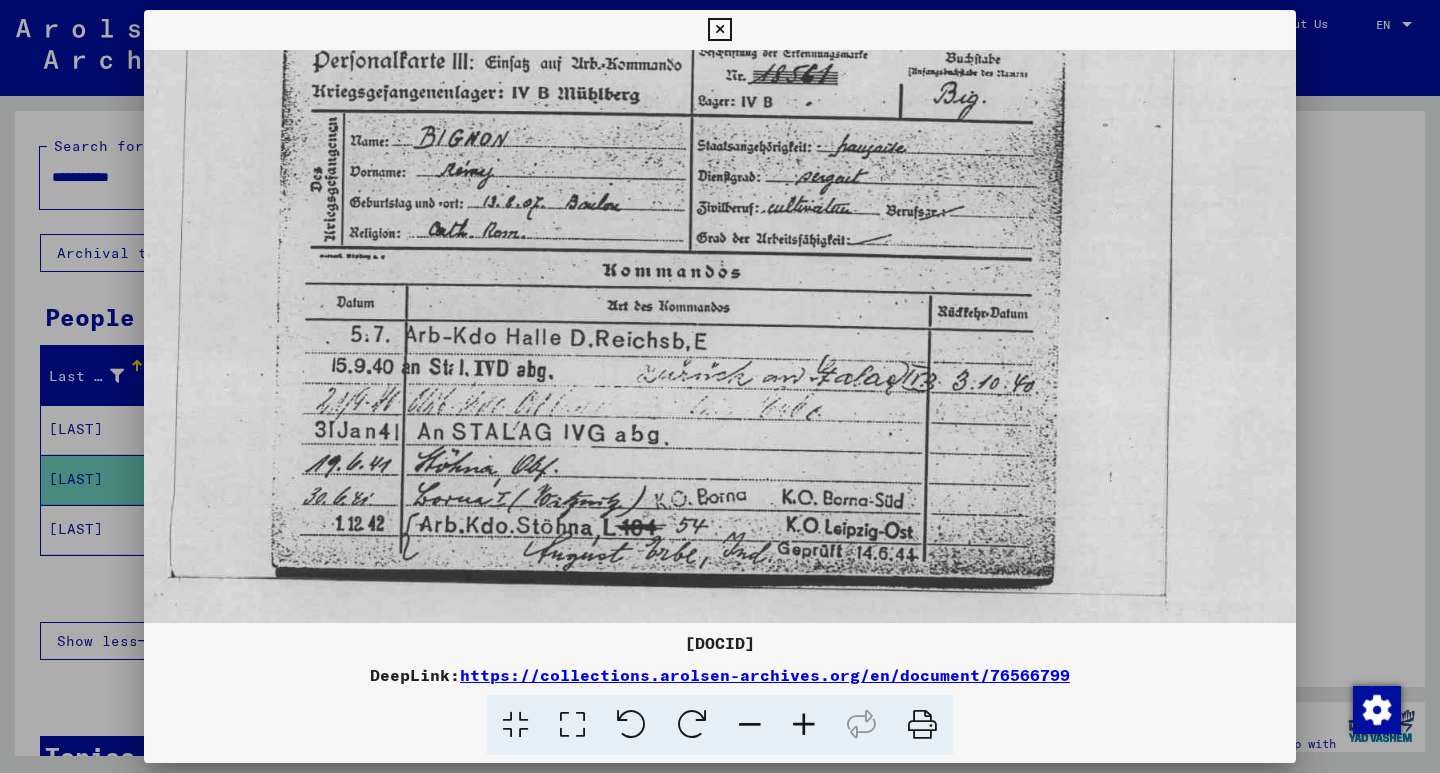 drag, startPoint x: 647, startPoint y: 362, endPoint x: 680, endPoint y: 248, distance: 118.680244 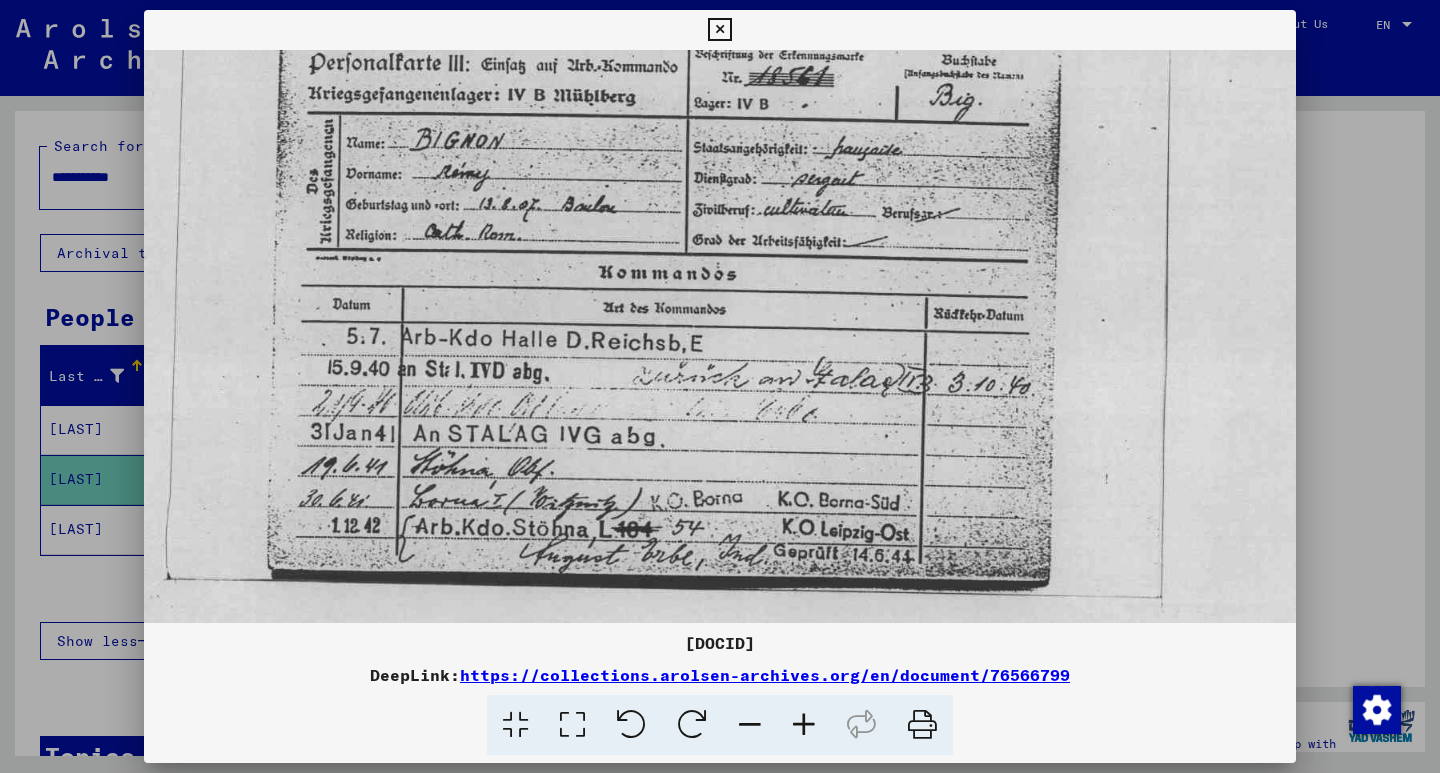 scroll, scrollTop: 280, scrollLeft: 198, axis: both 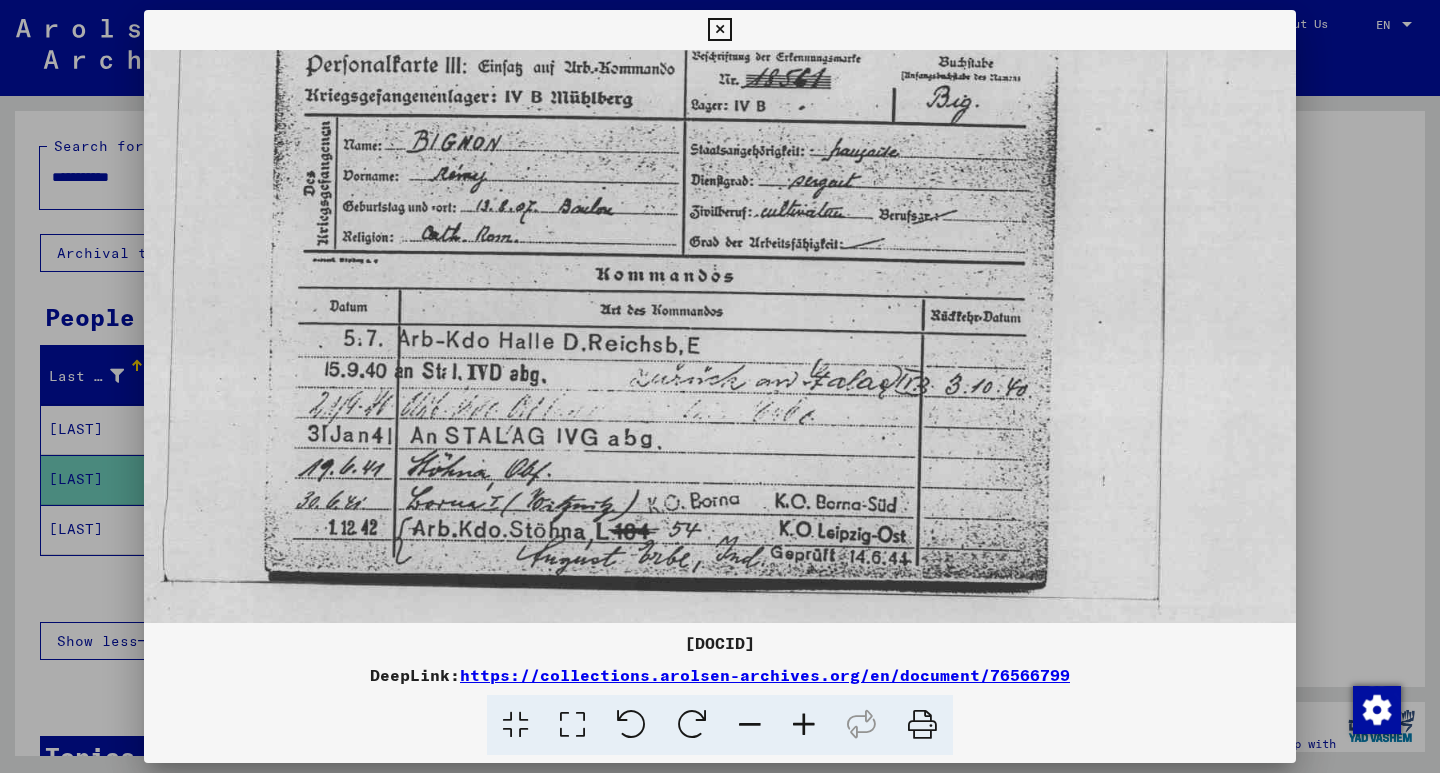 click at bounding box center [637, 256] 